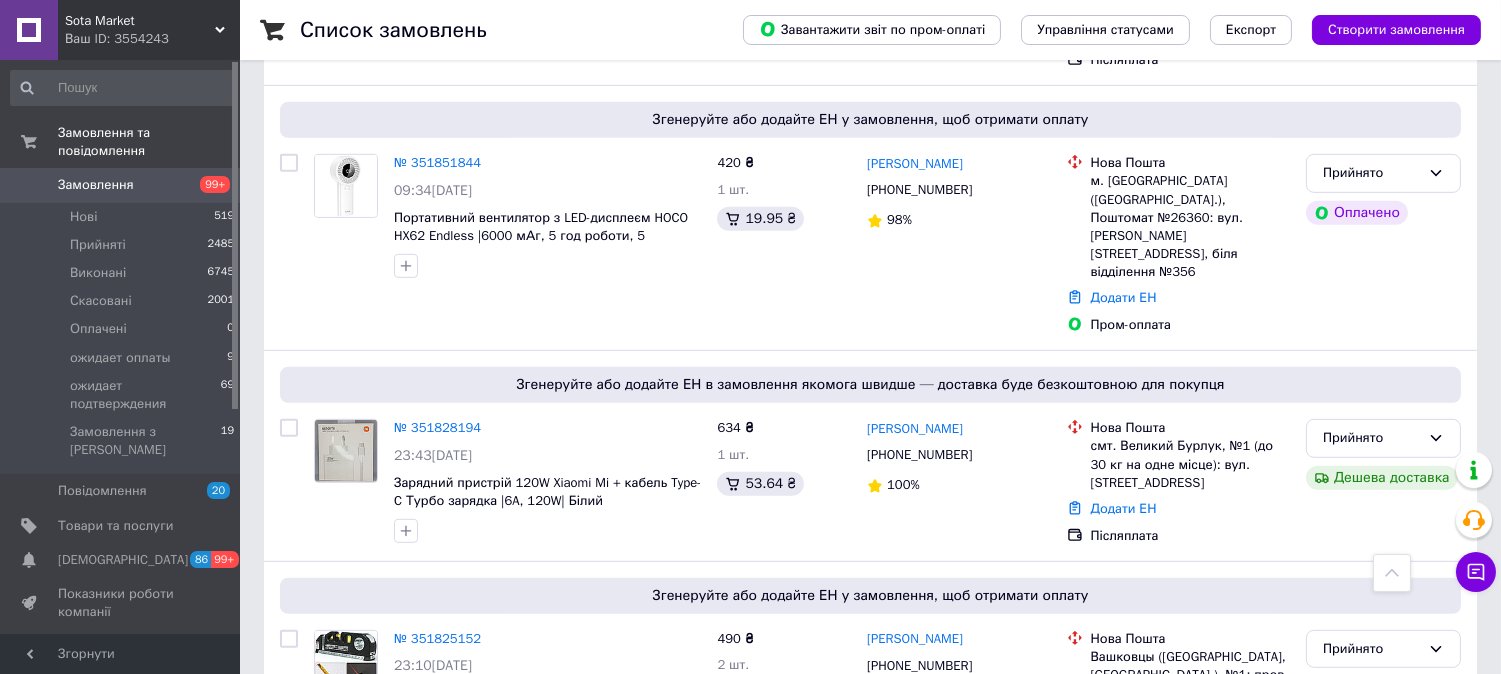 scroll, scrollTop: 1888, scrollLeft: 0, axis: vertical 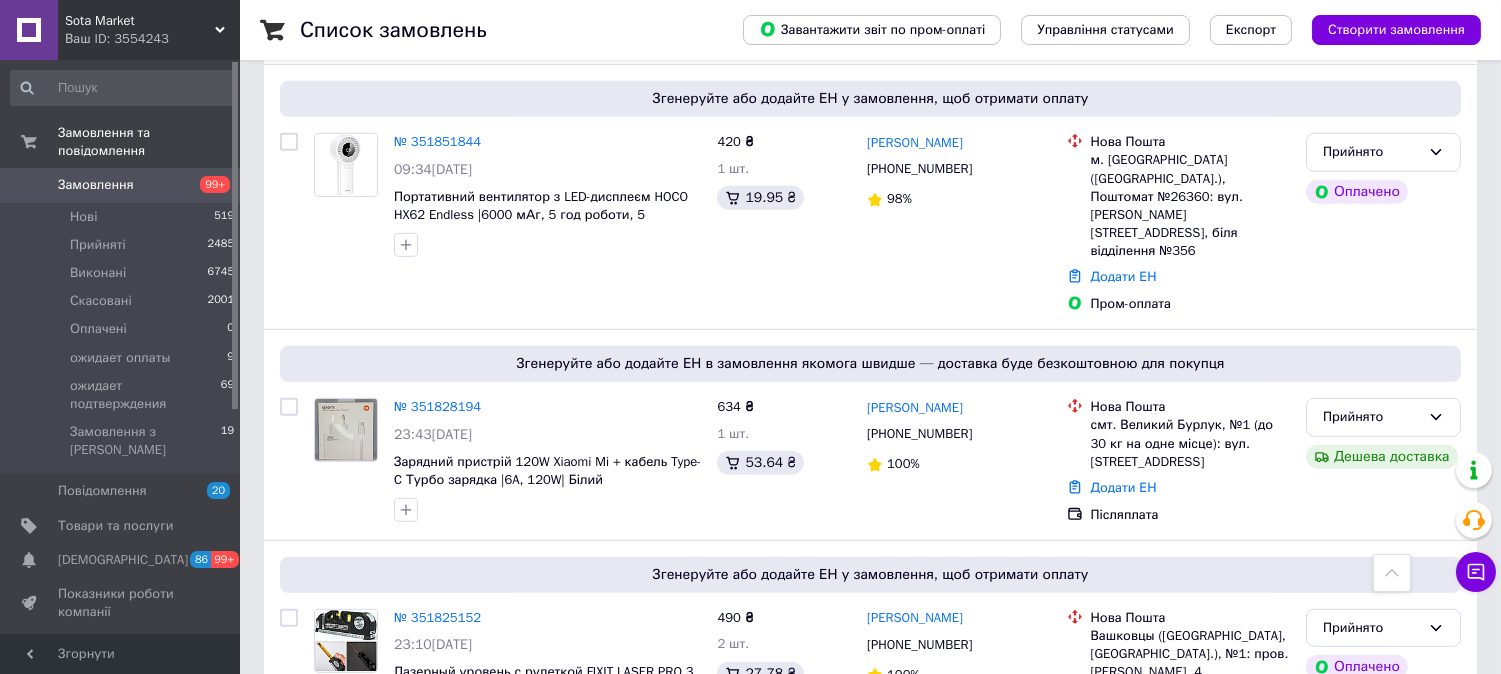 click on "Замовлення 99+" at bounding box center [123, 185] 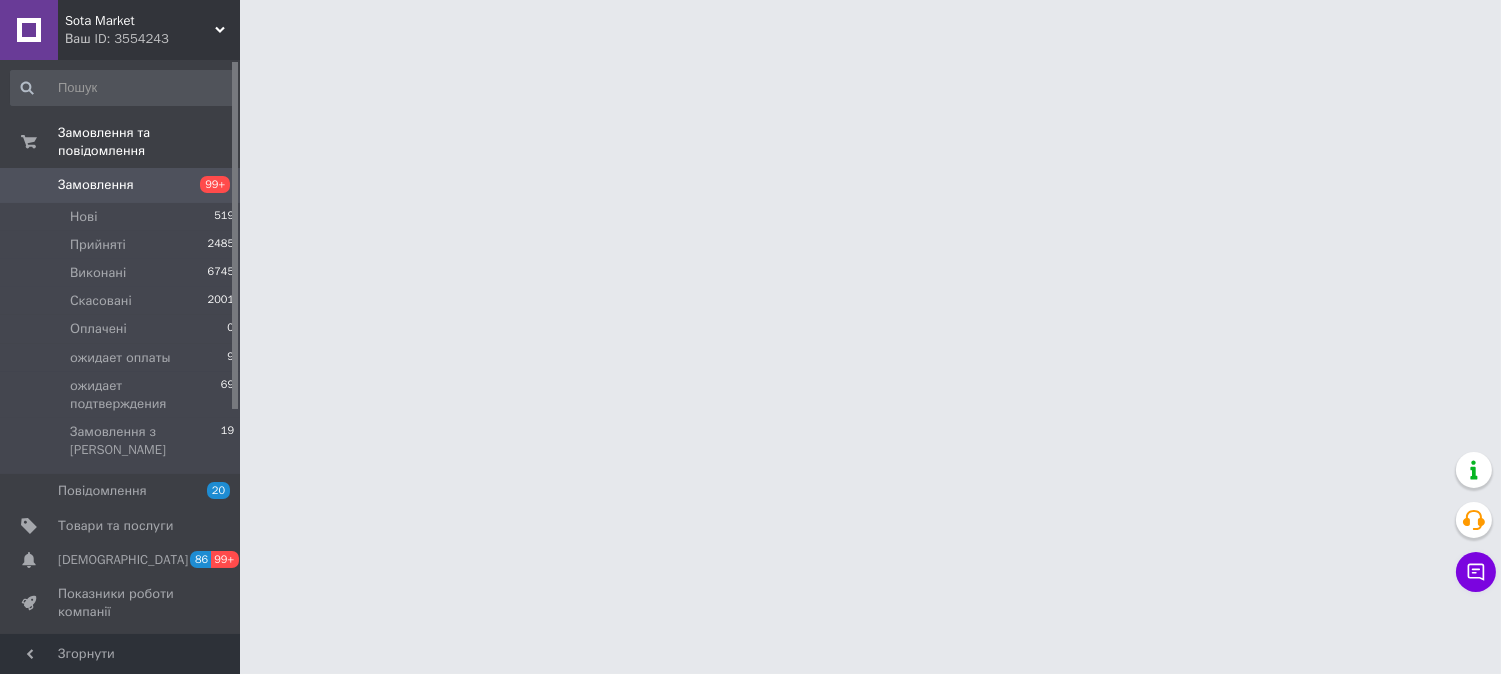 scroll, scrollTop: 0, scrollLeft: 0, axis: both 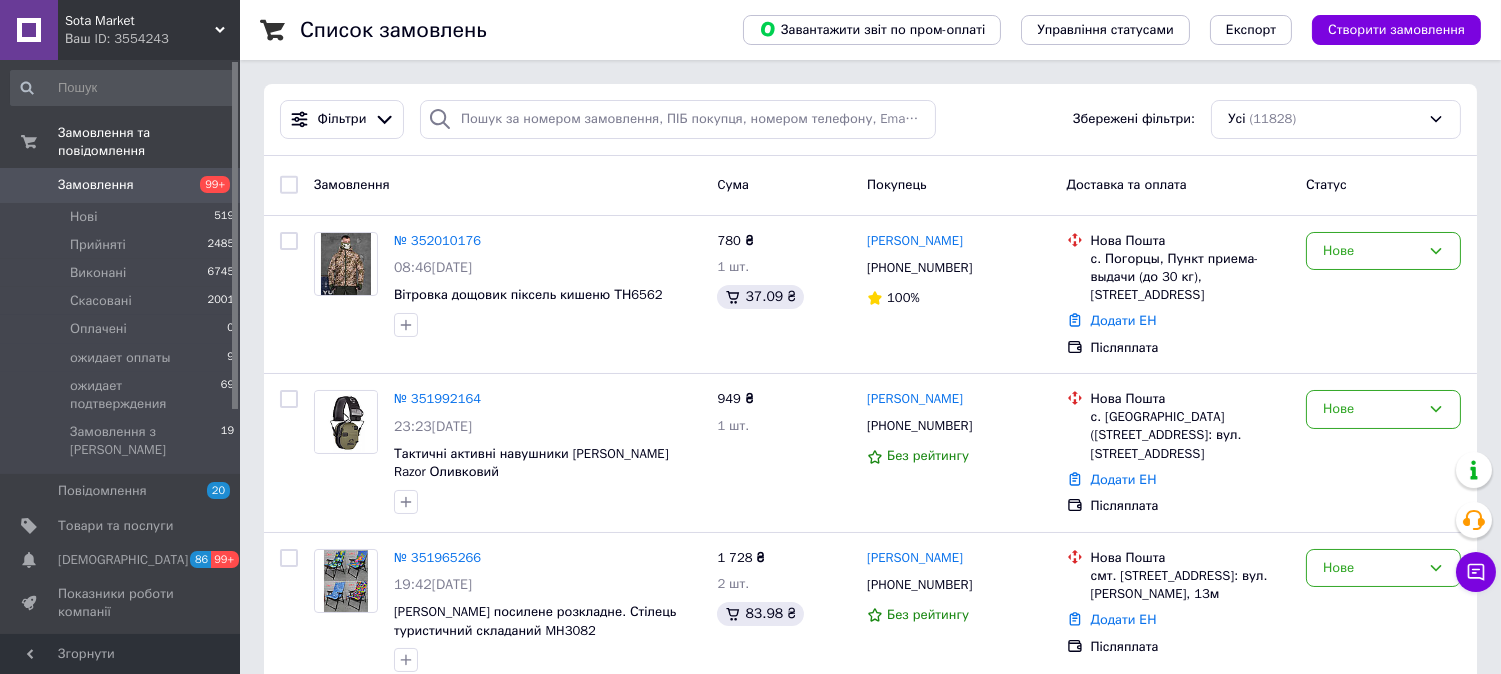 click on "Замовлення" at bounding box center (96, 185) 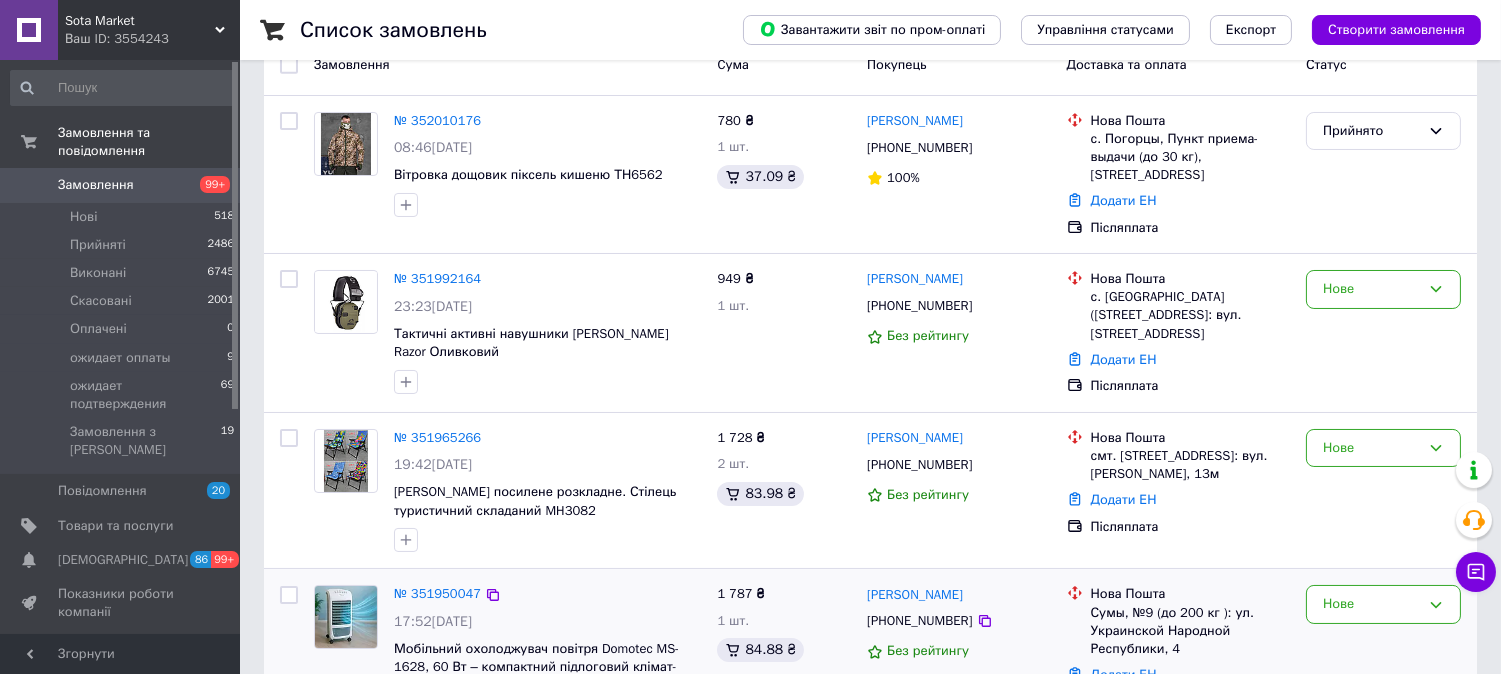 scroll, scrollTop: 111, scrollLeft: 0, axis: vertical 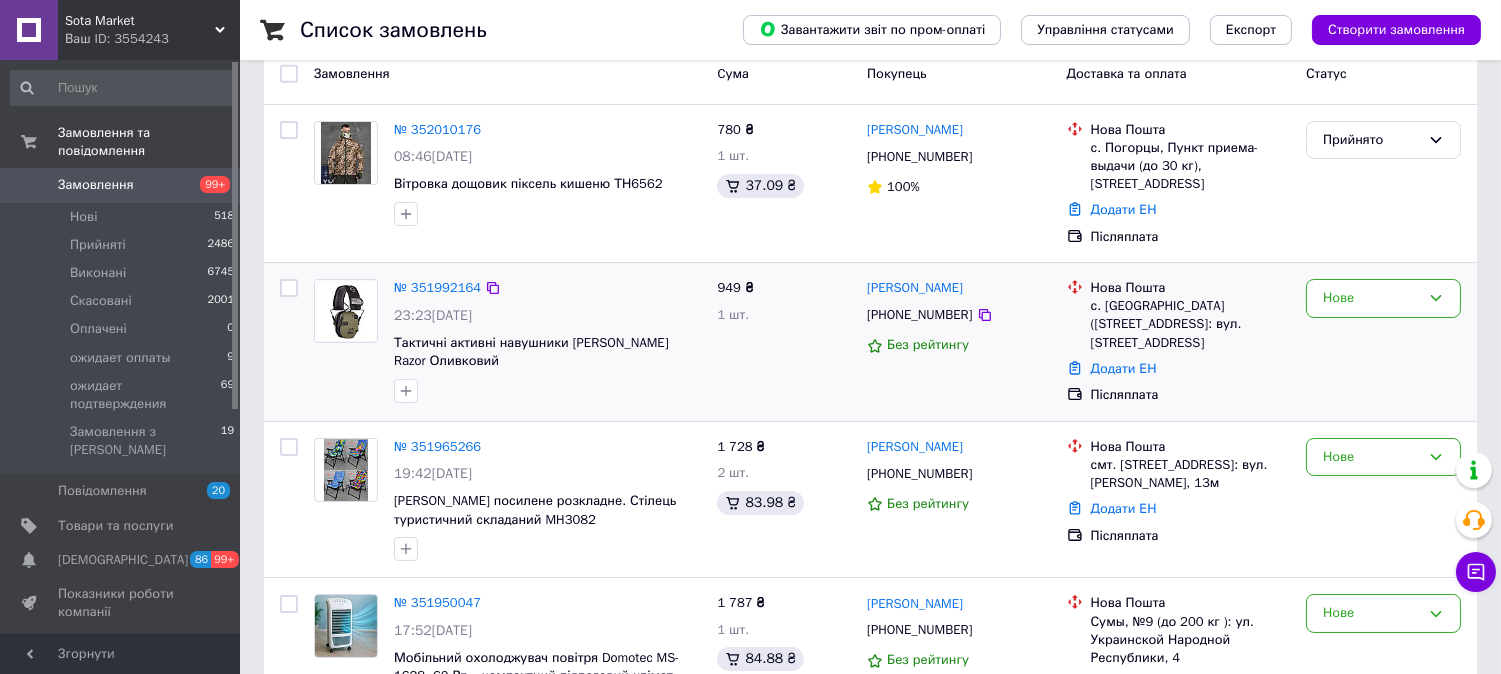 drag, startPoint x: 1415, startPoint y: 315, endPoint x: 1403, endPoint y: 318, distance: 12.369317 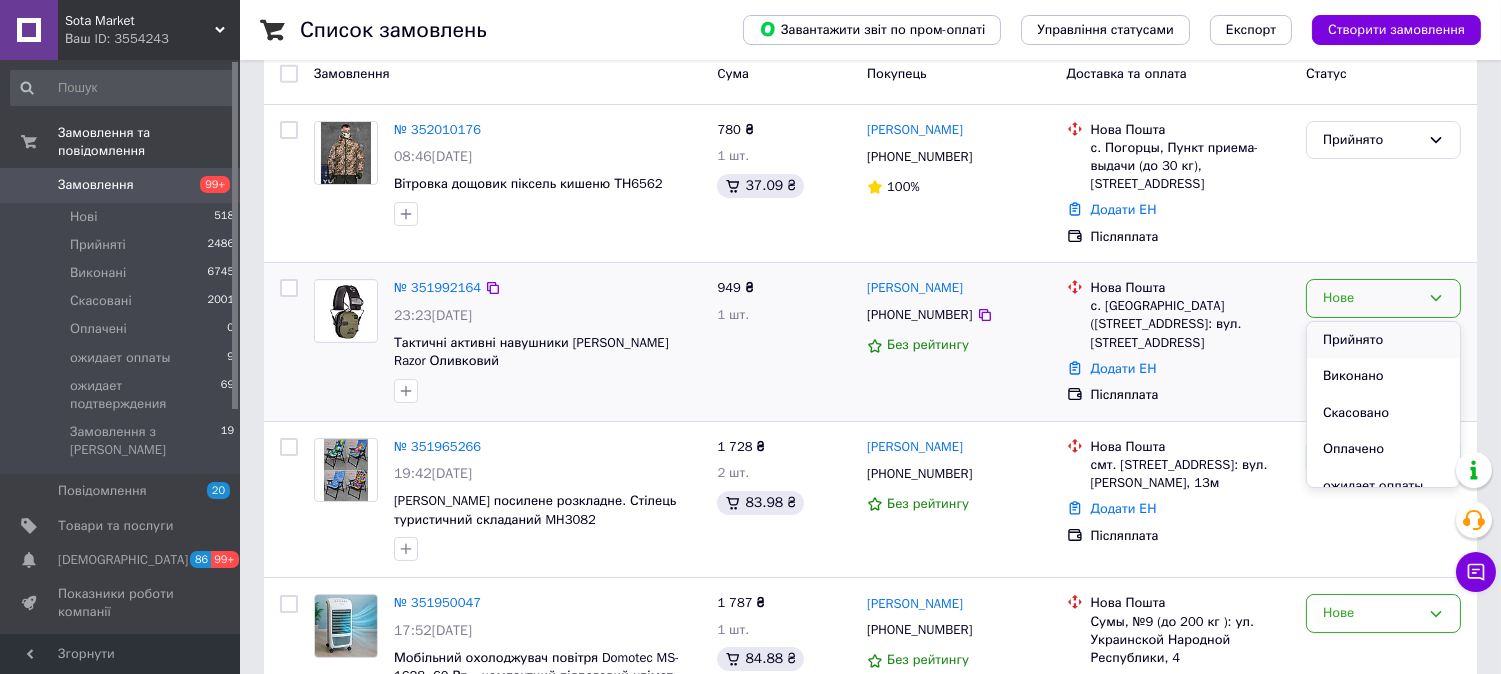 click on "Прийнято" at bounding box center [1383, 340] 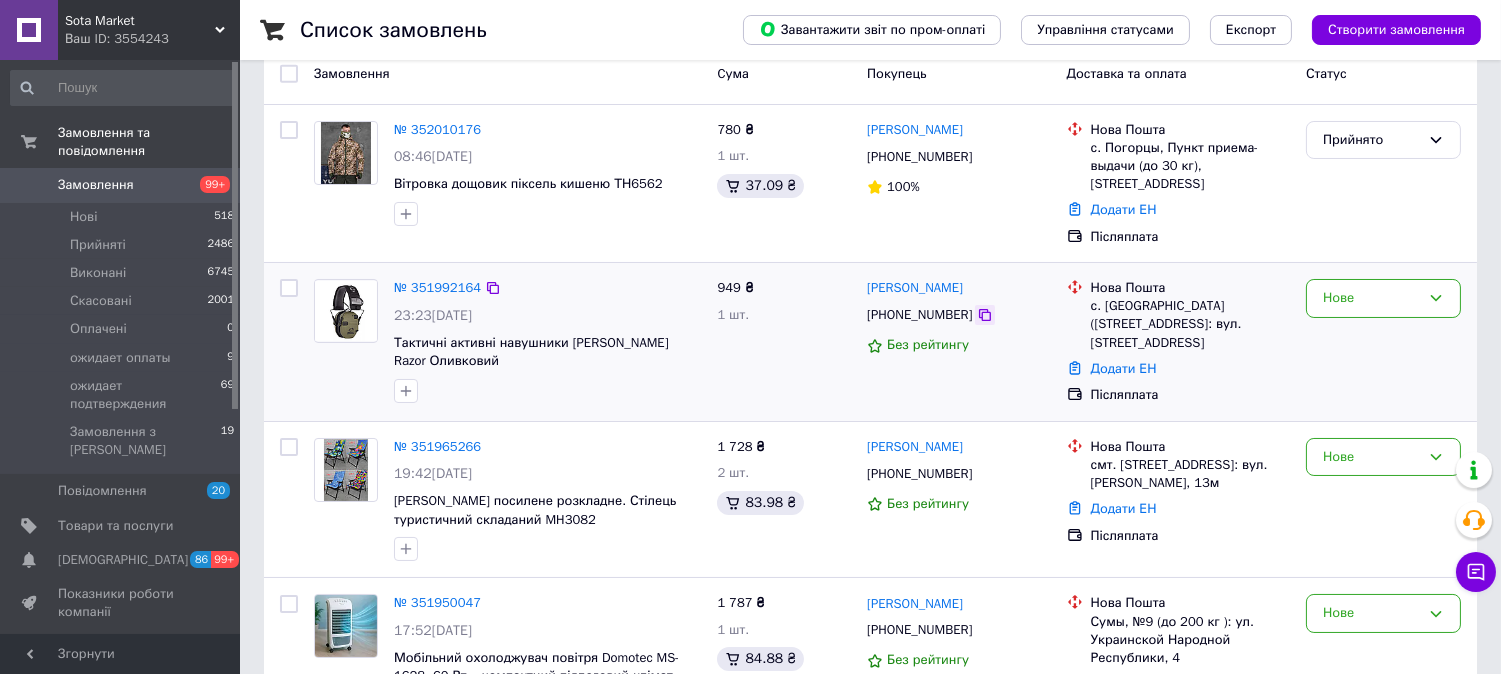 click 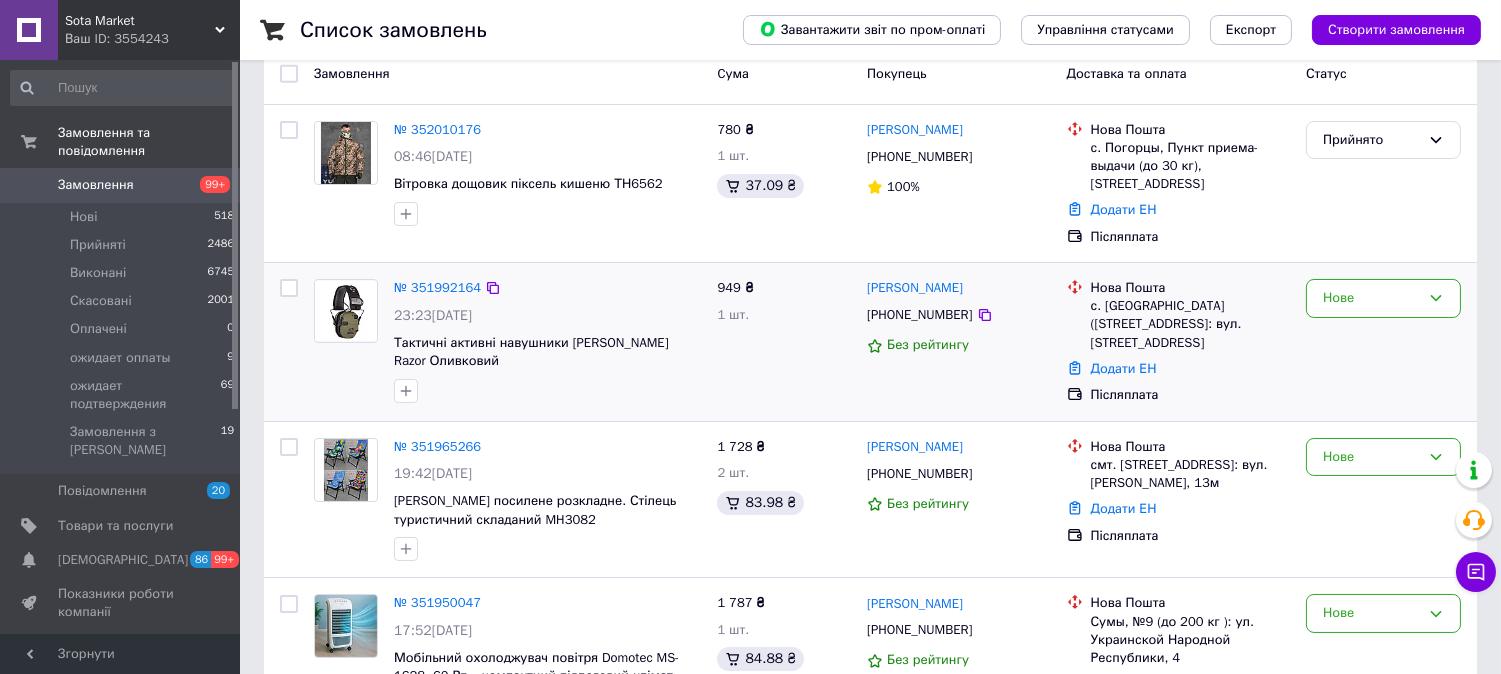drag, startPoint x: 975, startPoint y: 288, endPoint x: 847, endPoint y: 290, distance: 128.01562 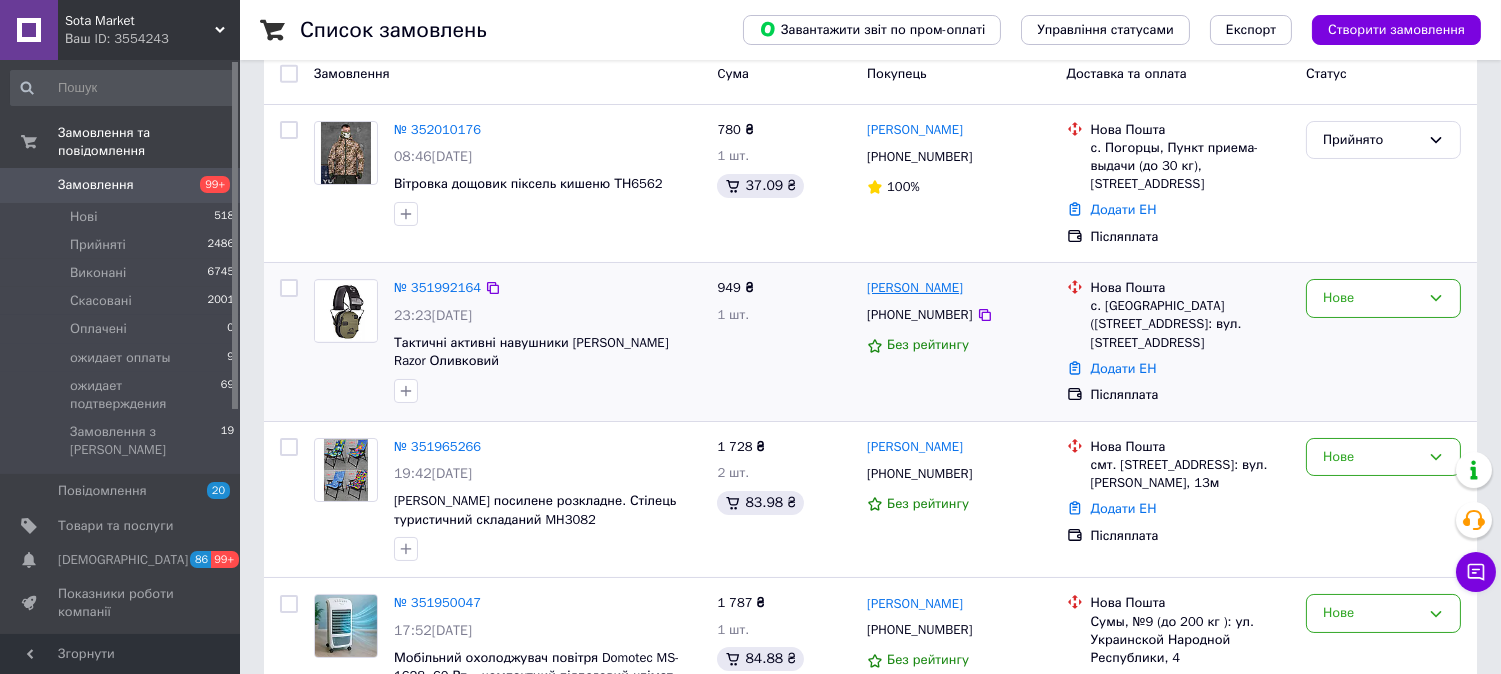 drag, startPoint x: 890, startPoint y: 293, endPoint x: 872, endPoint y: 290, distance: 18.248287 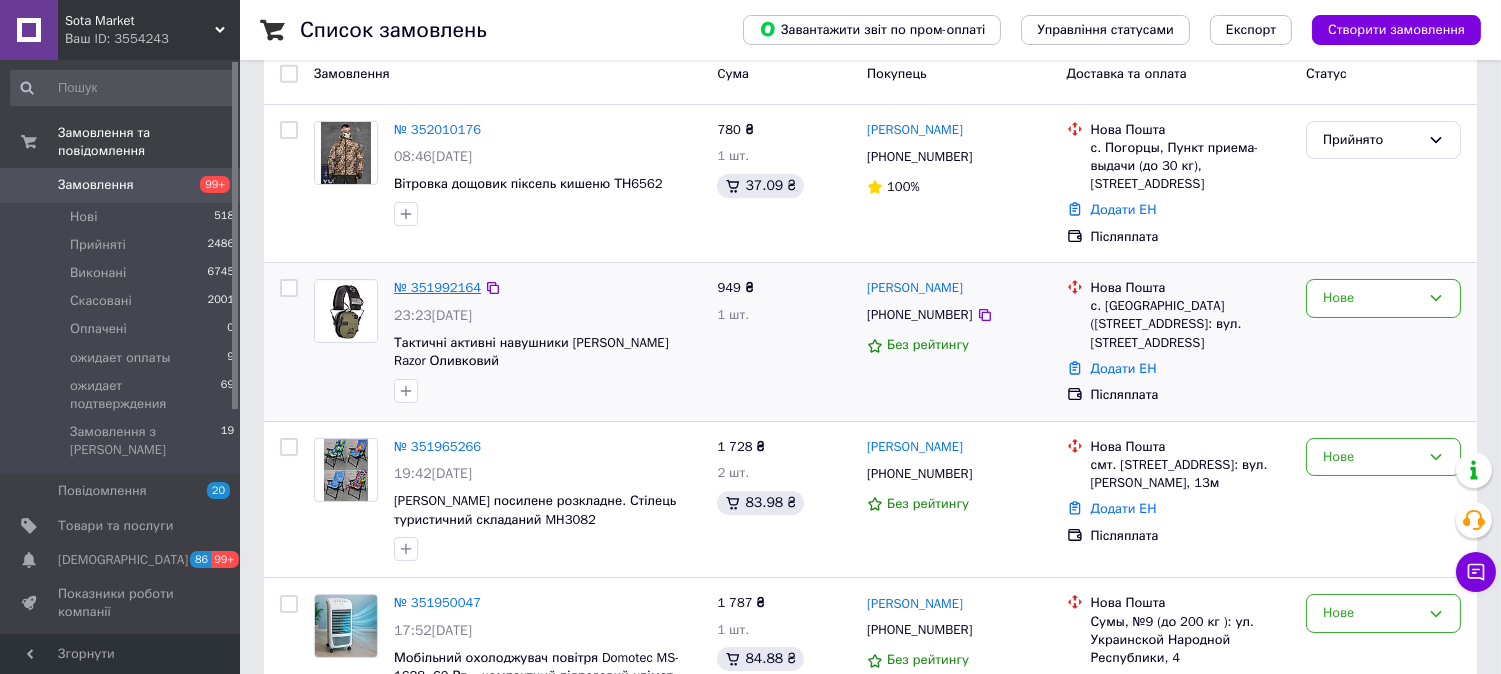 click on "№ 351992164" at bounding box center [437, 287] 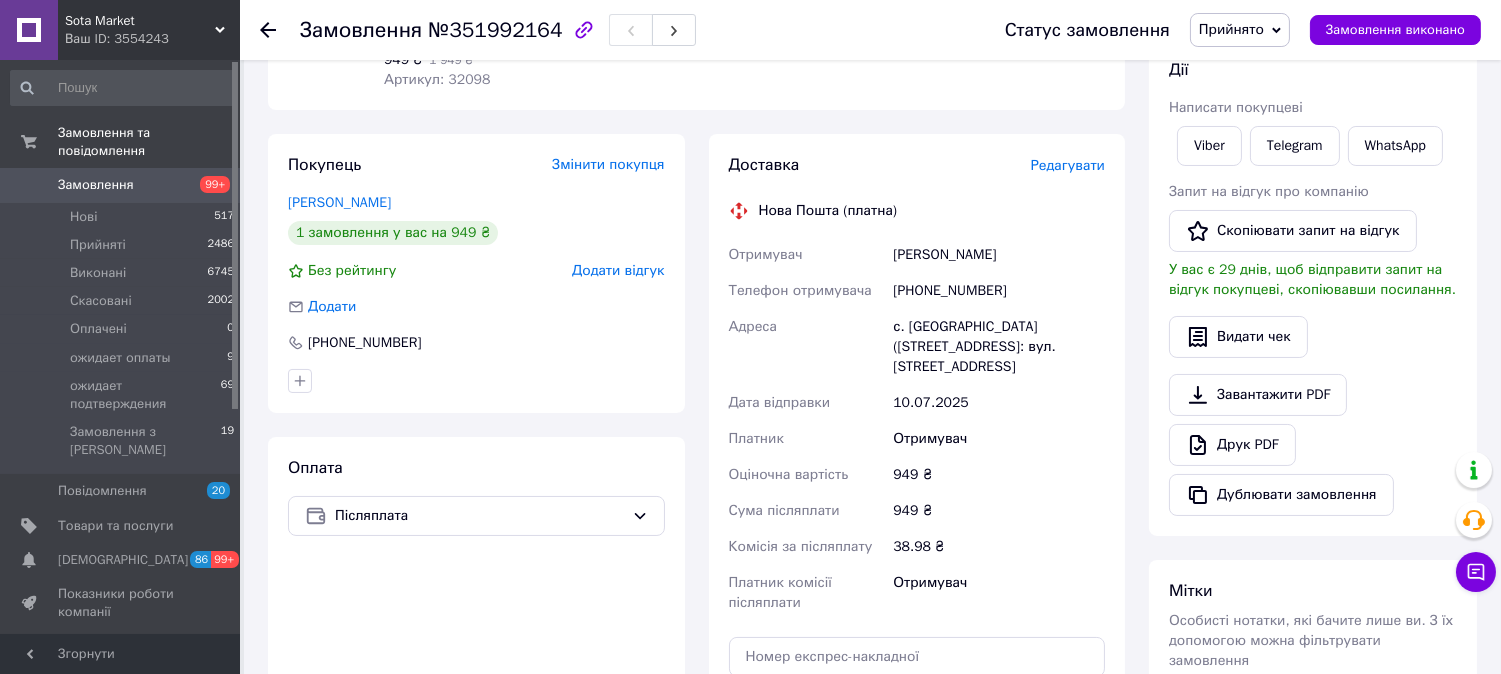 scroll, scrollTop: 555, scrollLeft: 0, axis: vertical 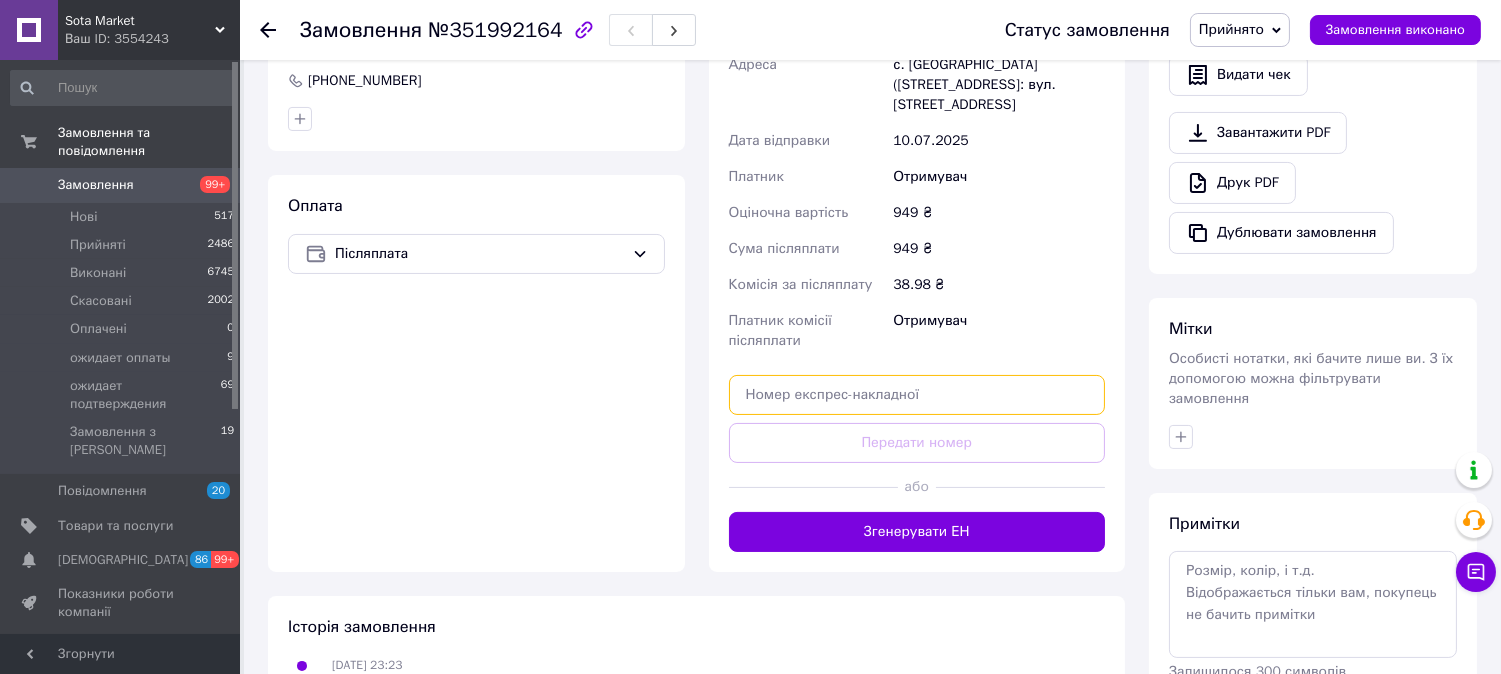 paste on "20451202743625" 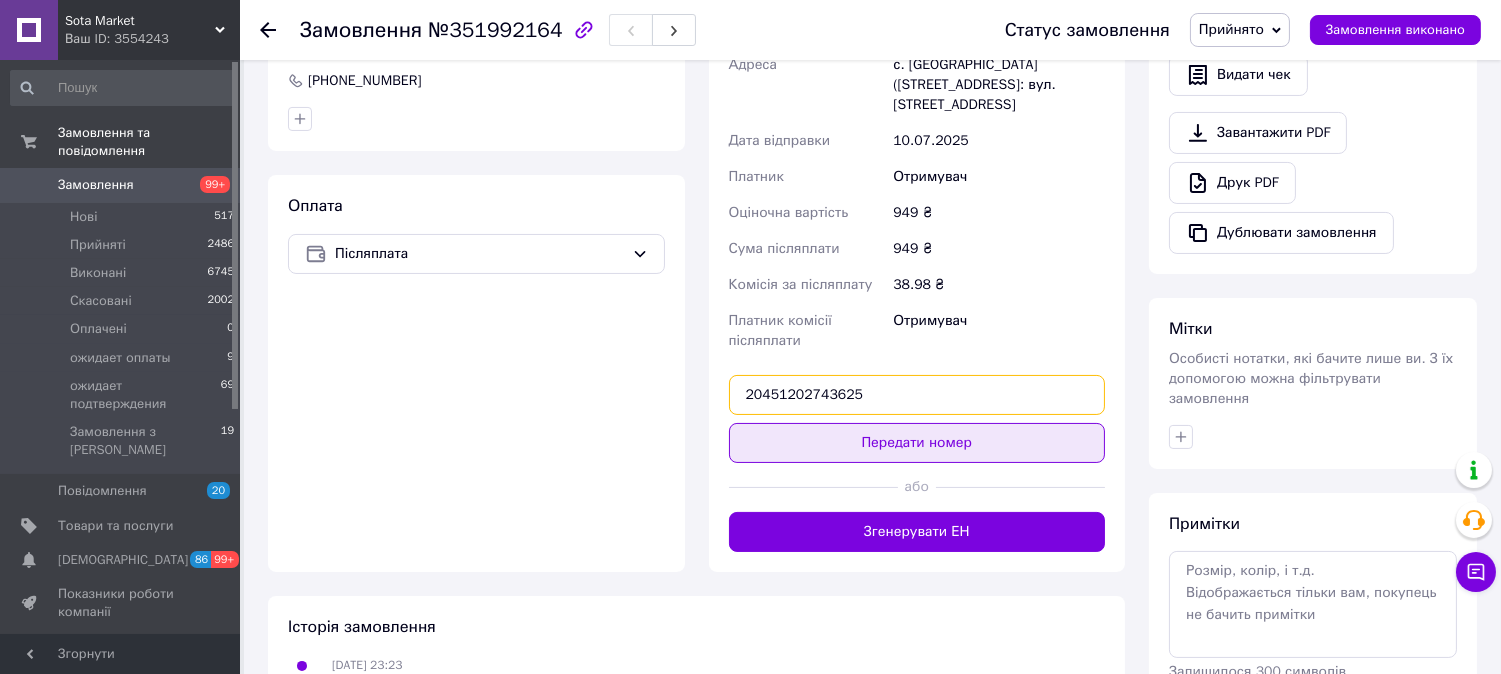 type on "20451202743625" 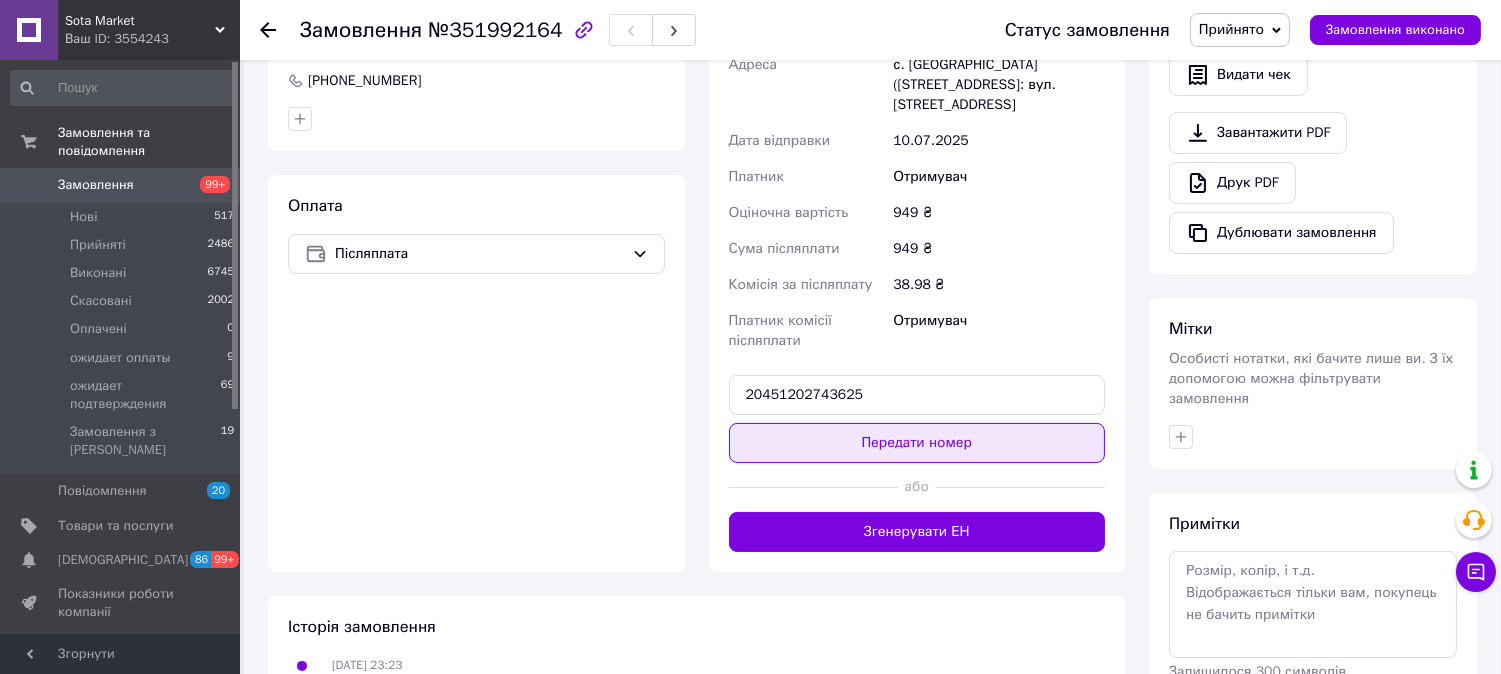 click on "Передати номер" at bounding box center [917, 443] 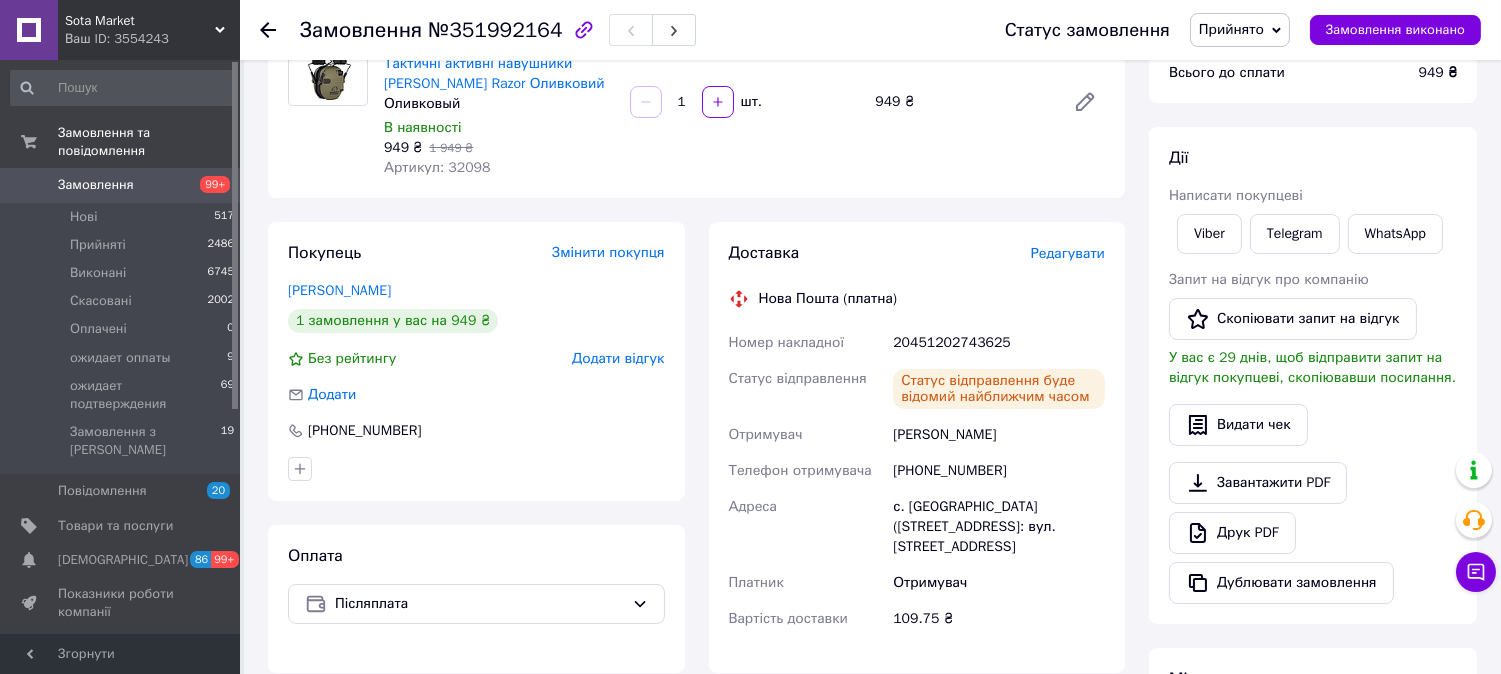 scroll, scrollTop: 111, scrollLeft: 0, axis: vertical 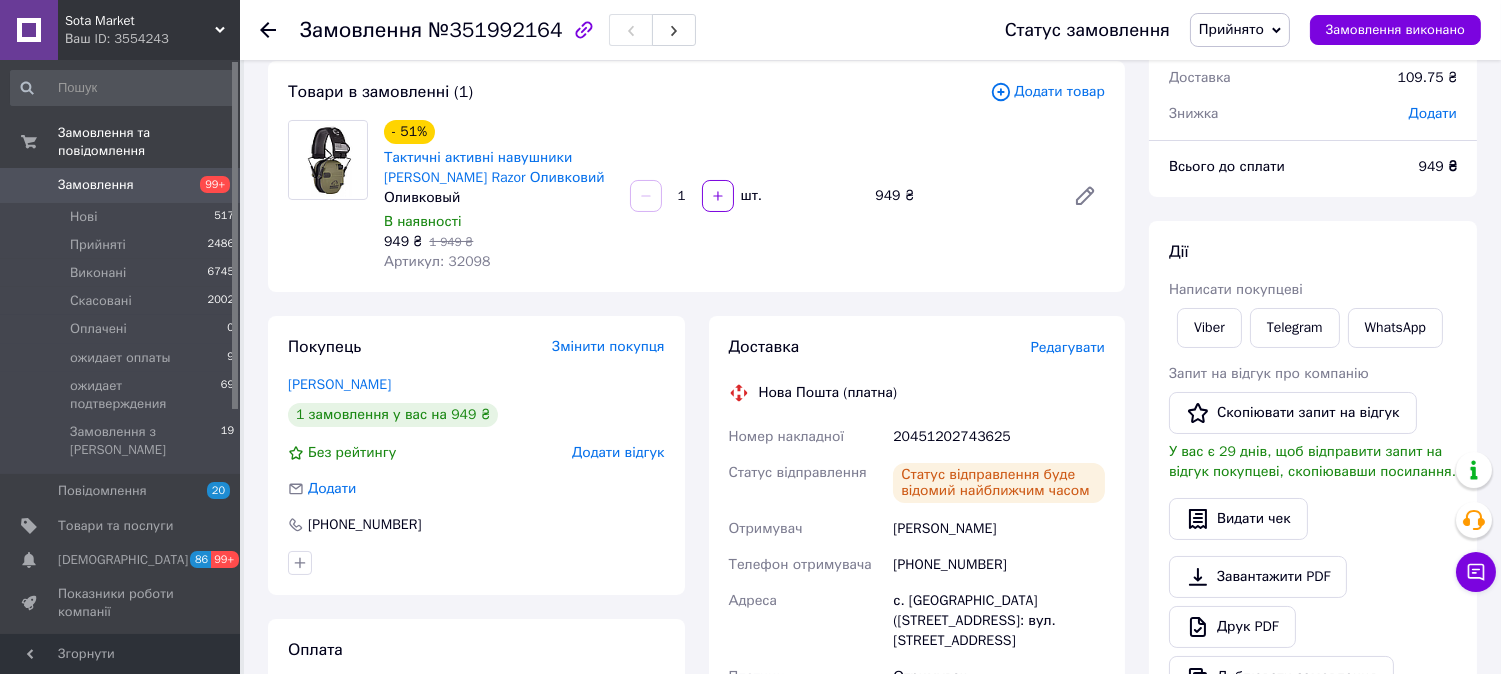 drag, startPoint x: 114, startPoint y: 163, endPoint x: 444, endPoint y: 294, distance: 355.0507 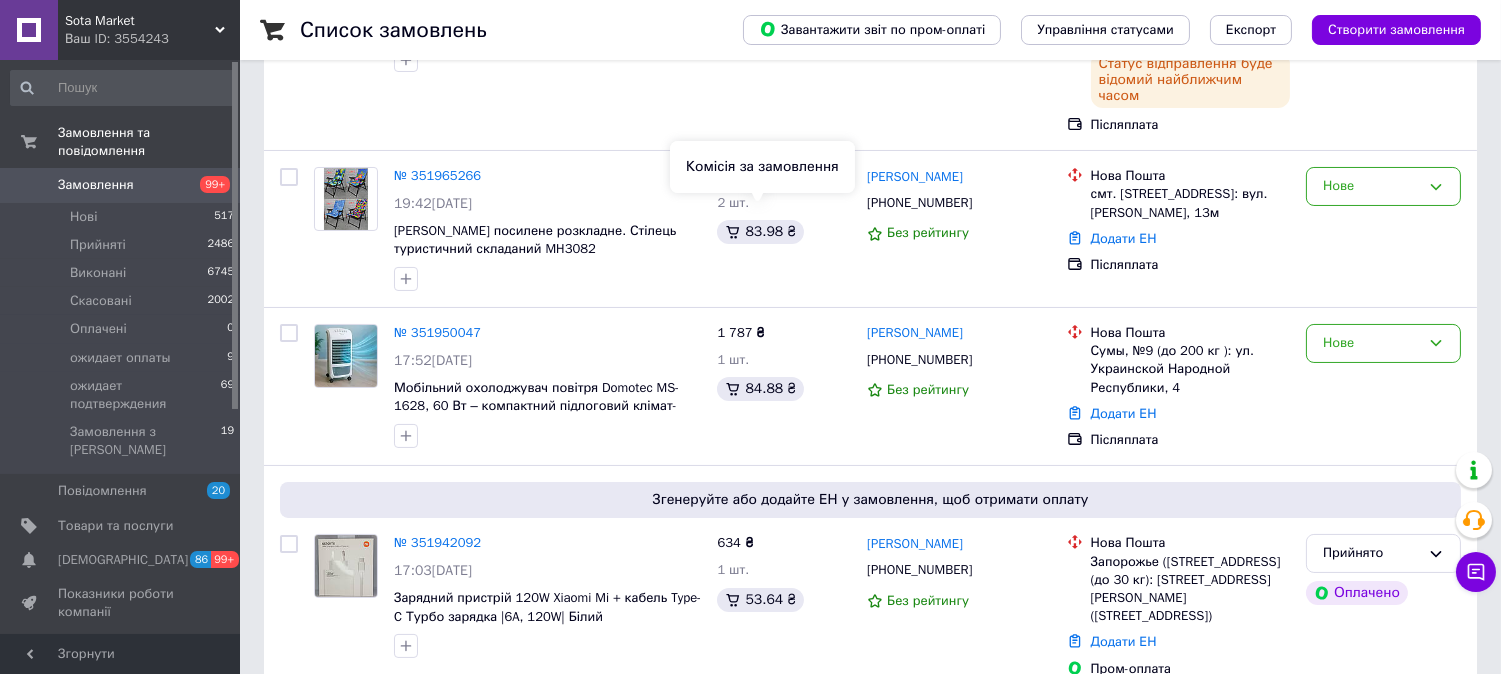 scroll, scrollTop: 444, scrollLeft: 0, axis: vertical 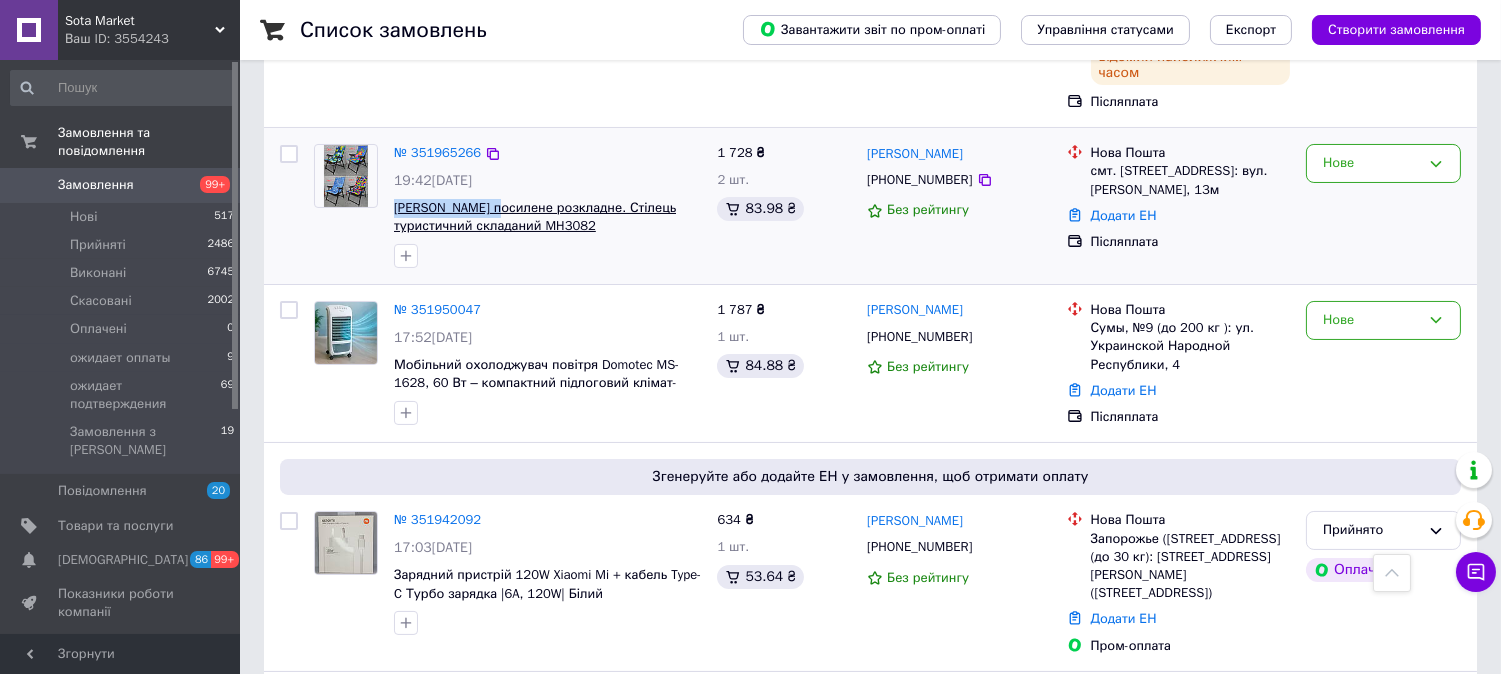 drag, startPoint x: 393, startPoint y: 194, endPoint x: 480, endPoint y: 188, distance: 87.20665 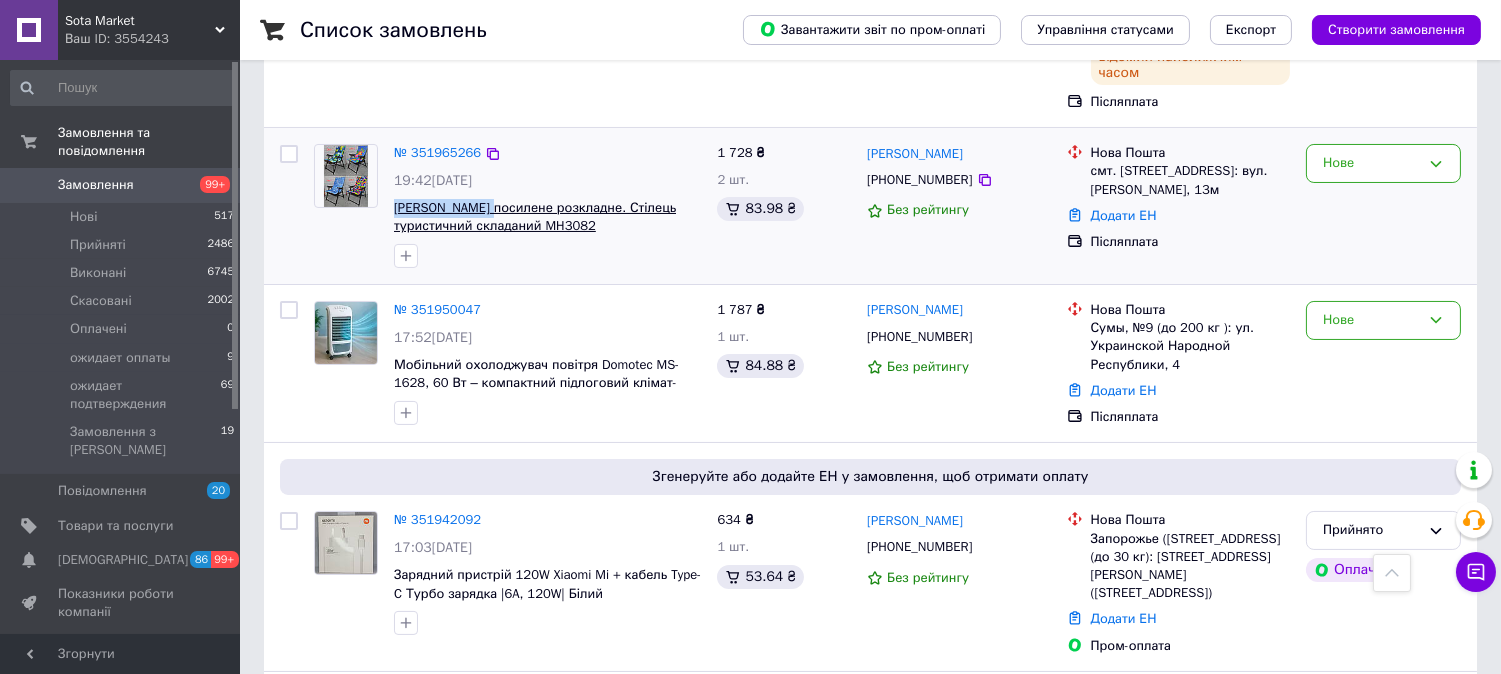 copy on "[PERSON_NAME]" 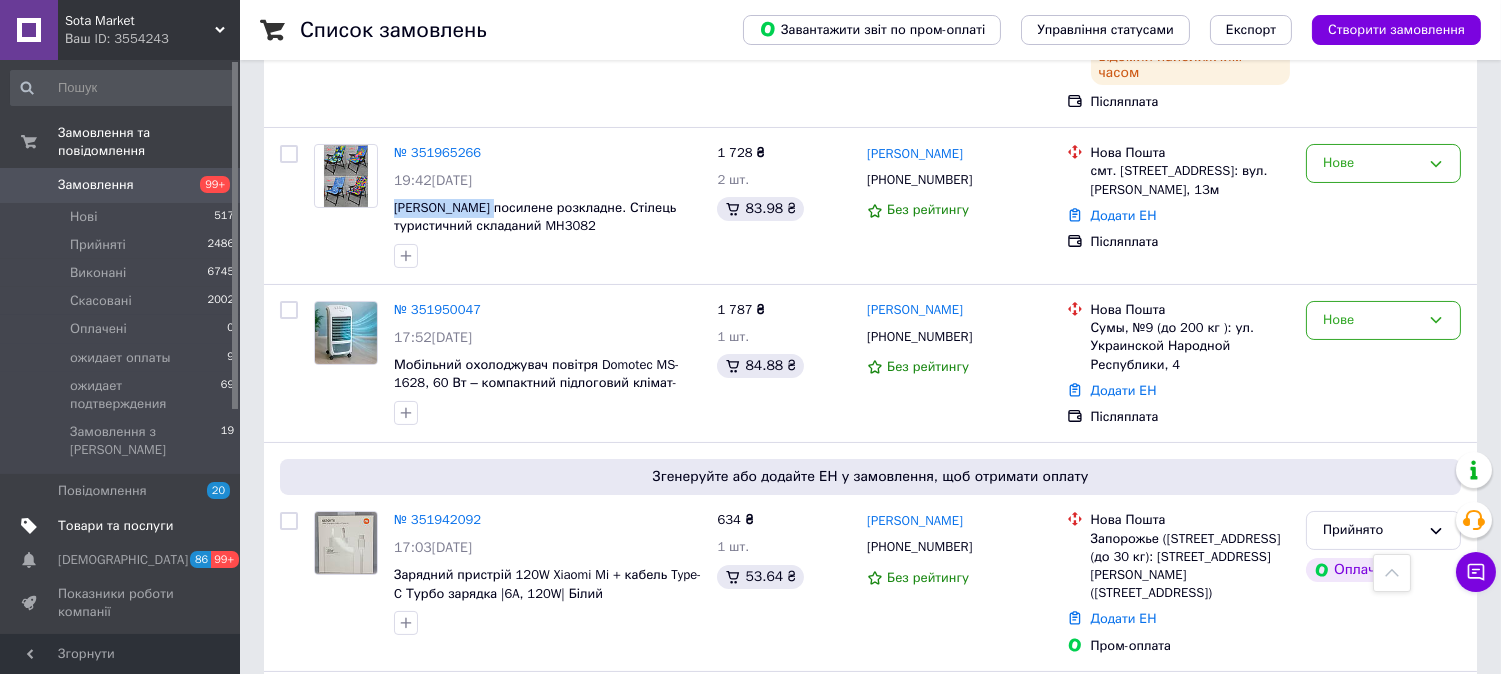 click on "Товари та послуги" at bounding box center [123, 526] 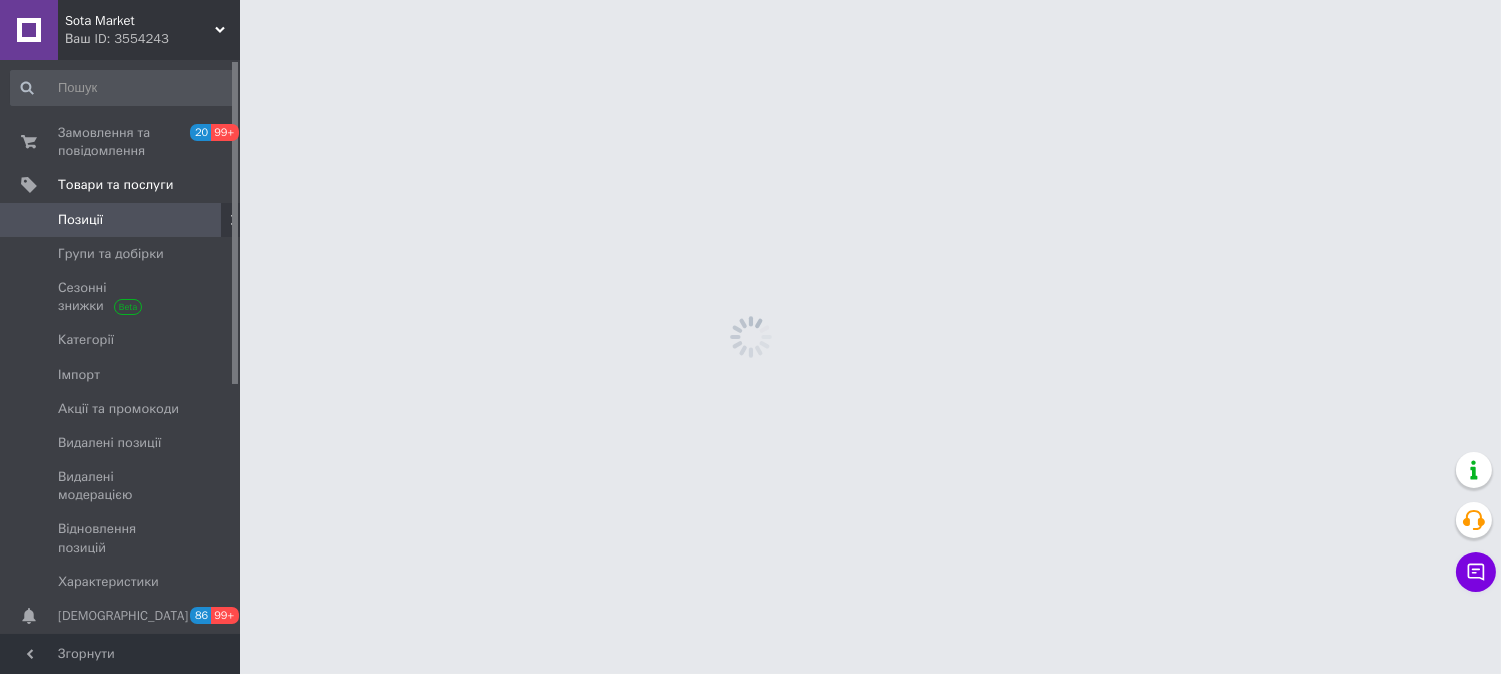 scroll, scrollTop: 0, scrollLeft: 0, axis: both 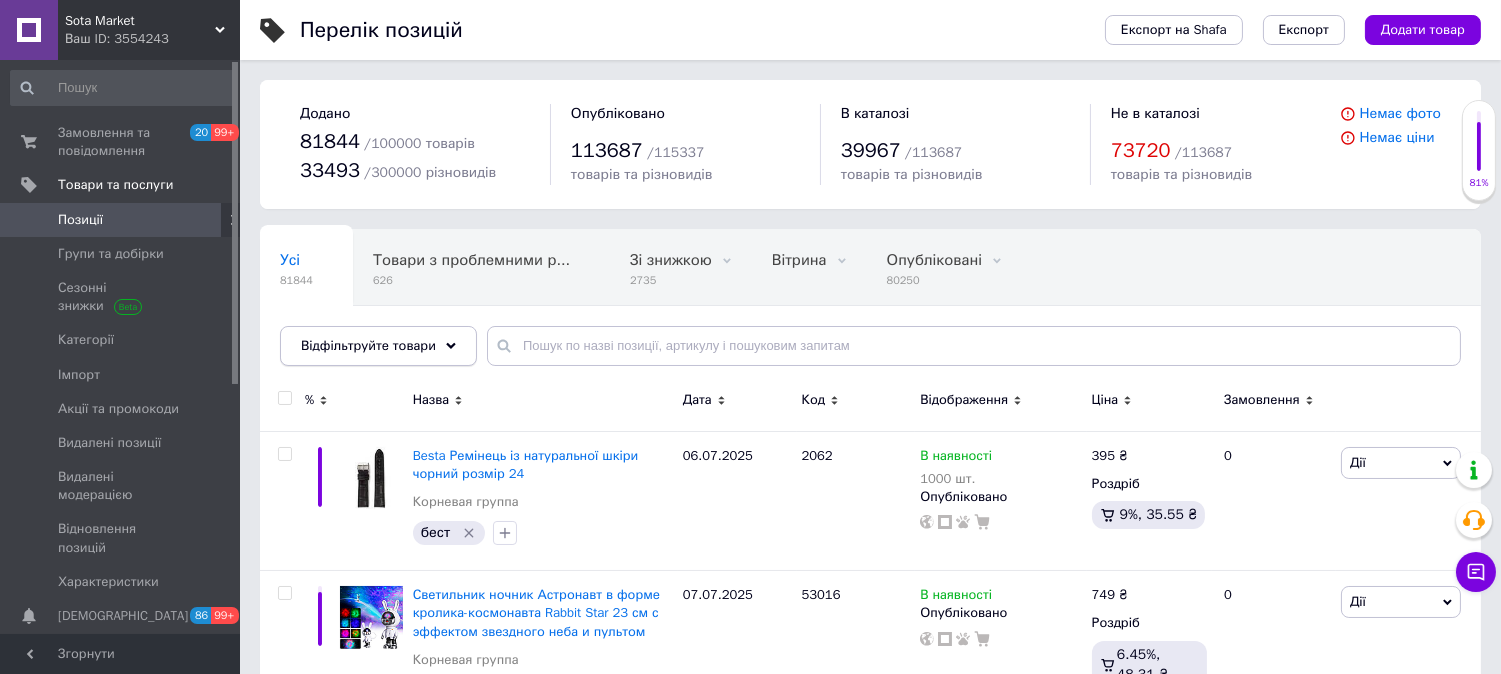 click on "Відфільтруйте товари" at bounding box center [378, 346] 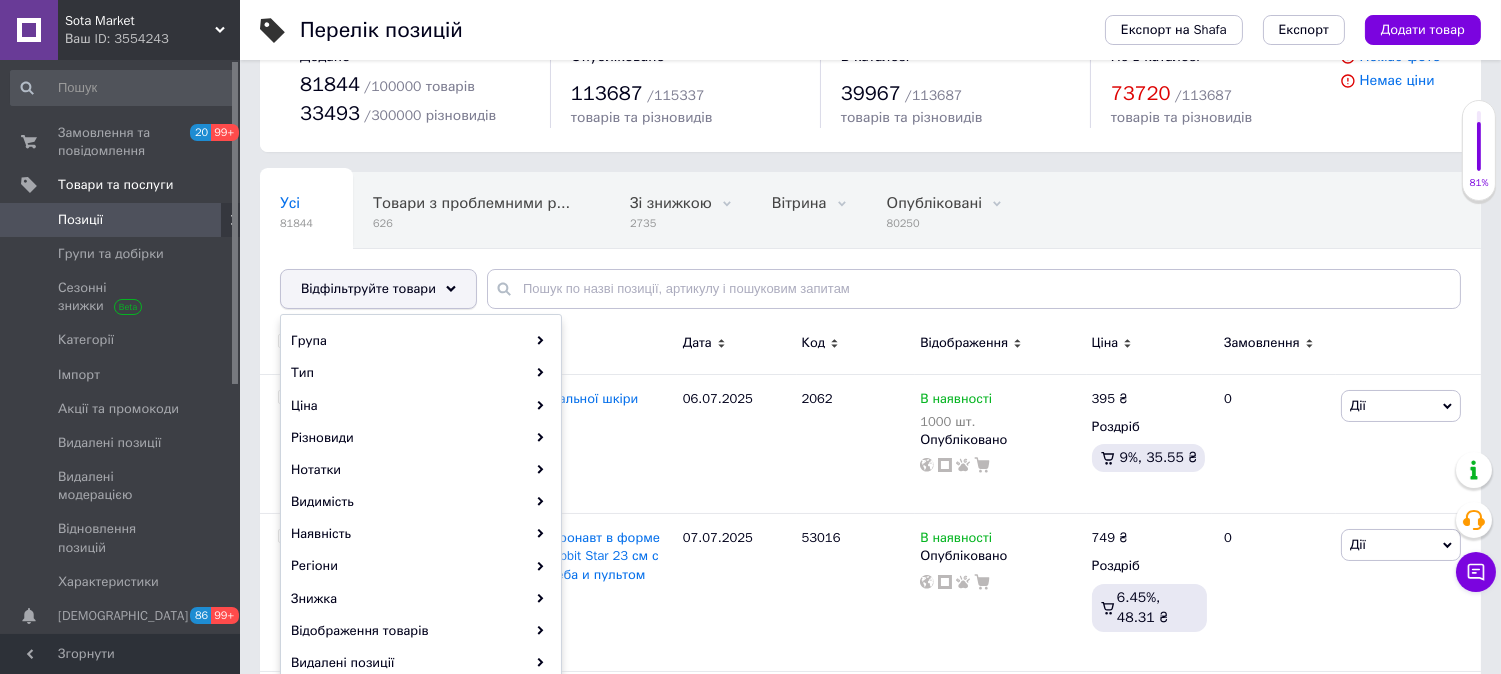scroll, scrollTop: 111, scrollLeft: 0, axis: vertical 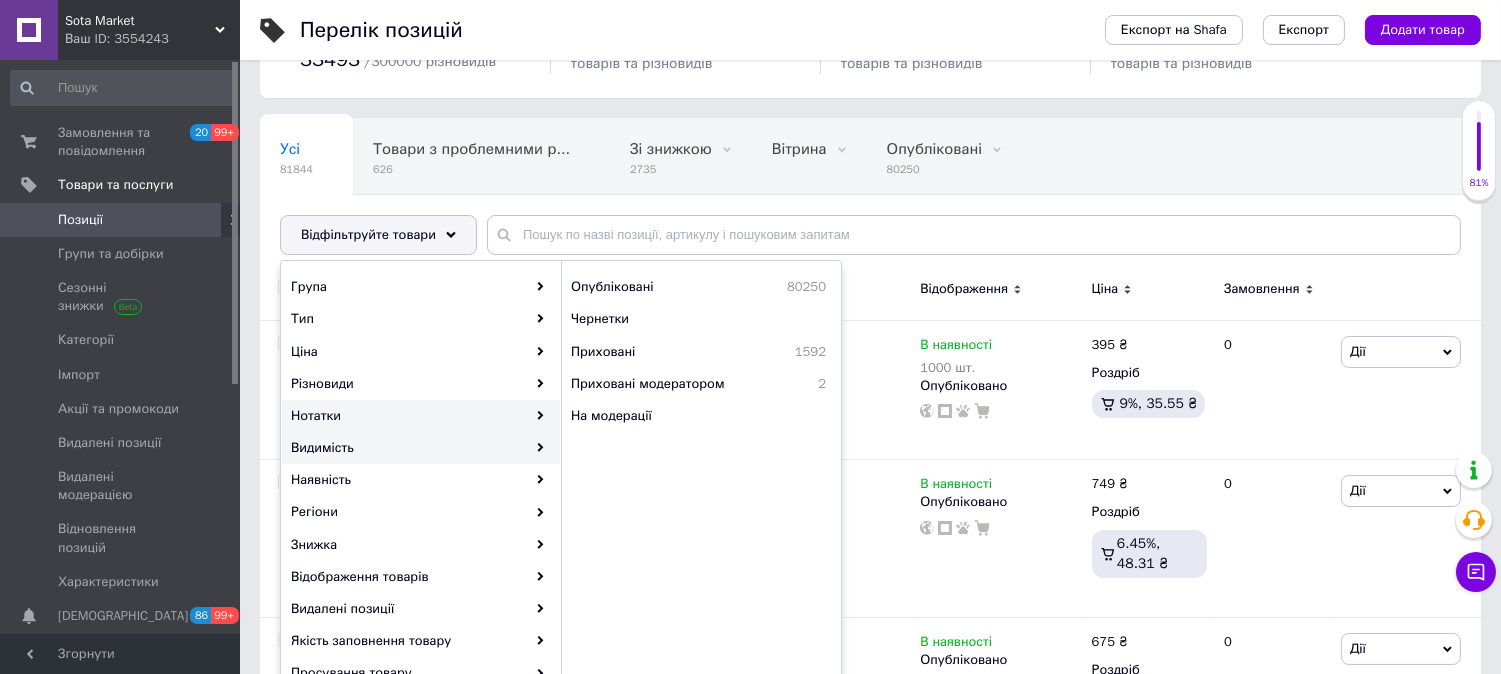 click on "Нотатки" at bounding box center [421, 416] 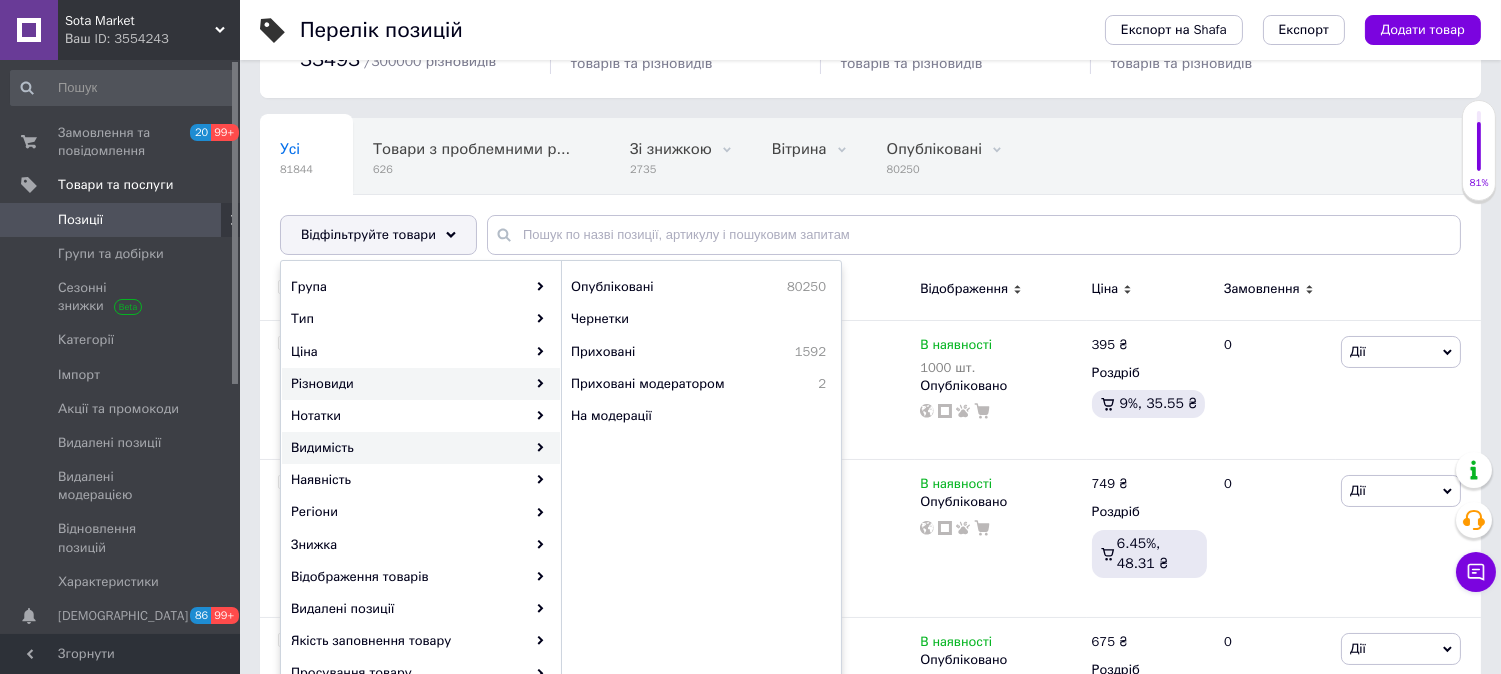 click on "Різновиди" at bounding box center (421, 384) 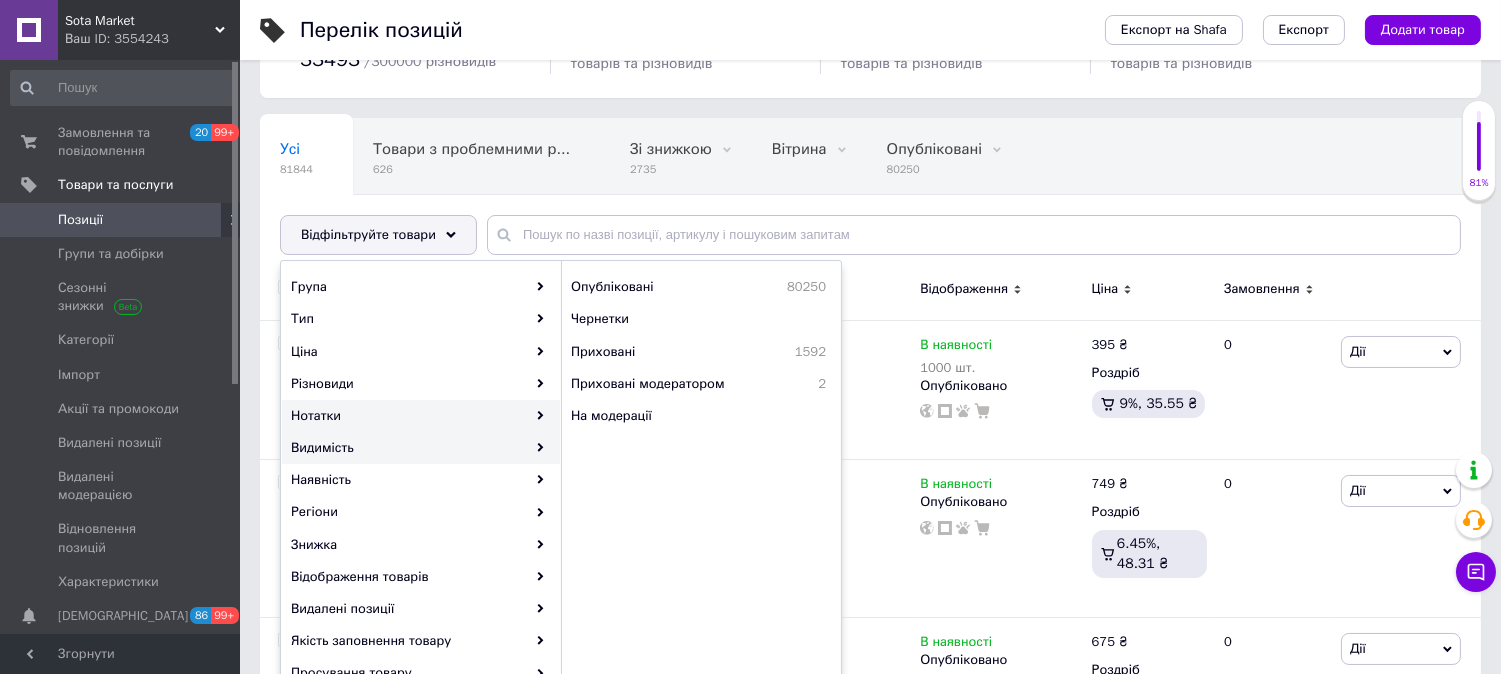 click on "Нотатки" at bounding box center [421, 416] 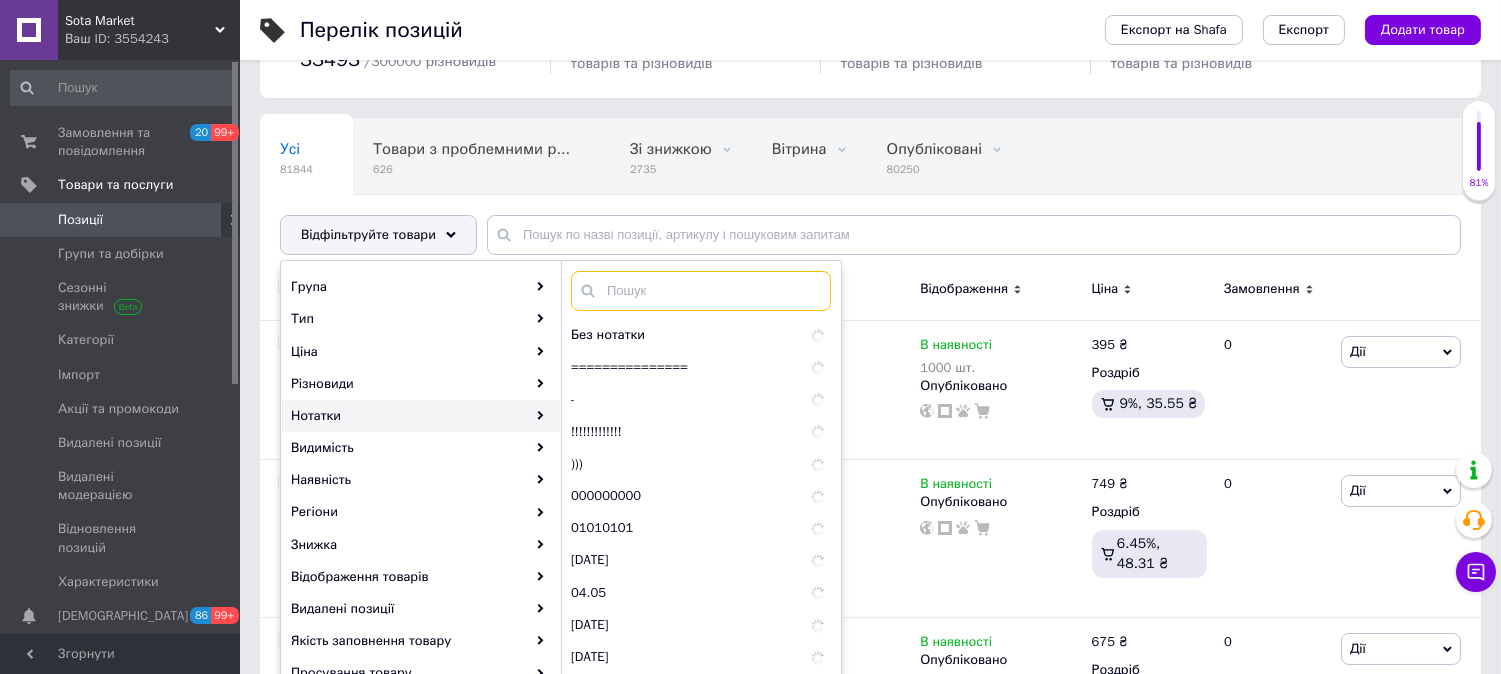 click at bounding box center (701, 291) 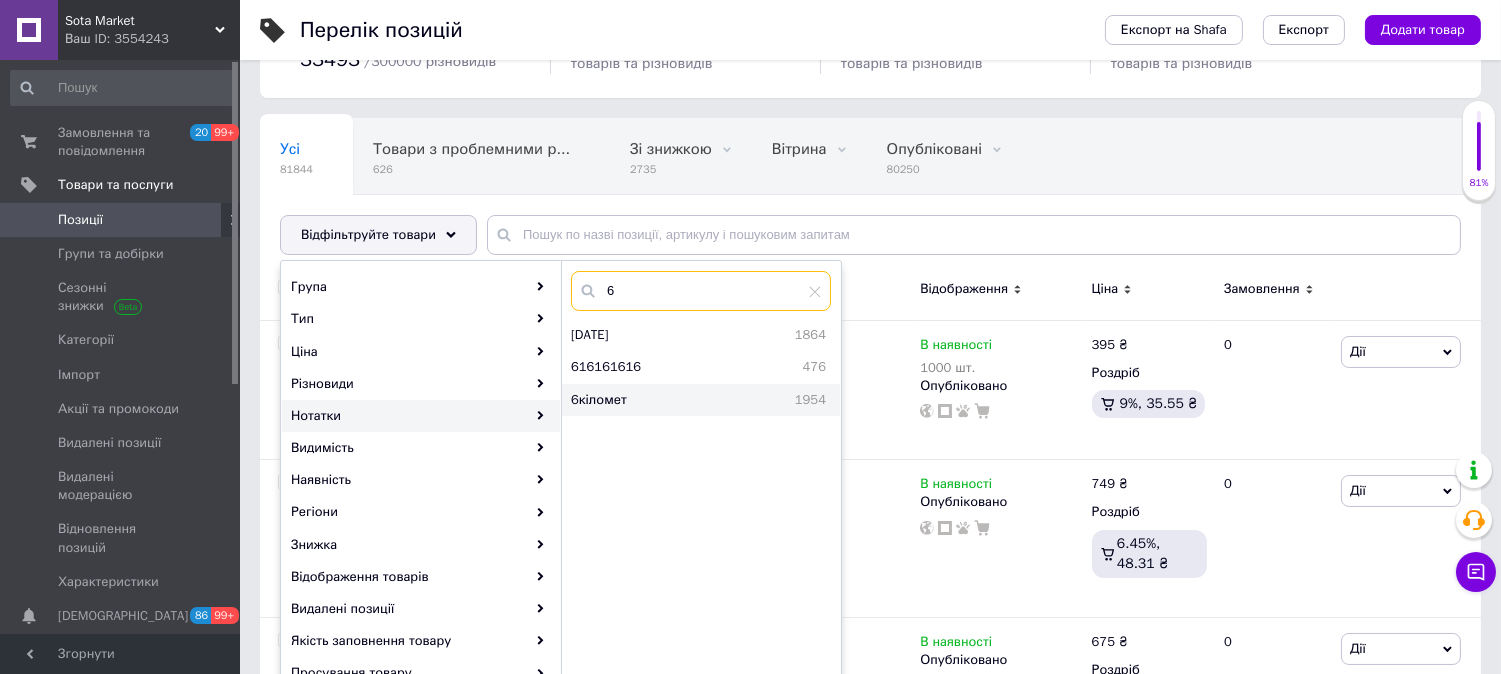 type on "6" 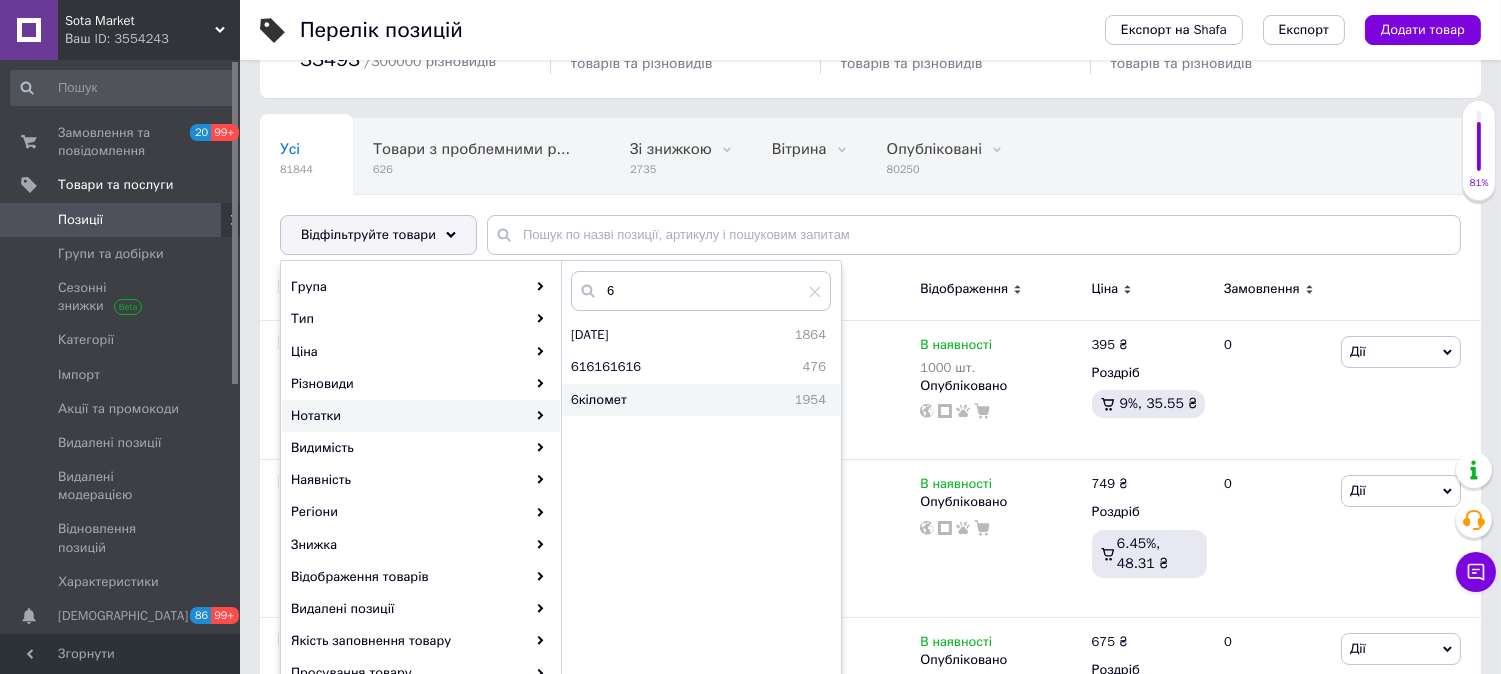 click on "6кіломет" at bounding box center [644, 400] 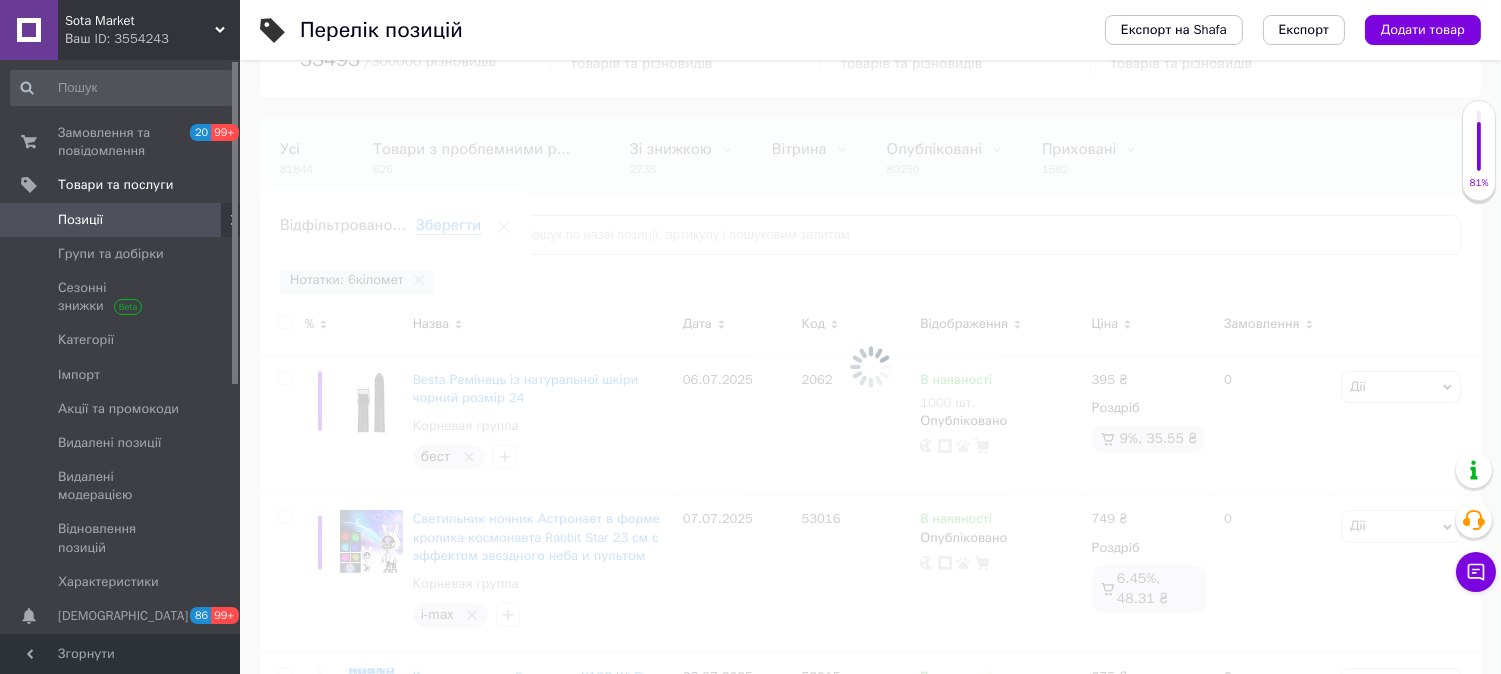 scroll, scrollTop: 0, scrollLeft: 92, axis: horizontal 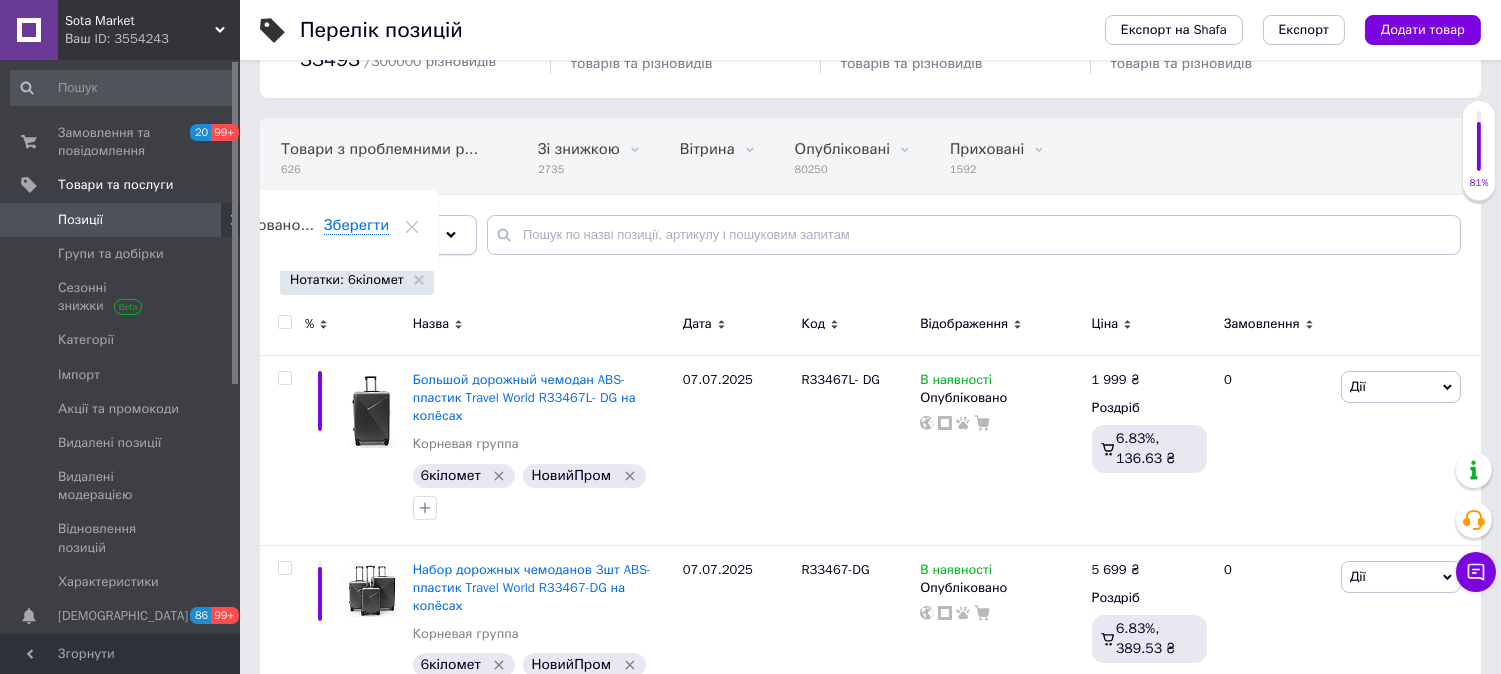 click 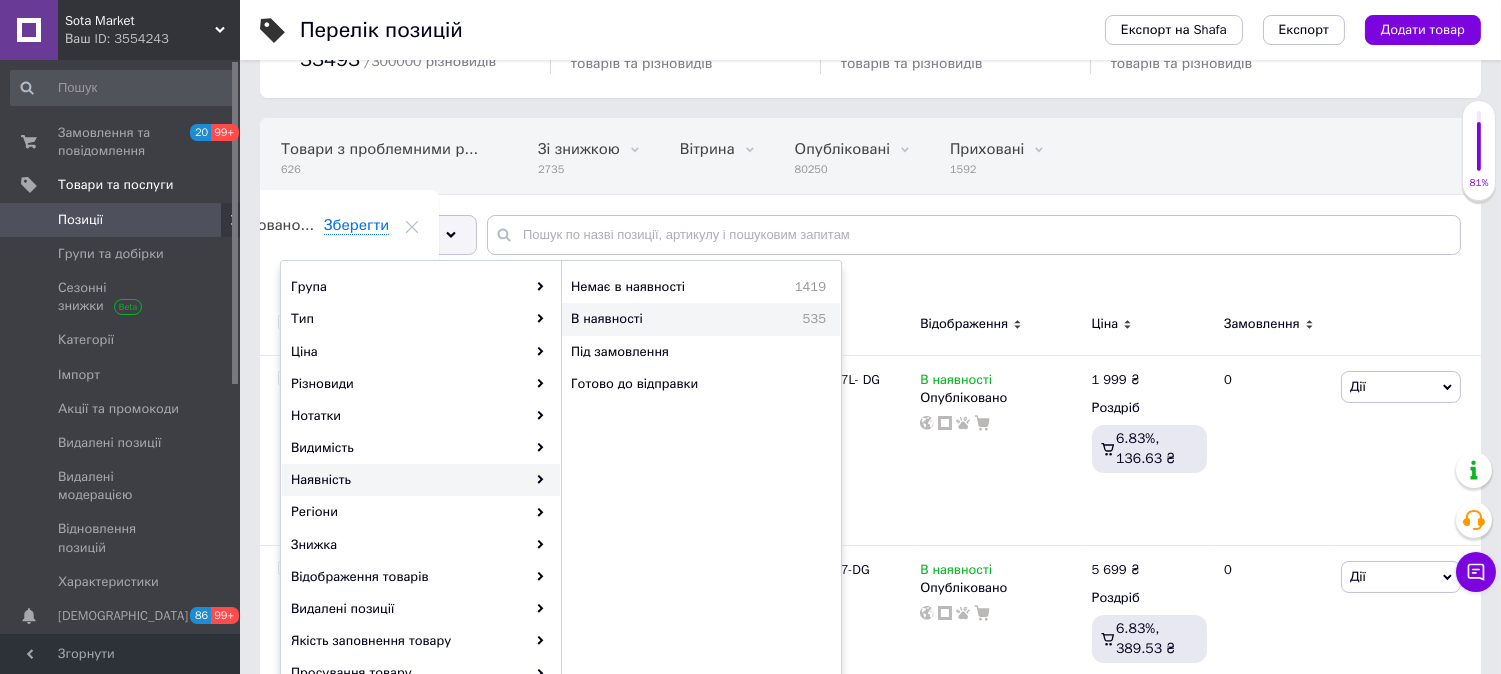click on "В наявності" at bounding box center (658, 319) 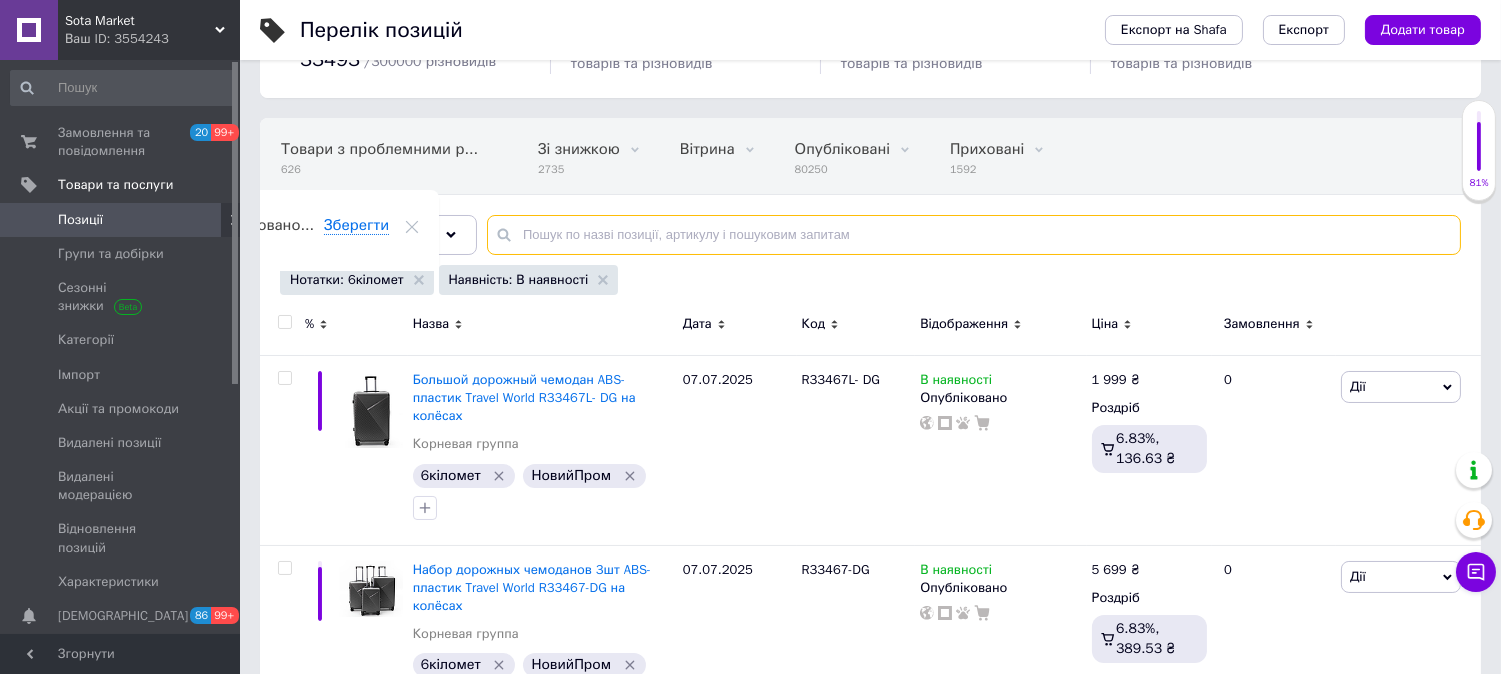 click at bounding box center [974, 235] 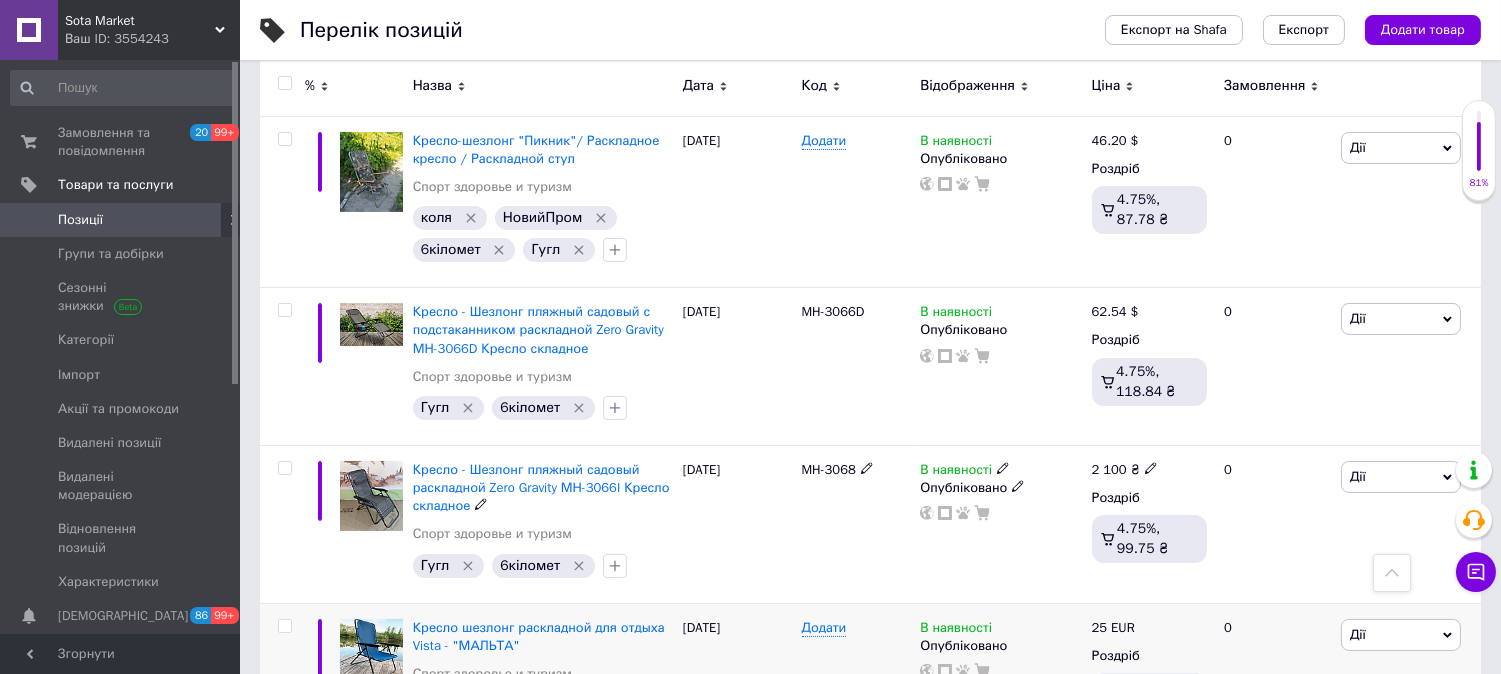 scroll, scrollTop: 506, scrollLeft: 0, axis: vertical 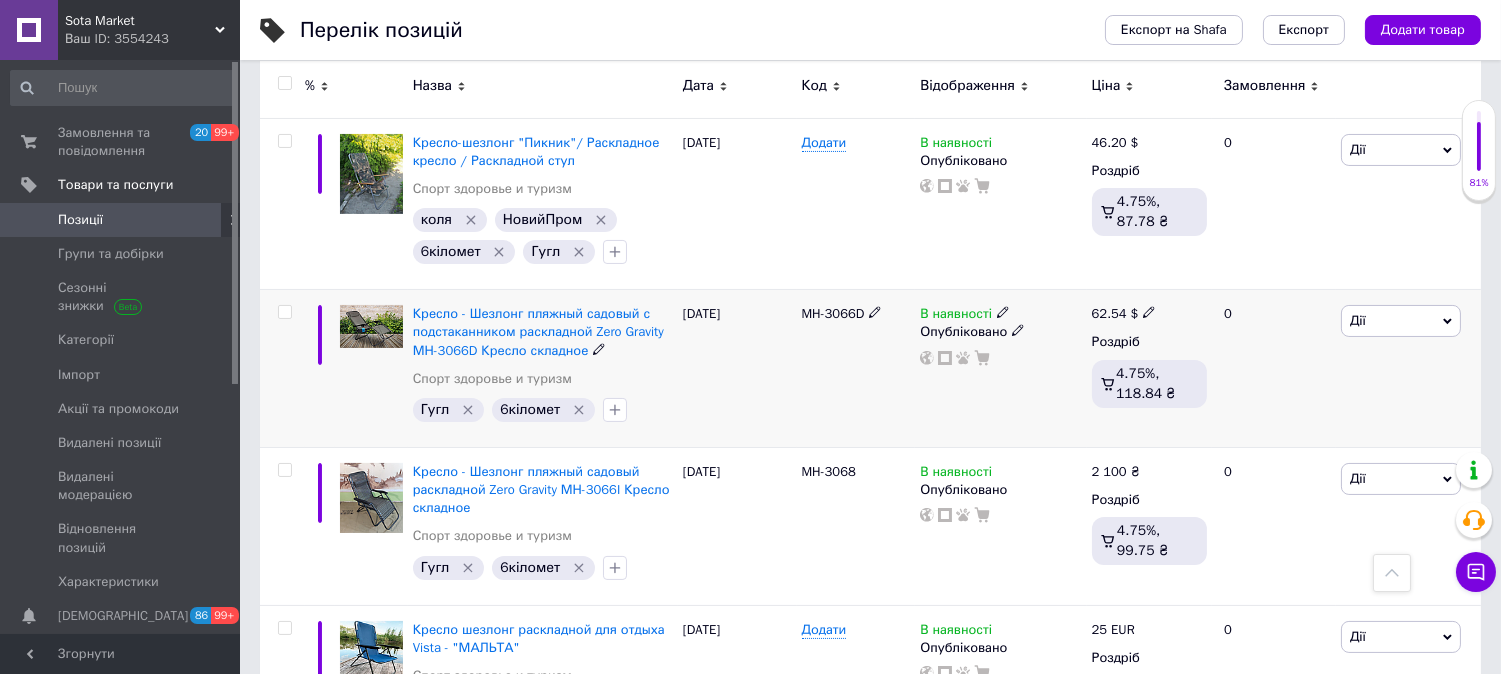 type on "крісло" 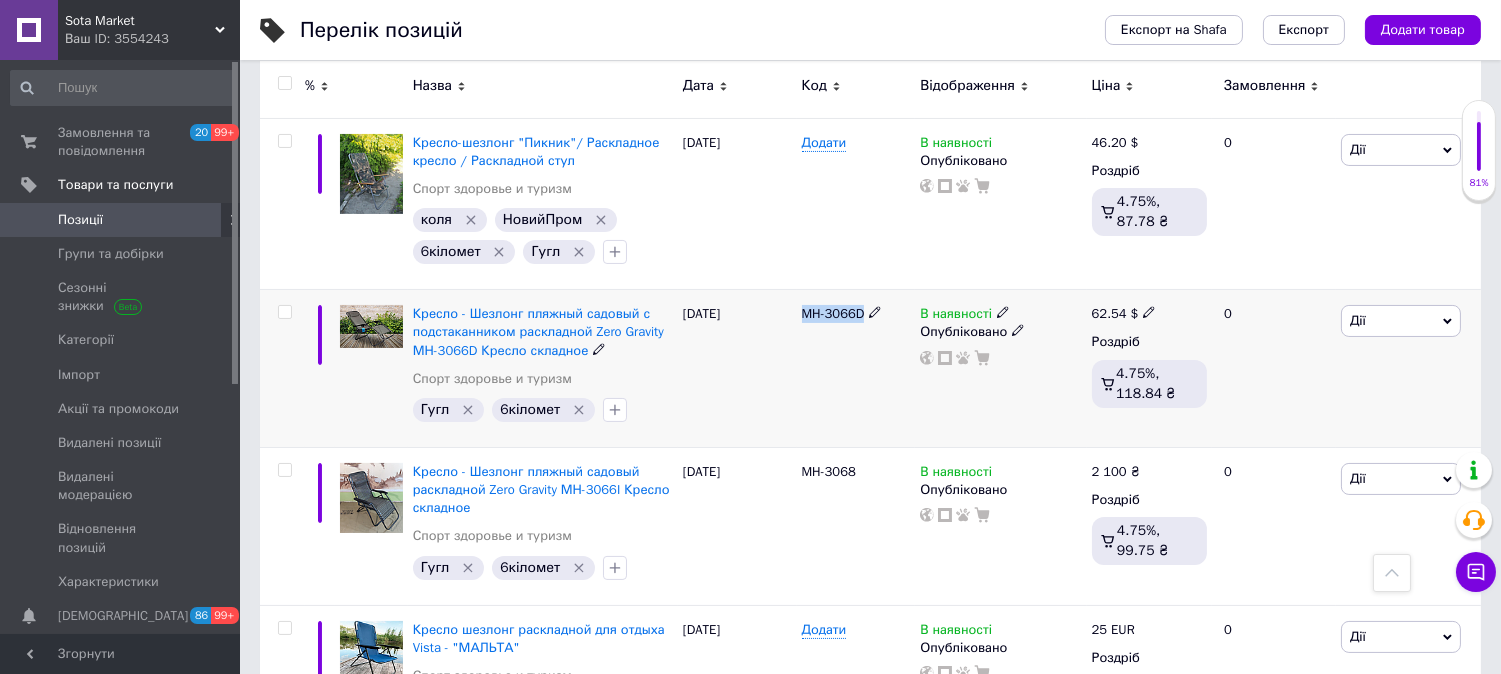 drag, startPoint x: 825, startPoint y: 314, endPoint x: 872, endPoint y: 314, distance: 47 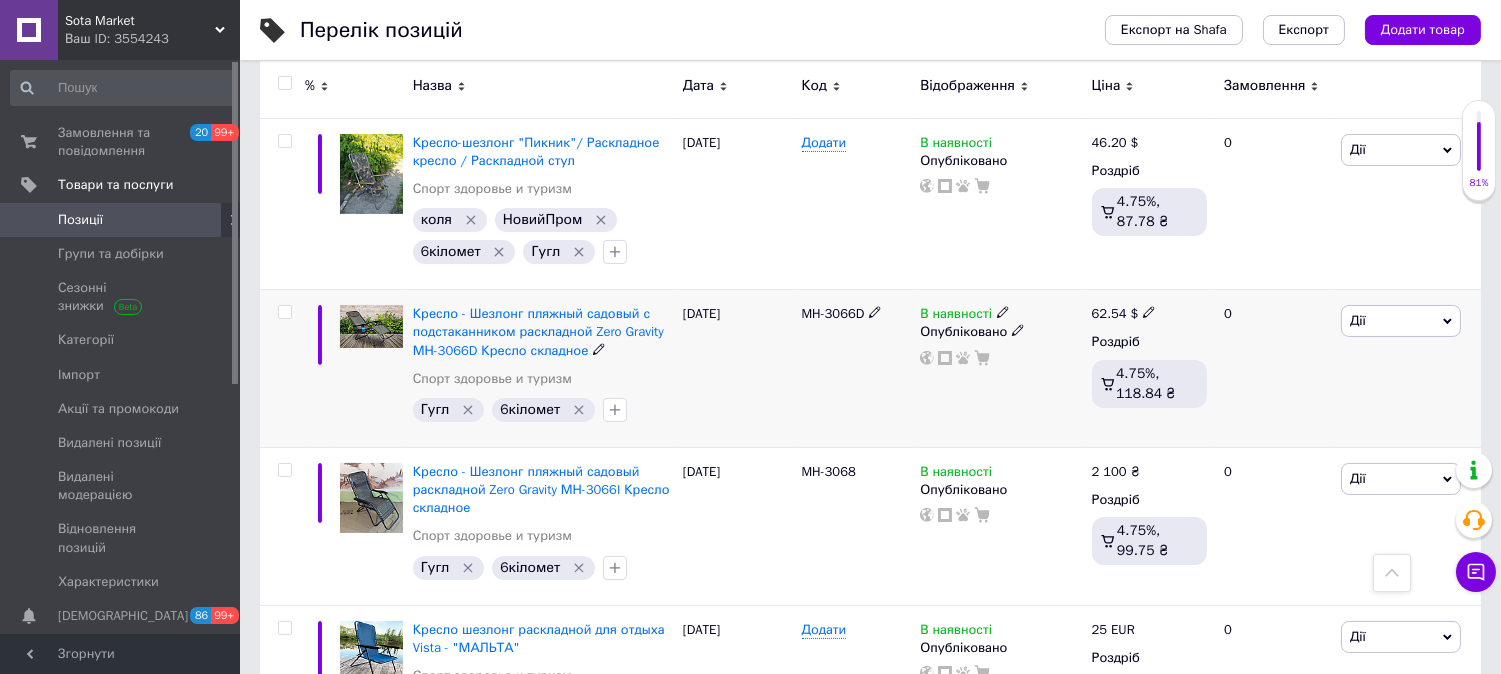 click on "62.54   $" at bounding box center (1149, 314) 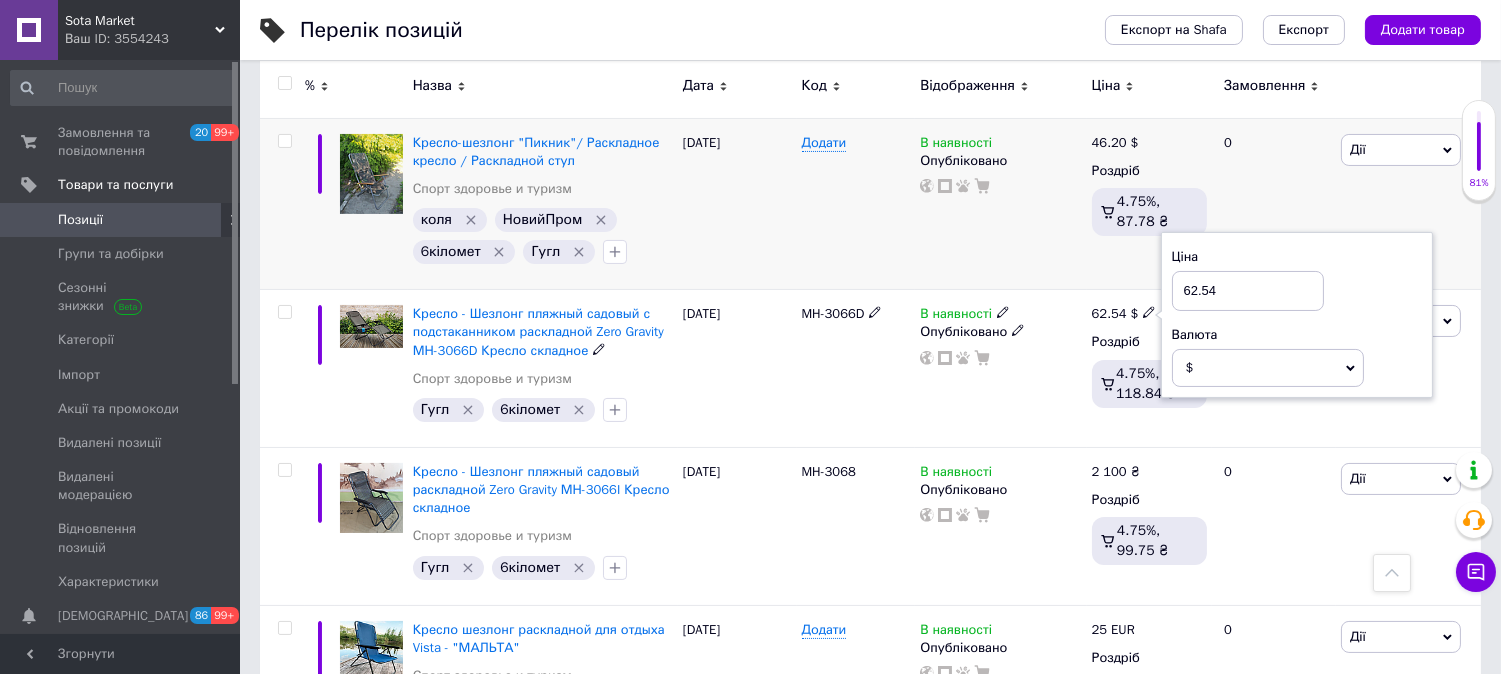 drag, startPoint x: 1214, startPoint y: 285, endPoint x: 1125, endPoint y: 284, distance: 89.005615 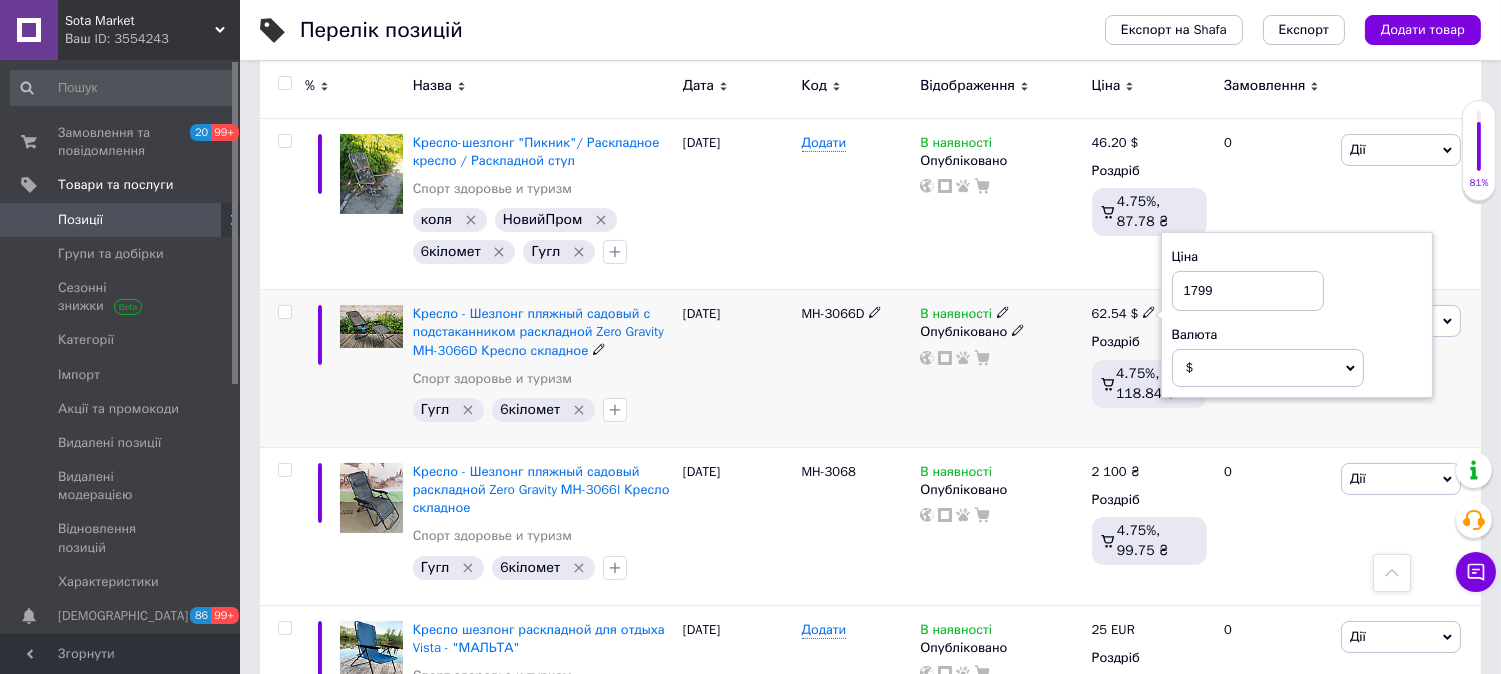 type on "1799" 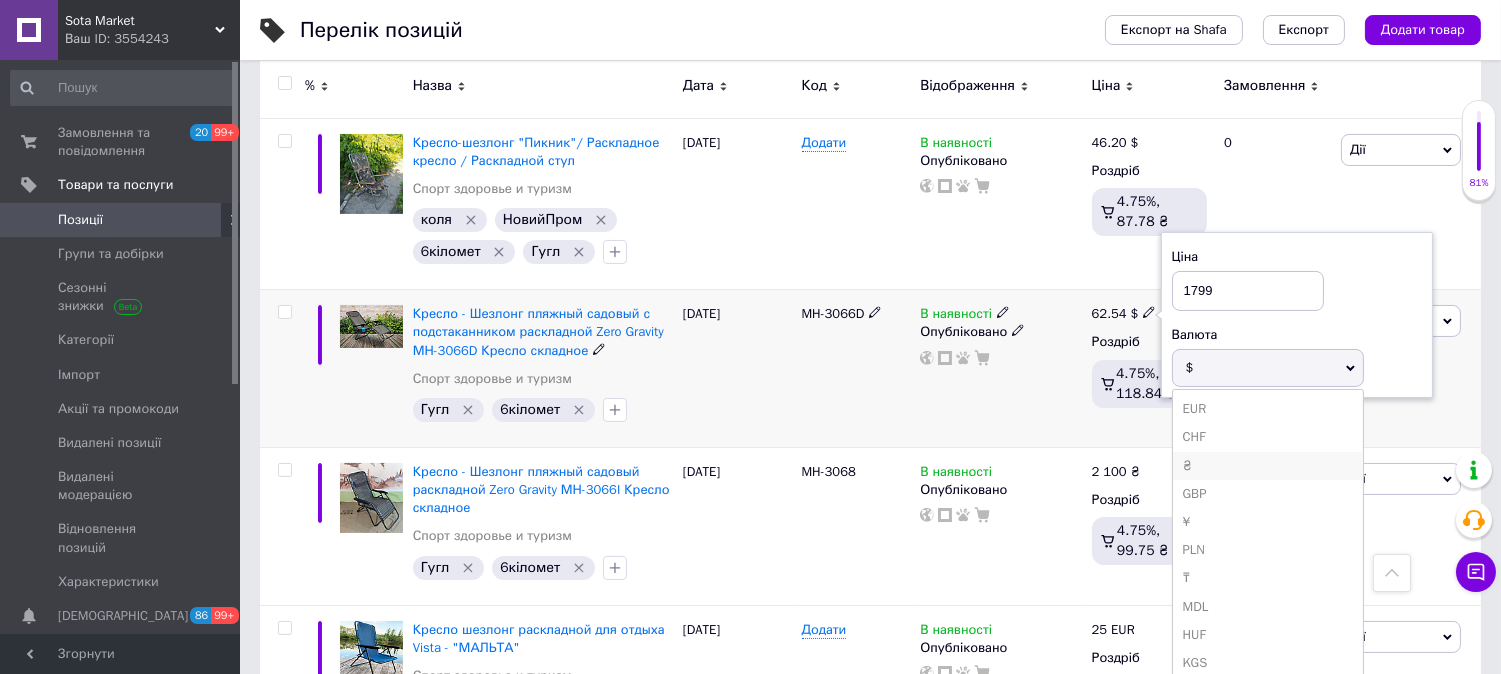 drag, startPoint x: 1225, startPoint y: 457, endPoint x: 1208, endPoint y: 460, distance: 17.262676 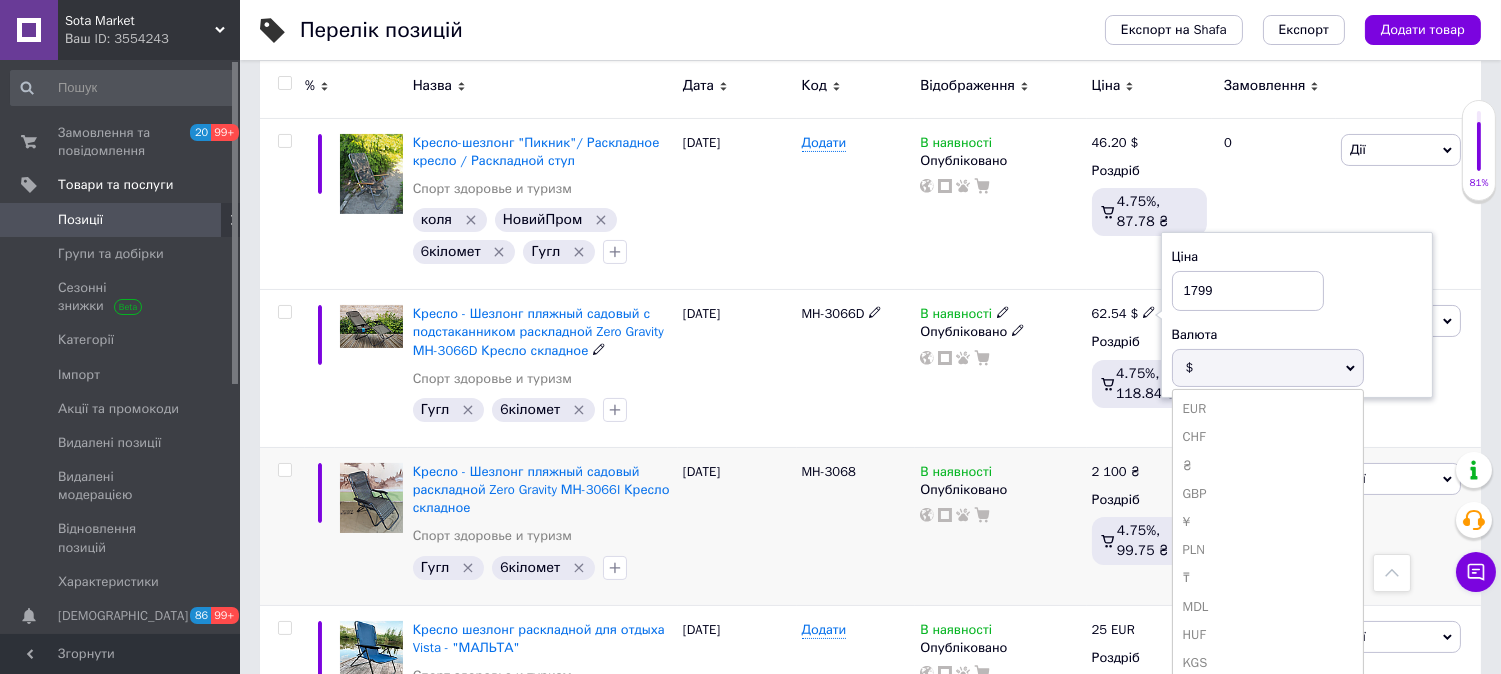 click on "₴" at bounding box center (1268, 466) 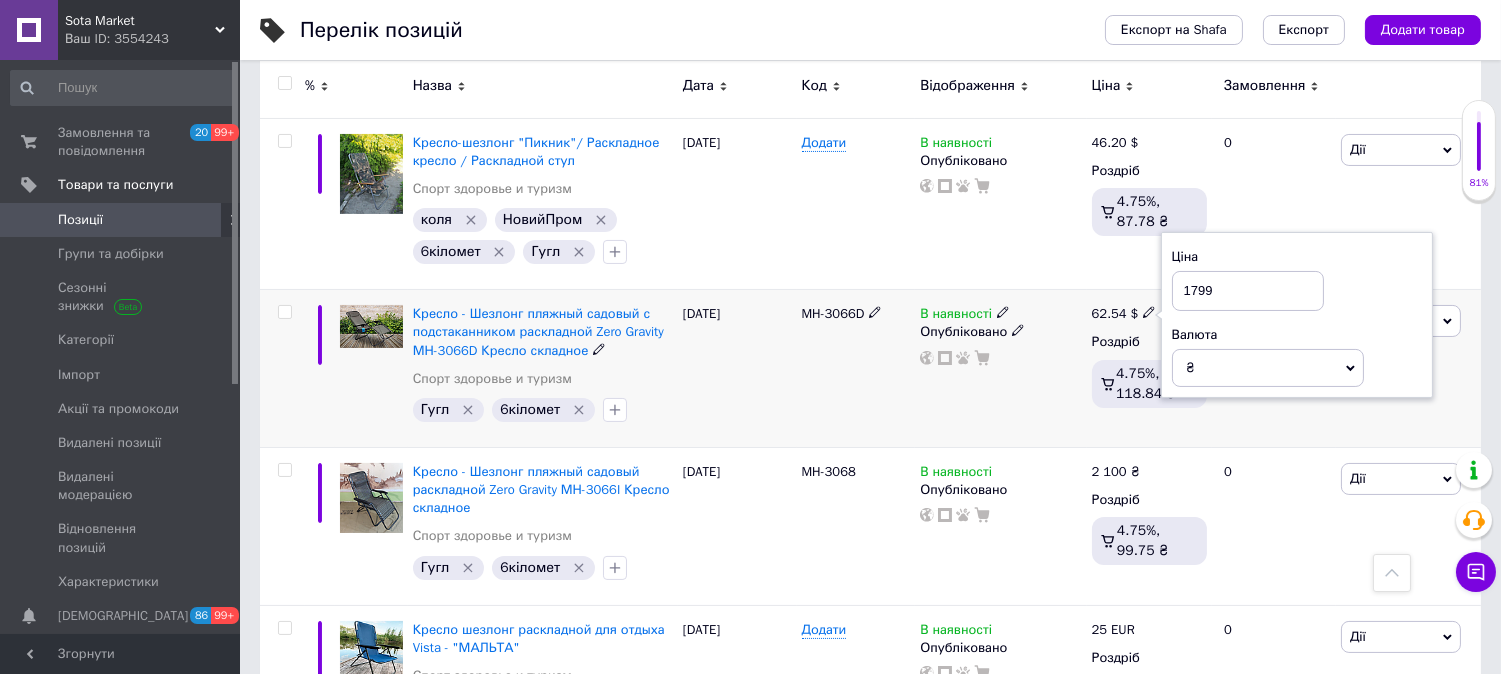 click on "В наявності Опубліковано" at bounding box center [1000, 369] 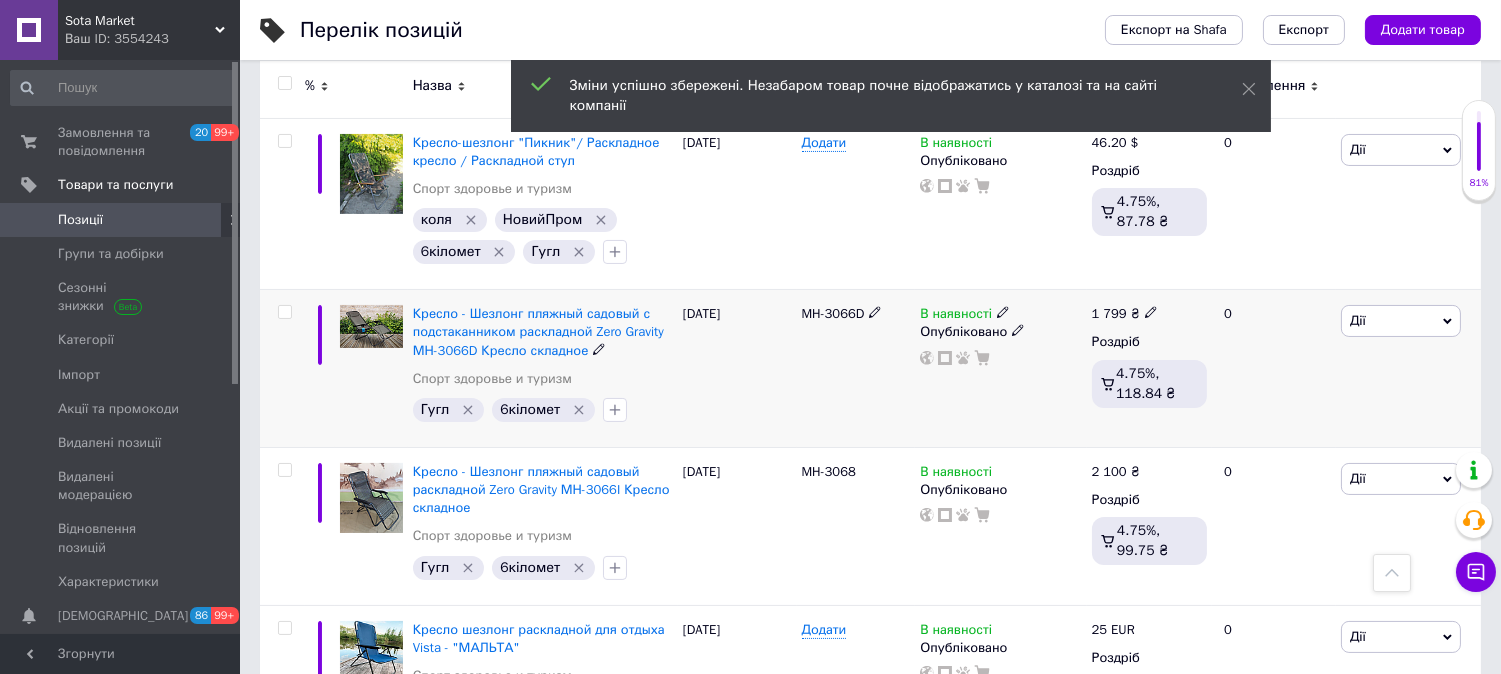 scroll, scrollTop: 395, scrollLeft: 0, axis: vertical 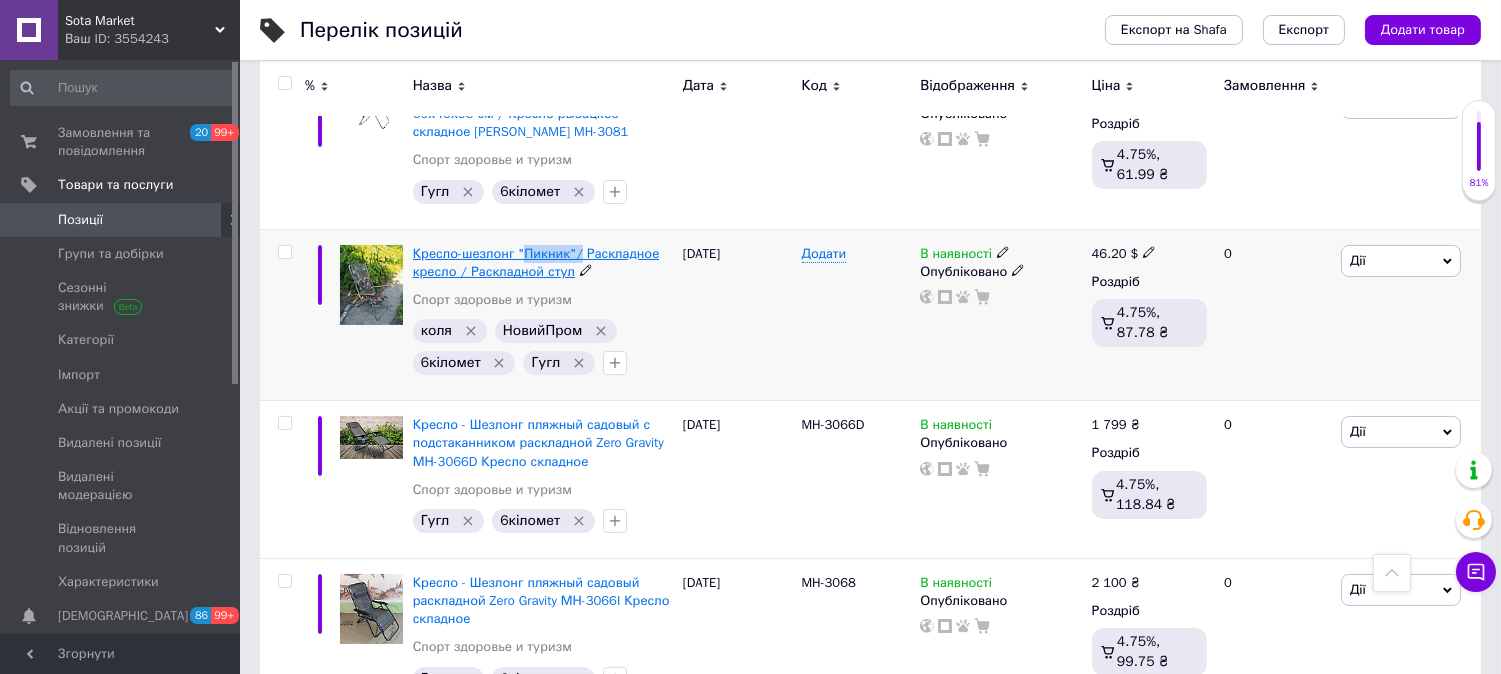 drag, startPoint x: 520, startPoint y: 237, endPoint x: 550, endPoint y: 255, distance: 34.98571 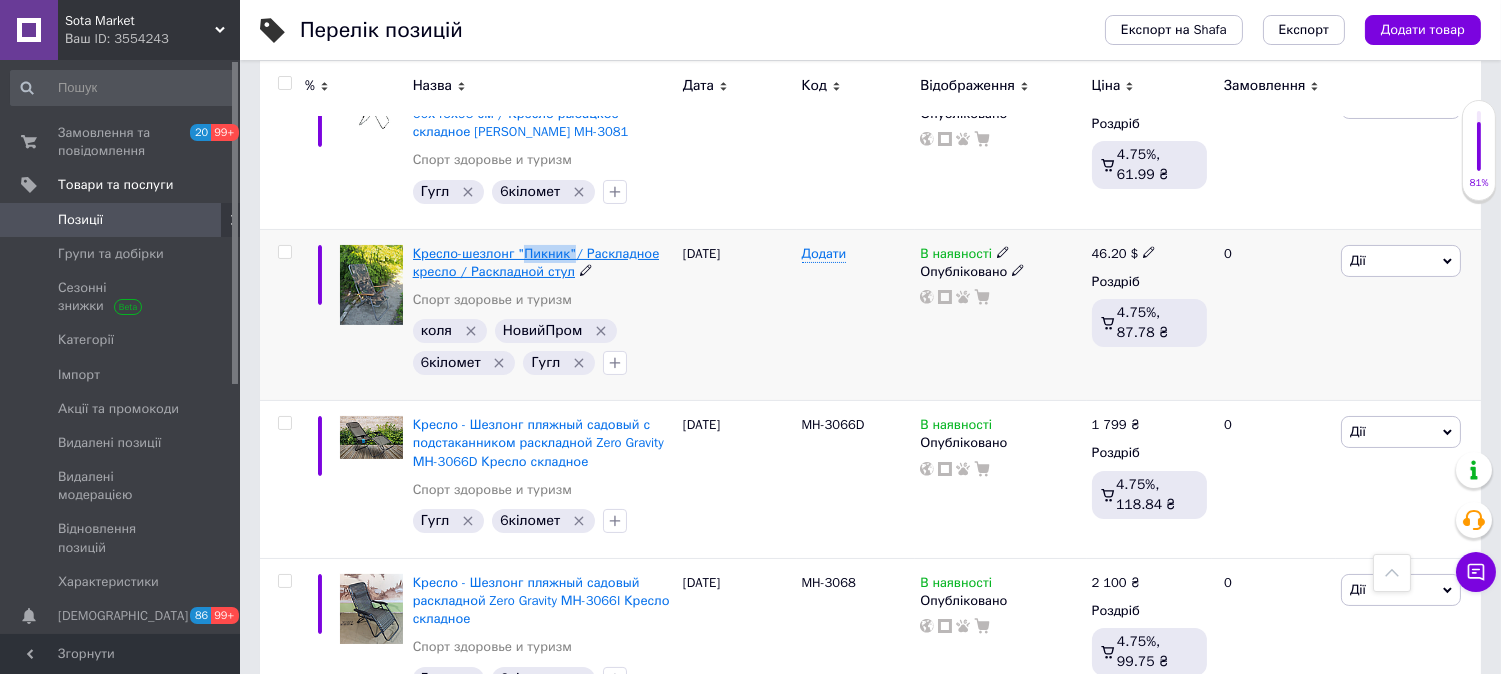 copy on "Пикник"" 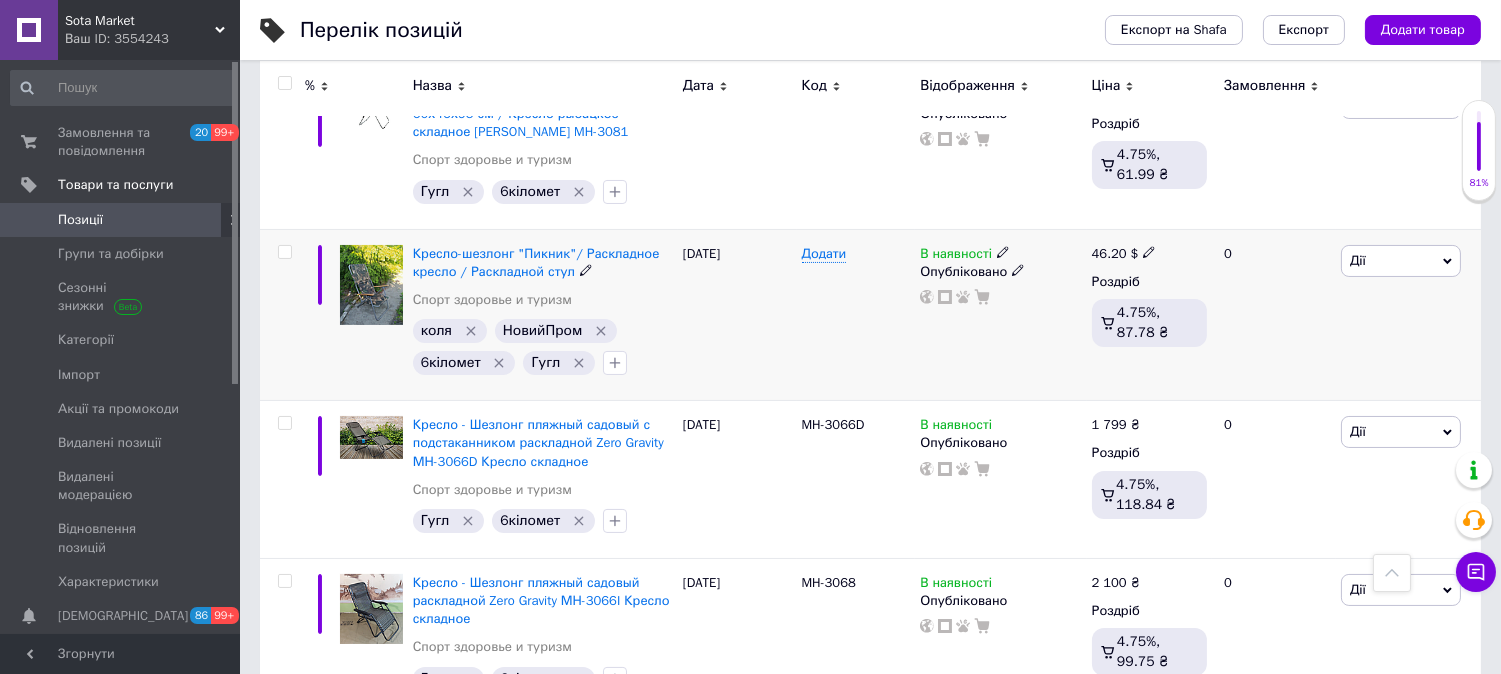 click 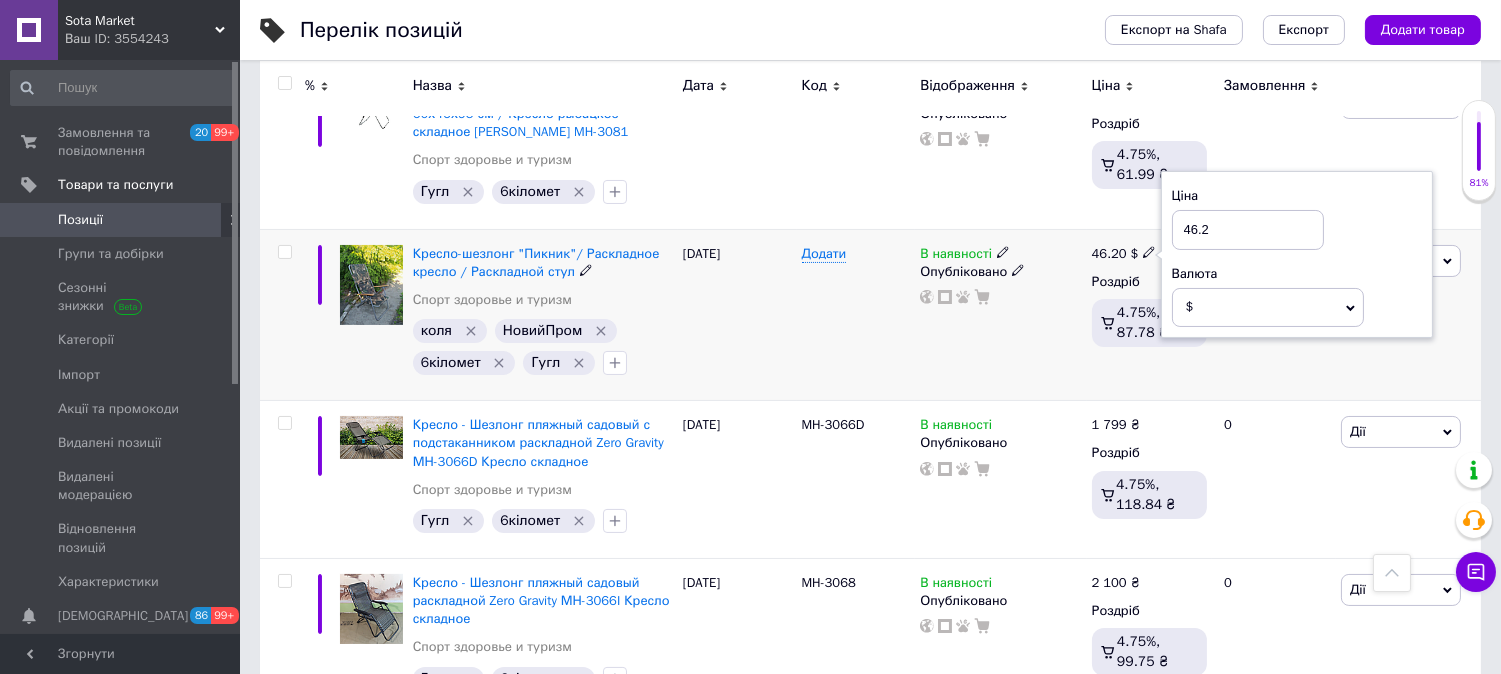 drag, startPoint x: 1231, startPoint y: 231, endPoint x: 1152, endPoint y: 231, distance: 79 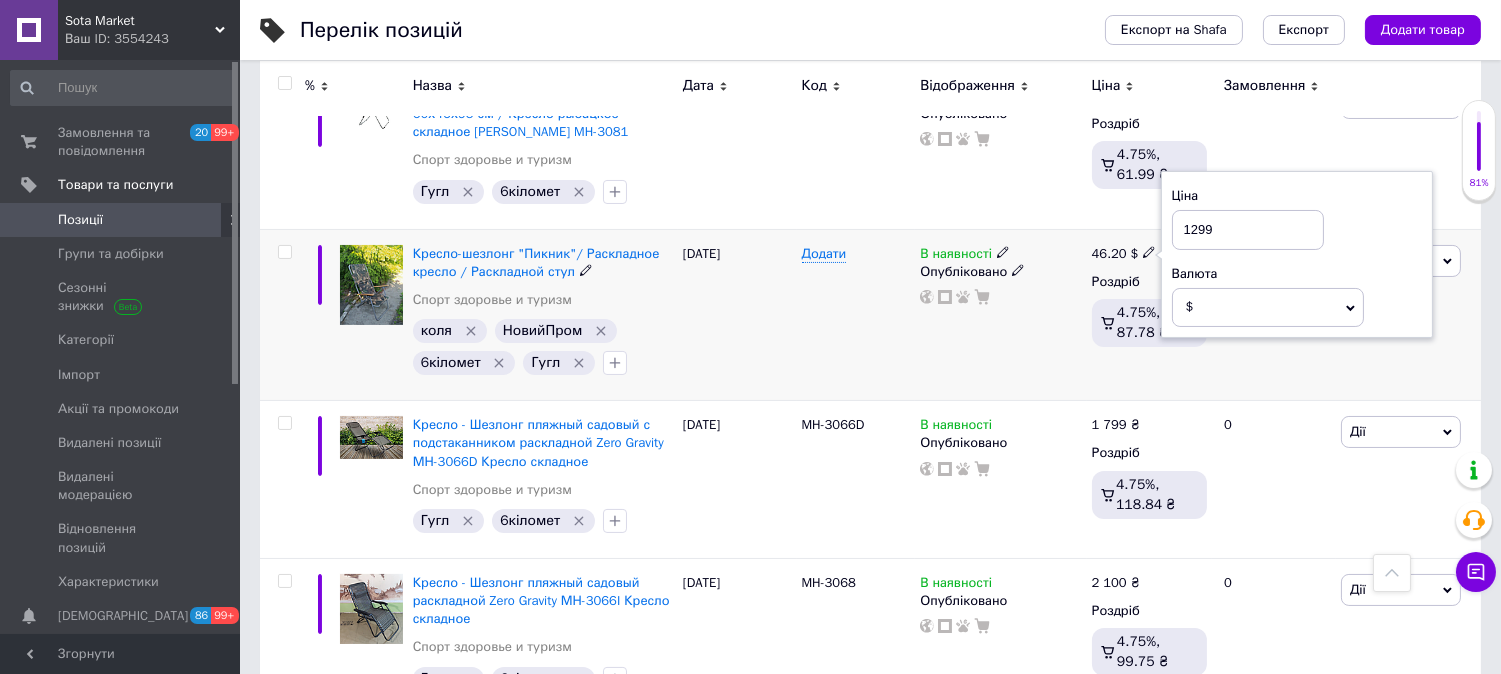 type on "1299" 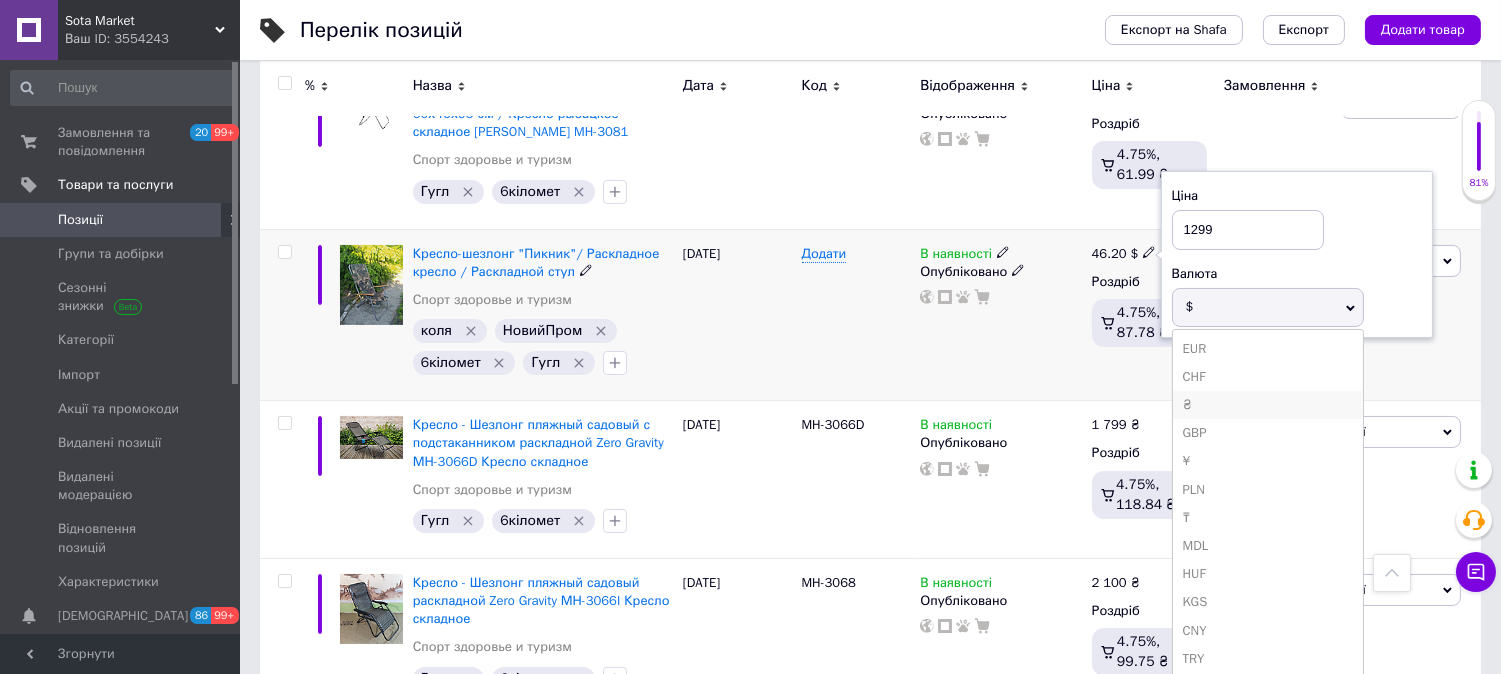 click on "₴" at bounding box center (1268, 405) 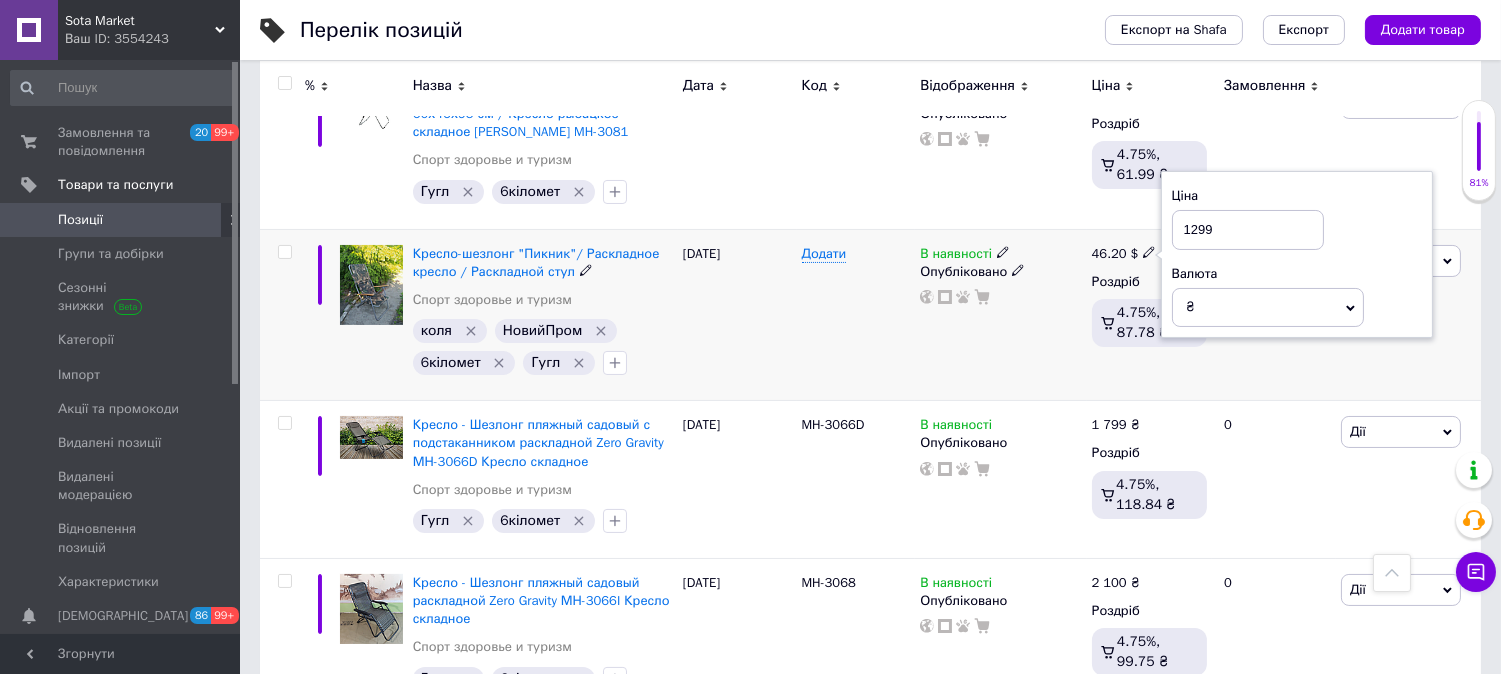 click on "В наявності Опубліковано" at bounding box center (1000, 315) 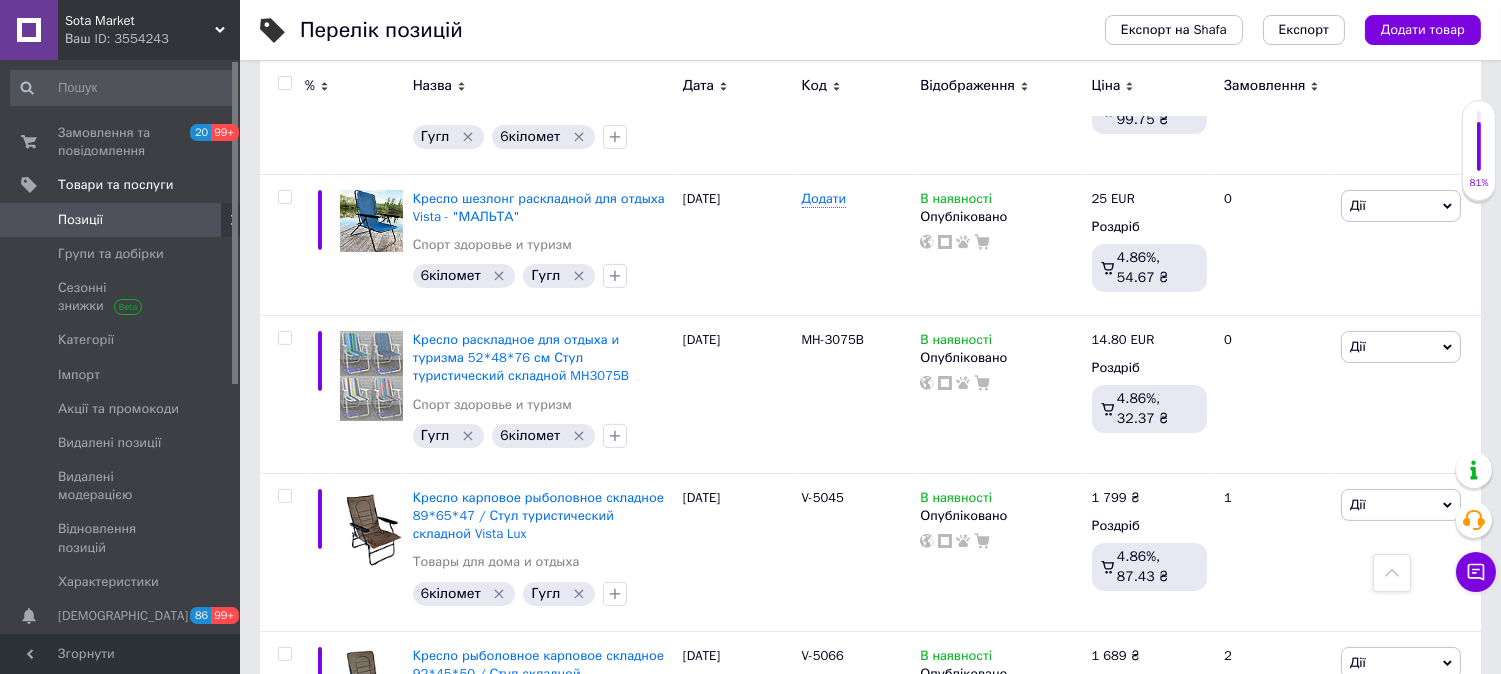 scroll, scrollTop: 951, scrollLeft: 0, axis: vertical 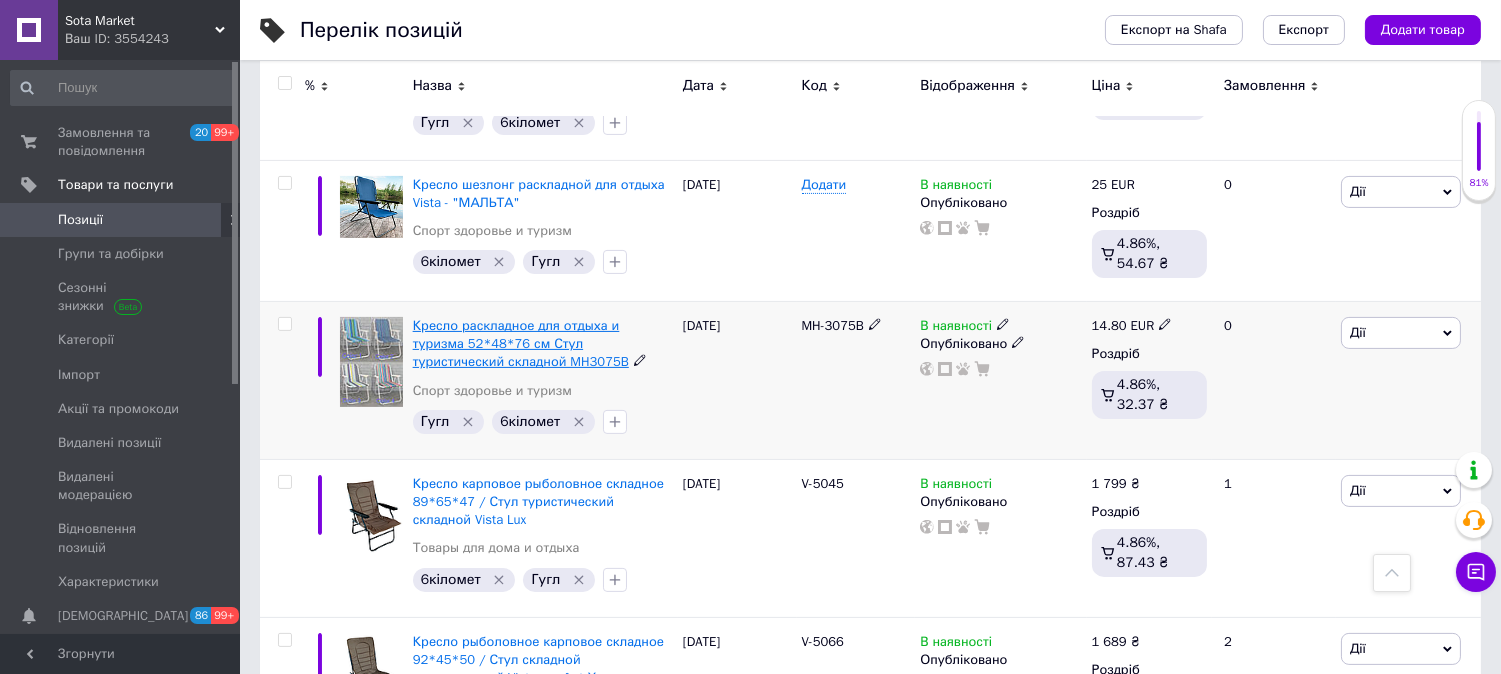 click on "Кресло раскладное для отдыха и туризма 52*48*76 см Стул туристический складной MH3075B" at bounding box center (521, 343) 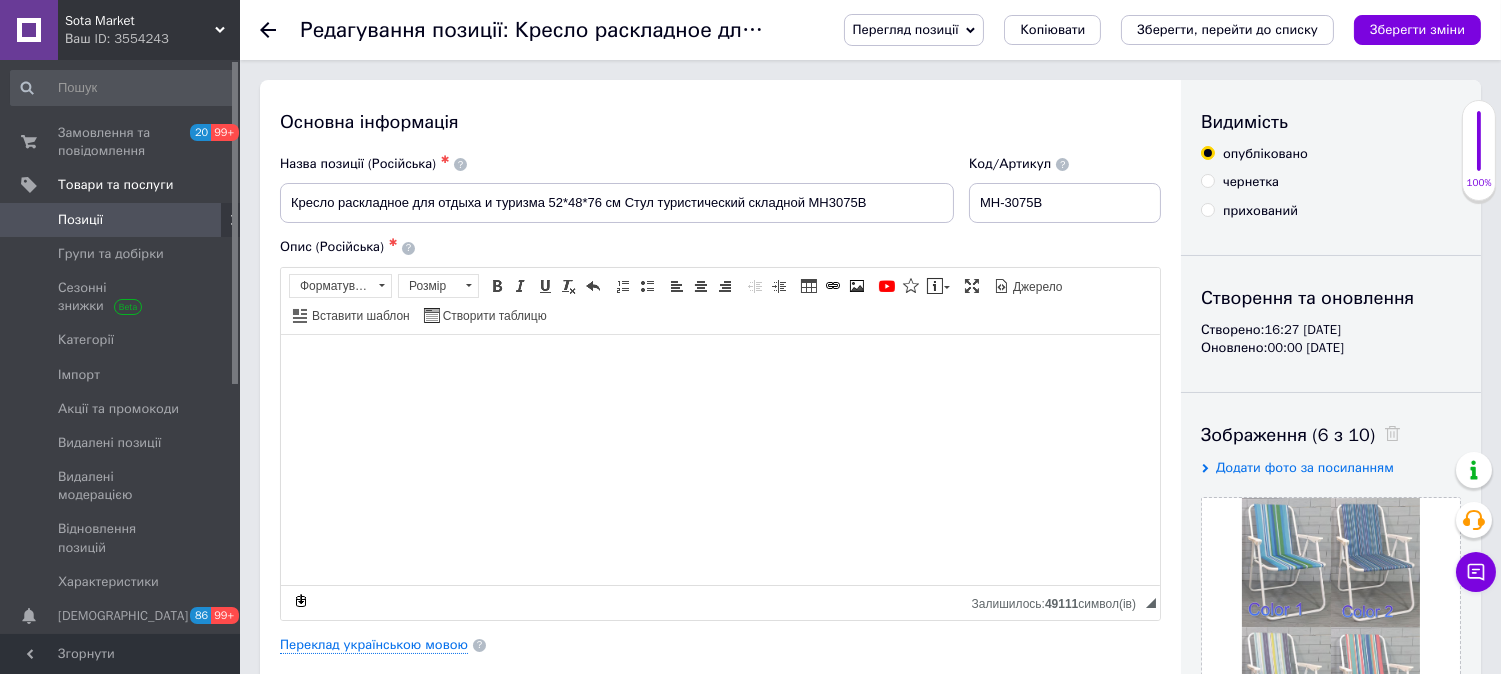 click on "Перегляд позиції" at bounding box center (906, 29) 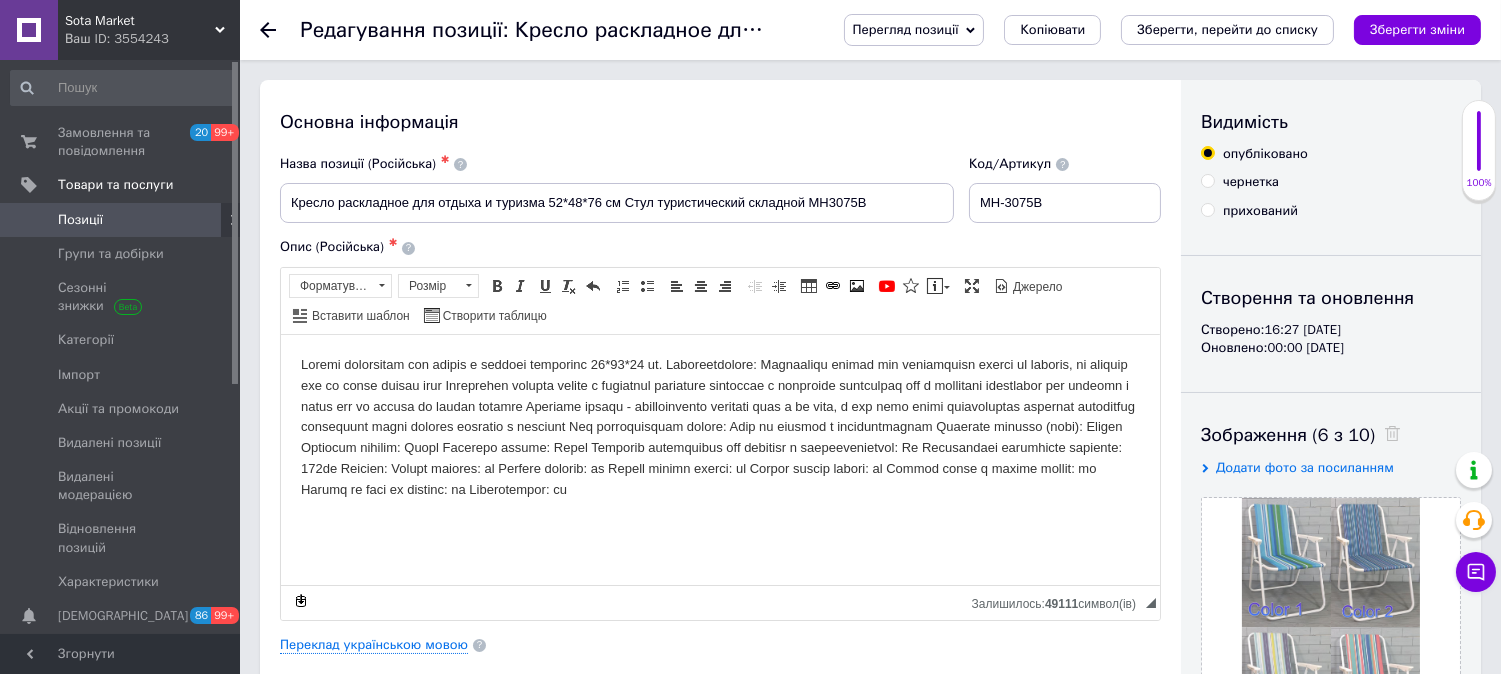 scroll, scrollTop: 0, scrollLeft: 0, axis: both 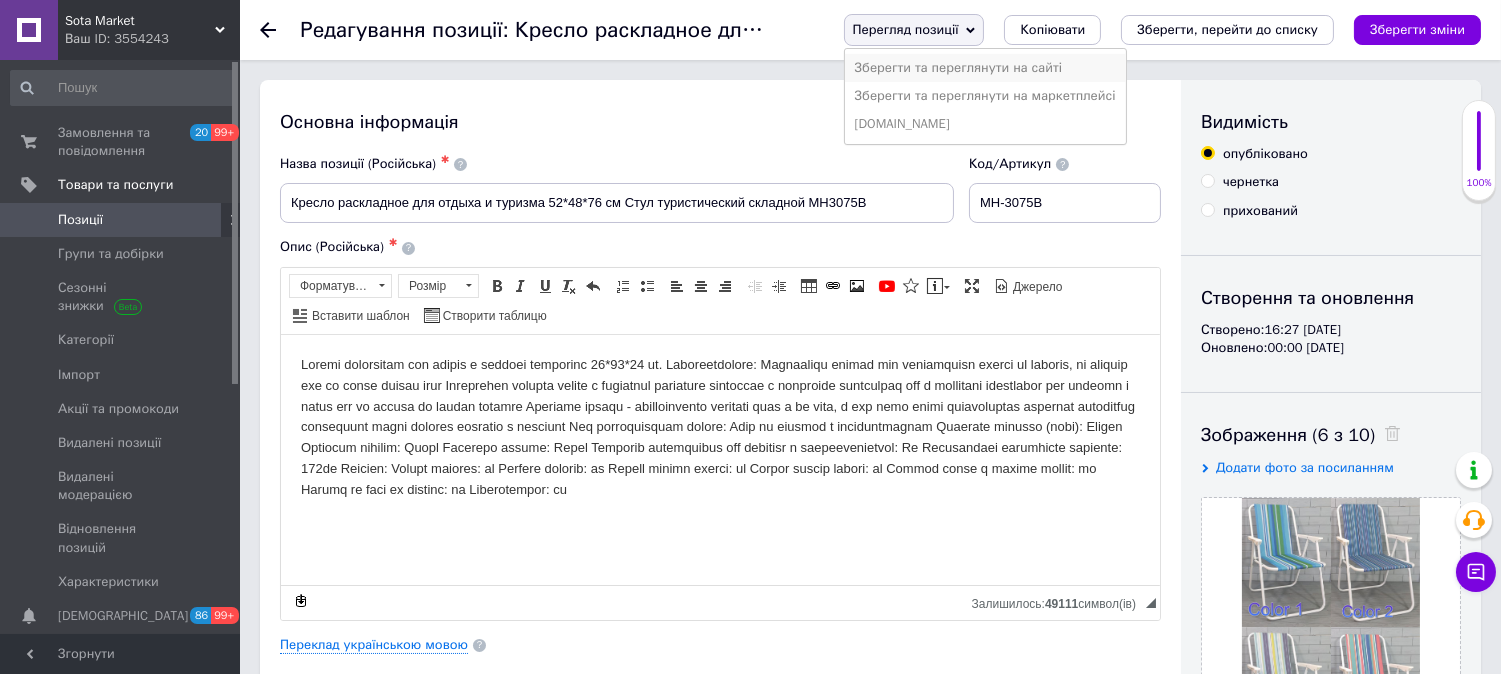 click on "Зберегти та переглянути на сайті" at bounding box center [985, 68] 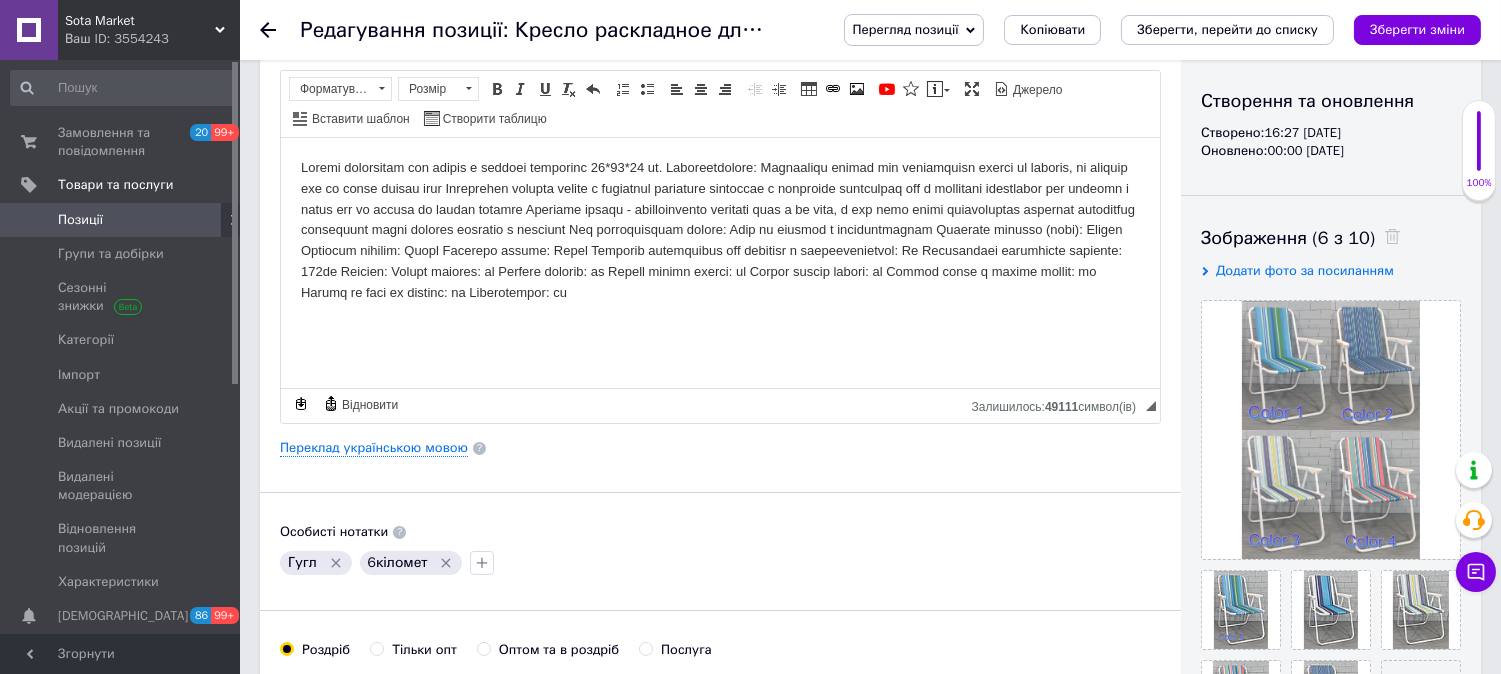 scroll, scrollTop: 444, scrollLeft: 0, axis: vertical 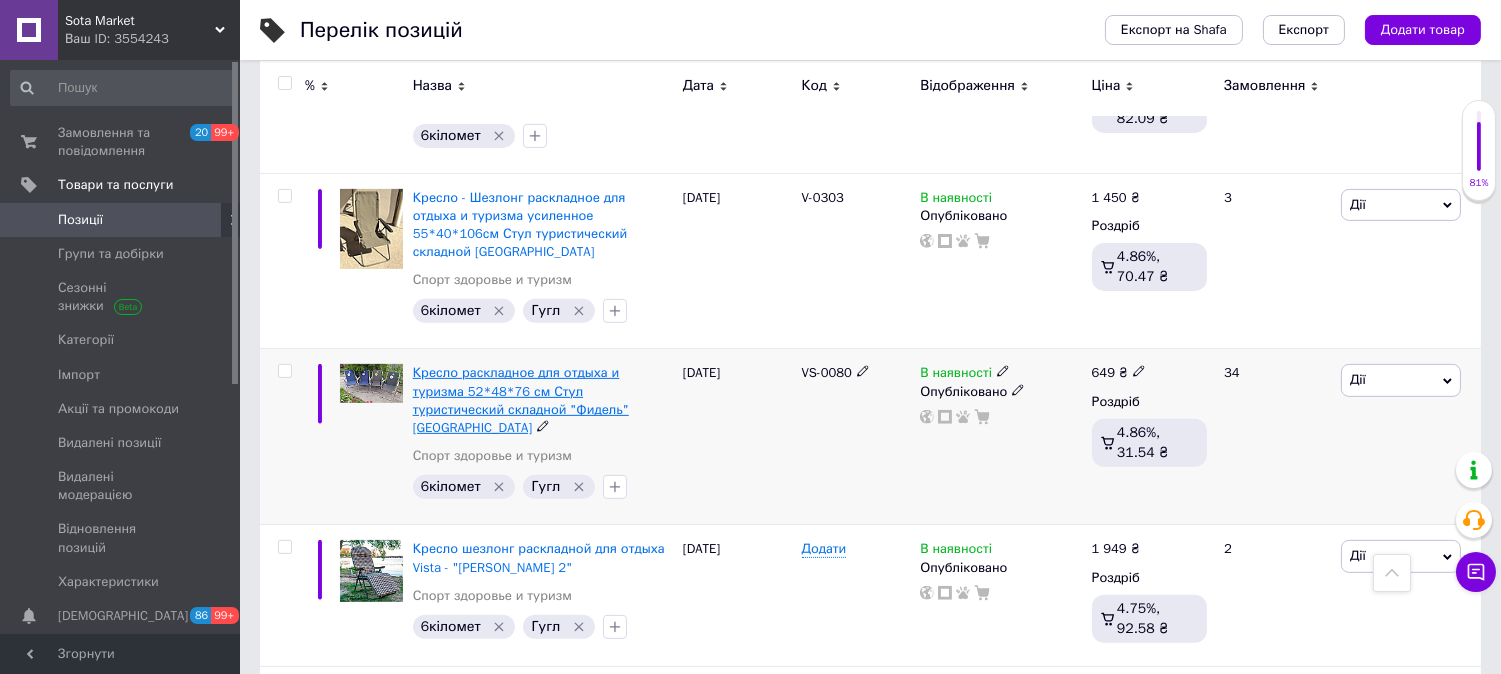 click on "Кресло раскладное для отдыха и туризма 52*48*76 см Стул туристический складной "Фидель" [GEOGRAPHIC_DATA]" at bounding box center [521, 400] 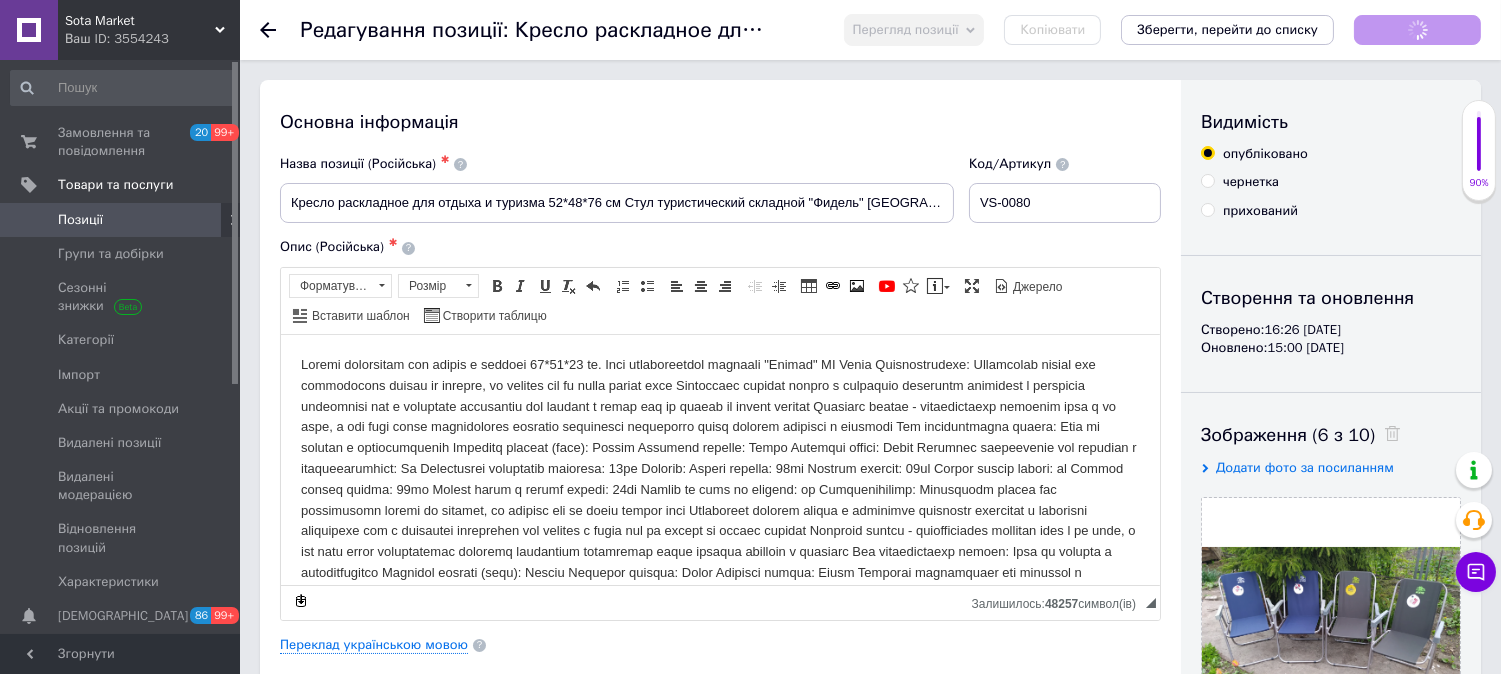scroll, scrollTop: 0, scrollLeft: 0, axis: both 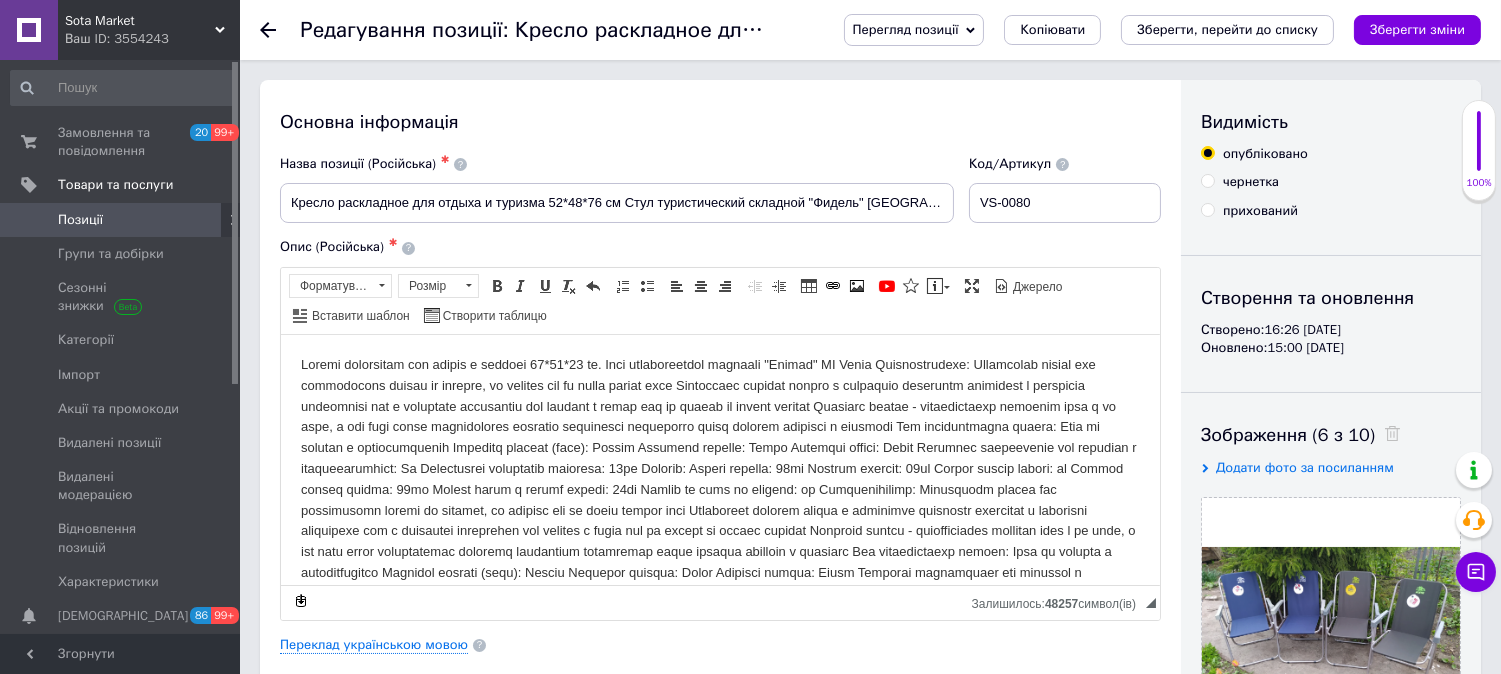drag, startPoint x: 962, startPoint y: 23, endPoint x: 957, endPoint y: 35, distance: 13 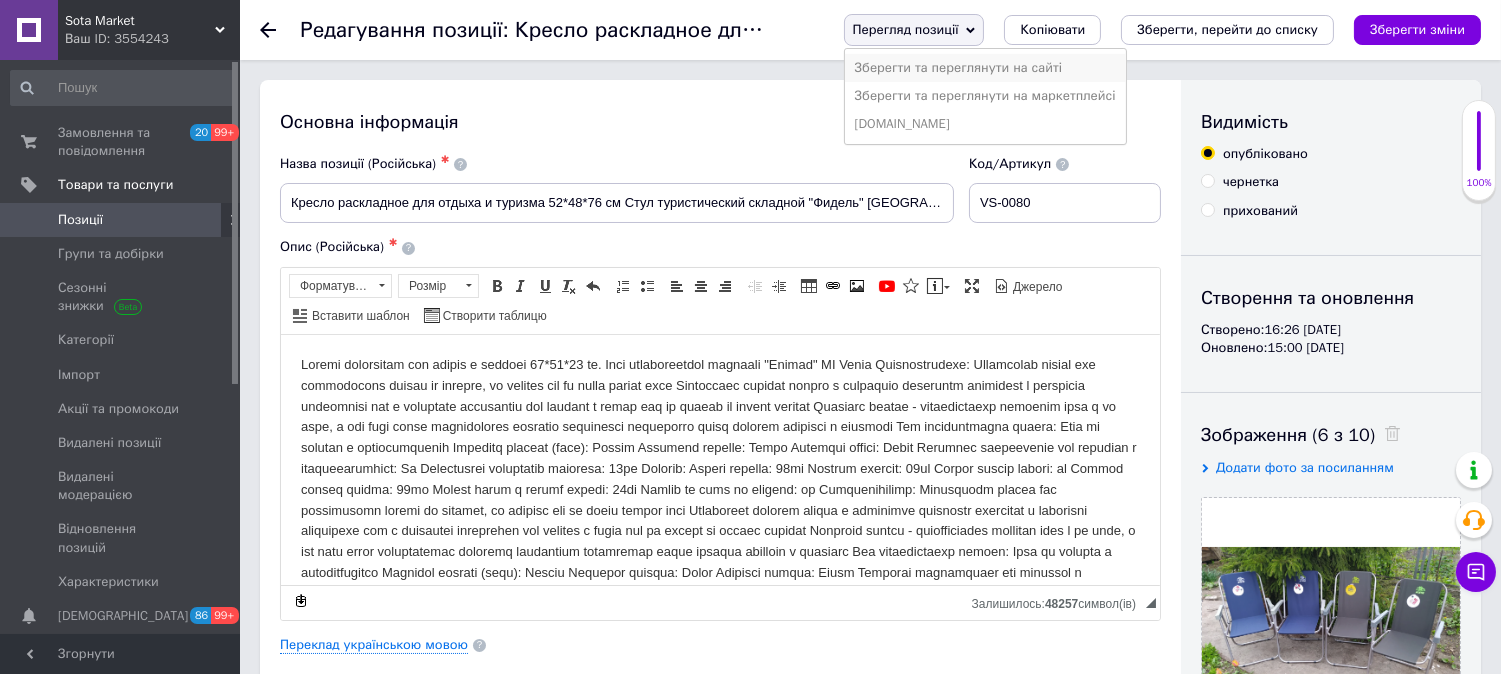 click on "Зберегти та переглянути на сайті" at bounding box center [985, 68] 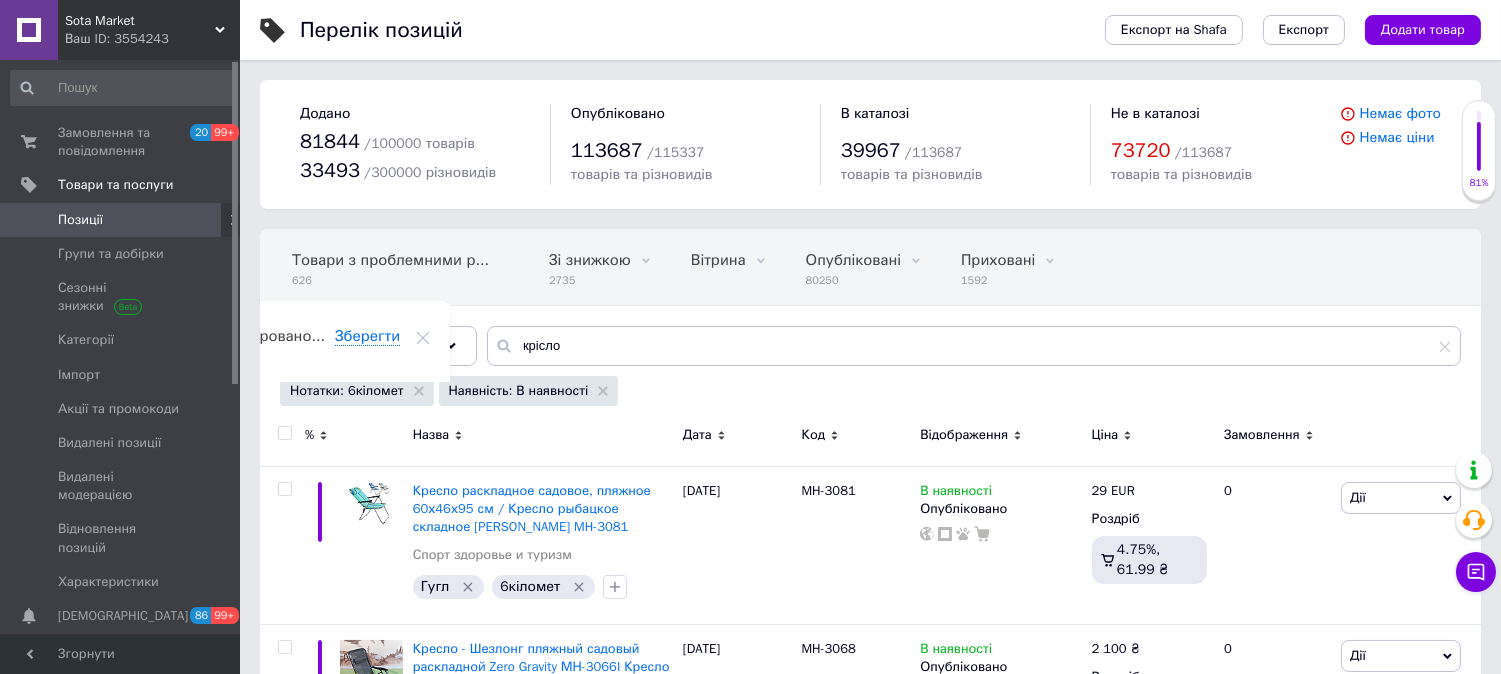 scroll, scrollTop: 0, scrollLeft: 92, axis: horizontal 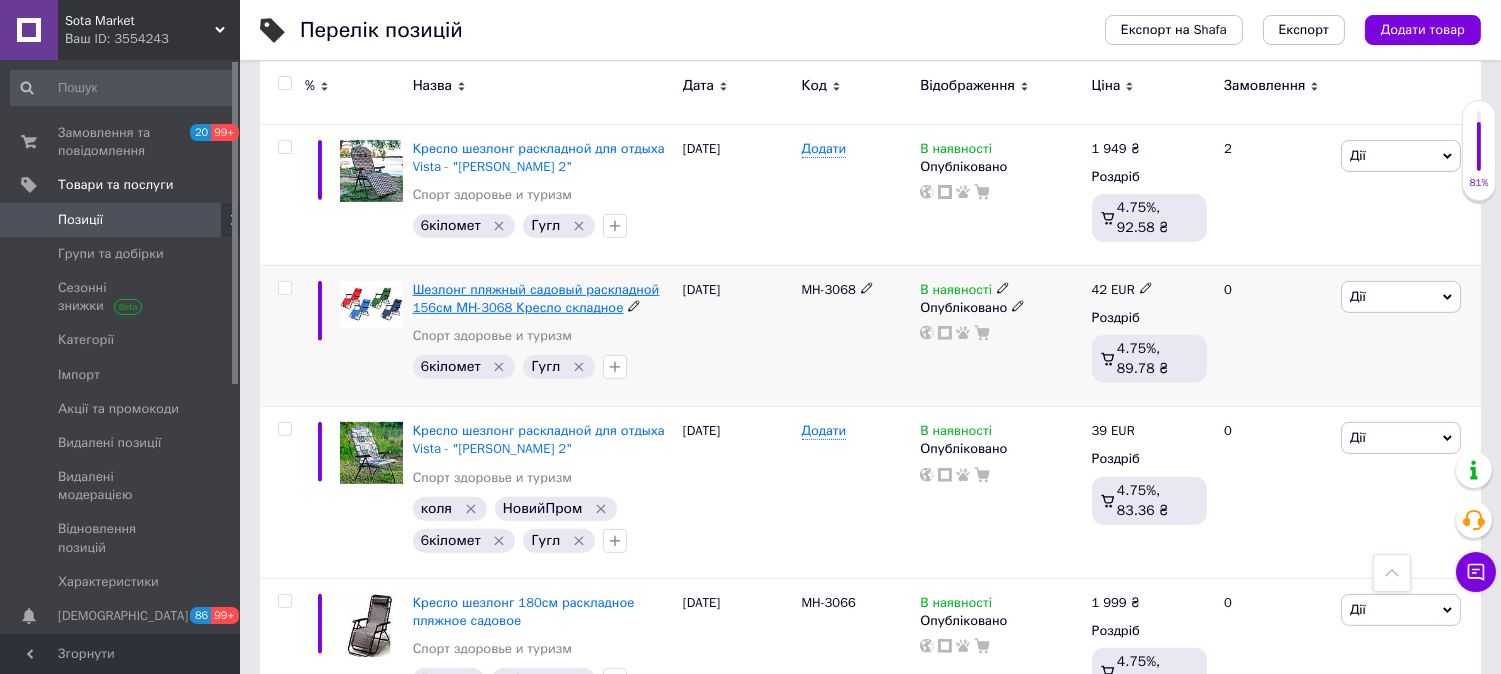 click on "Шезлонг пляжный садовый раскладной 156см МН-3068 Кресло складное" at bounding box center (536, 298) 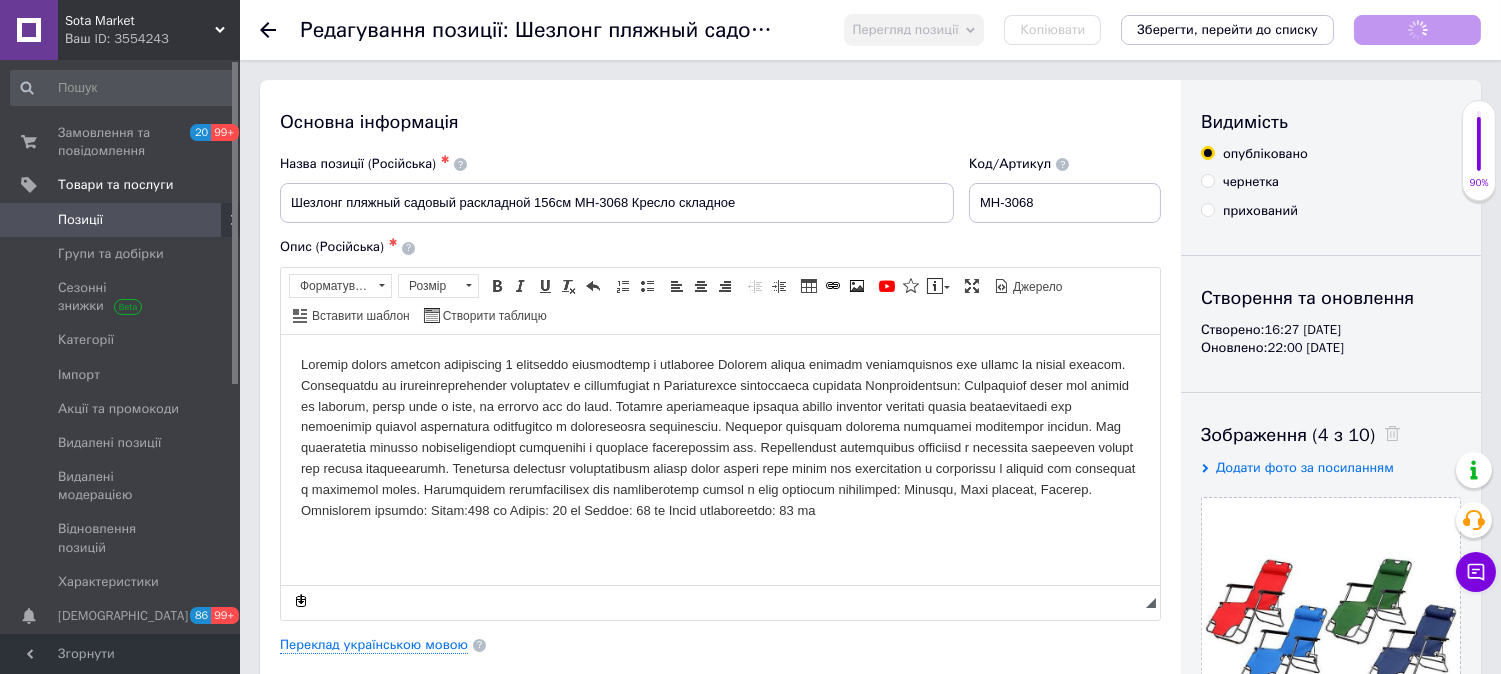 scroll, scrollTop: 0, scrollLeft: 0, axis: both 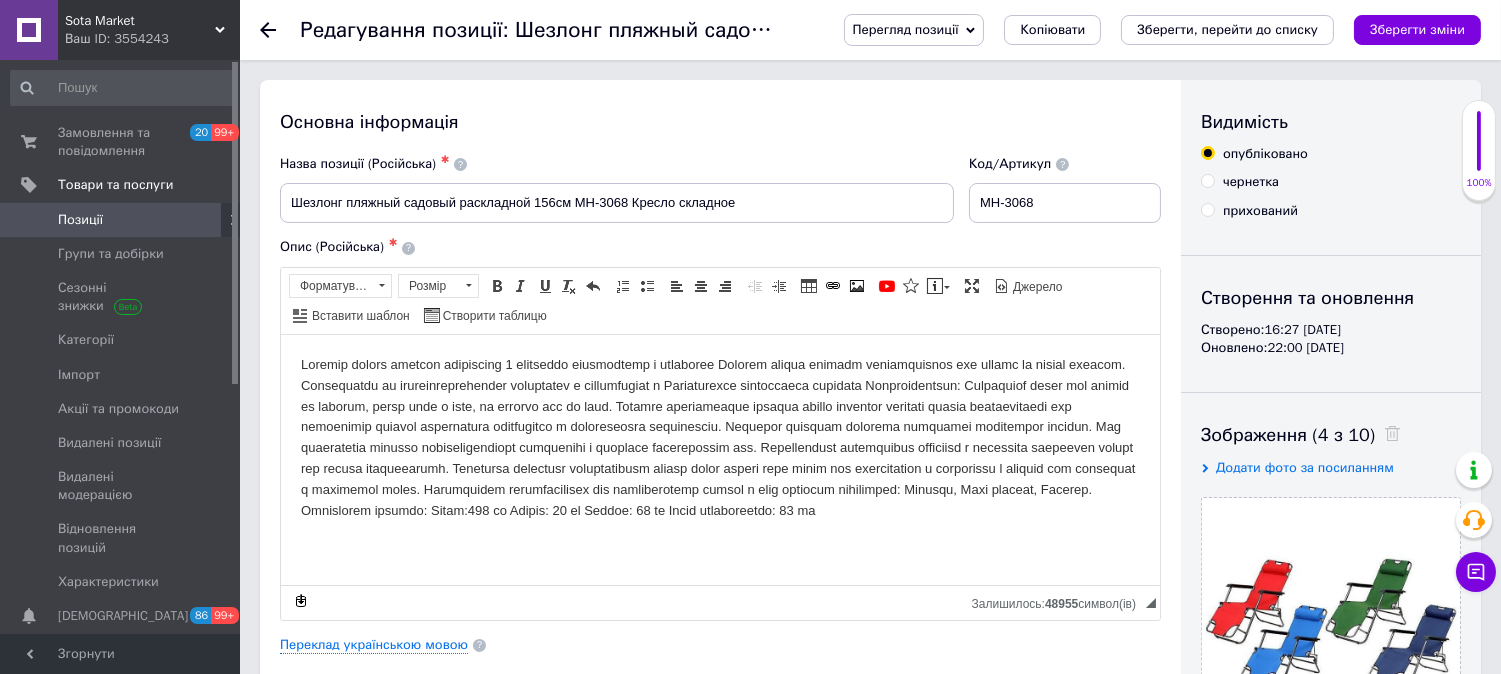 click on "Перегляд позиції" at bounding box center (914, 30) 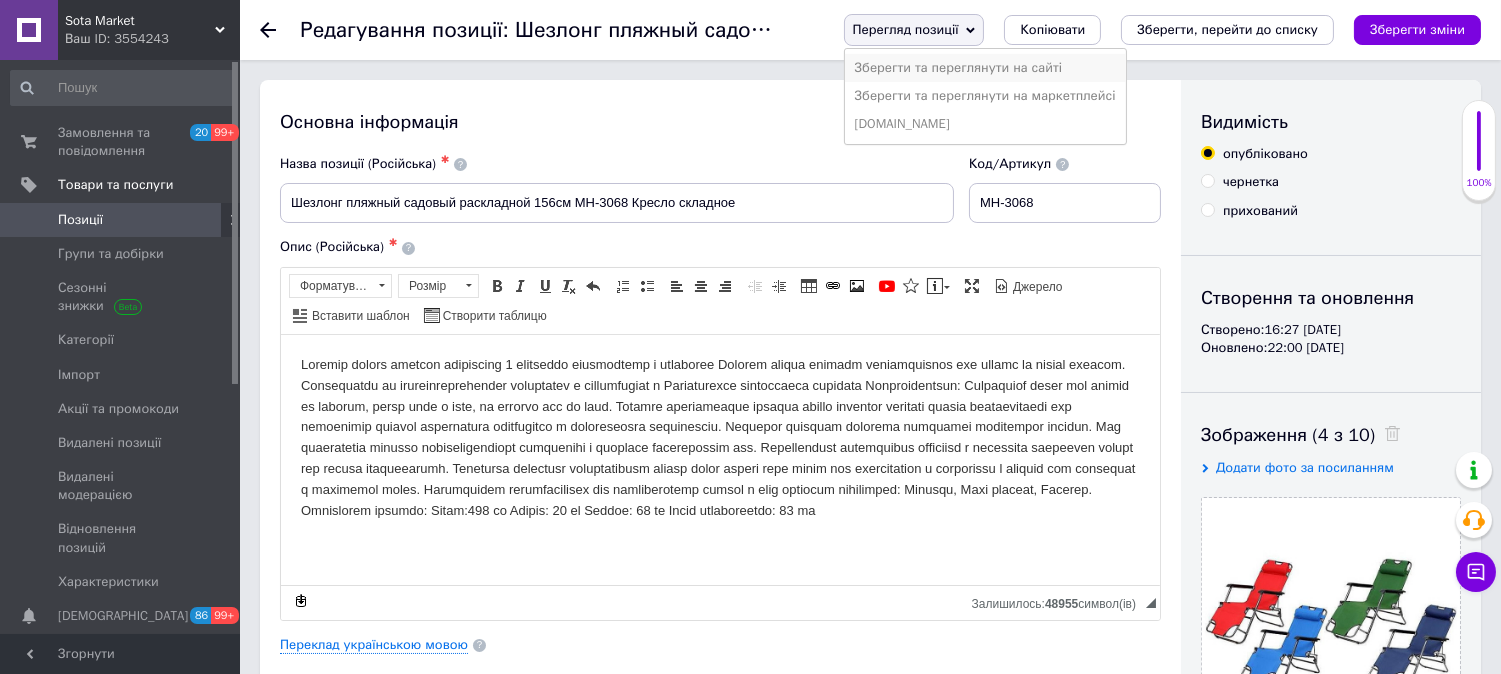 click on "Зберегти та переглянути на сайті" at bounding box center (985, 68) 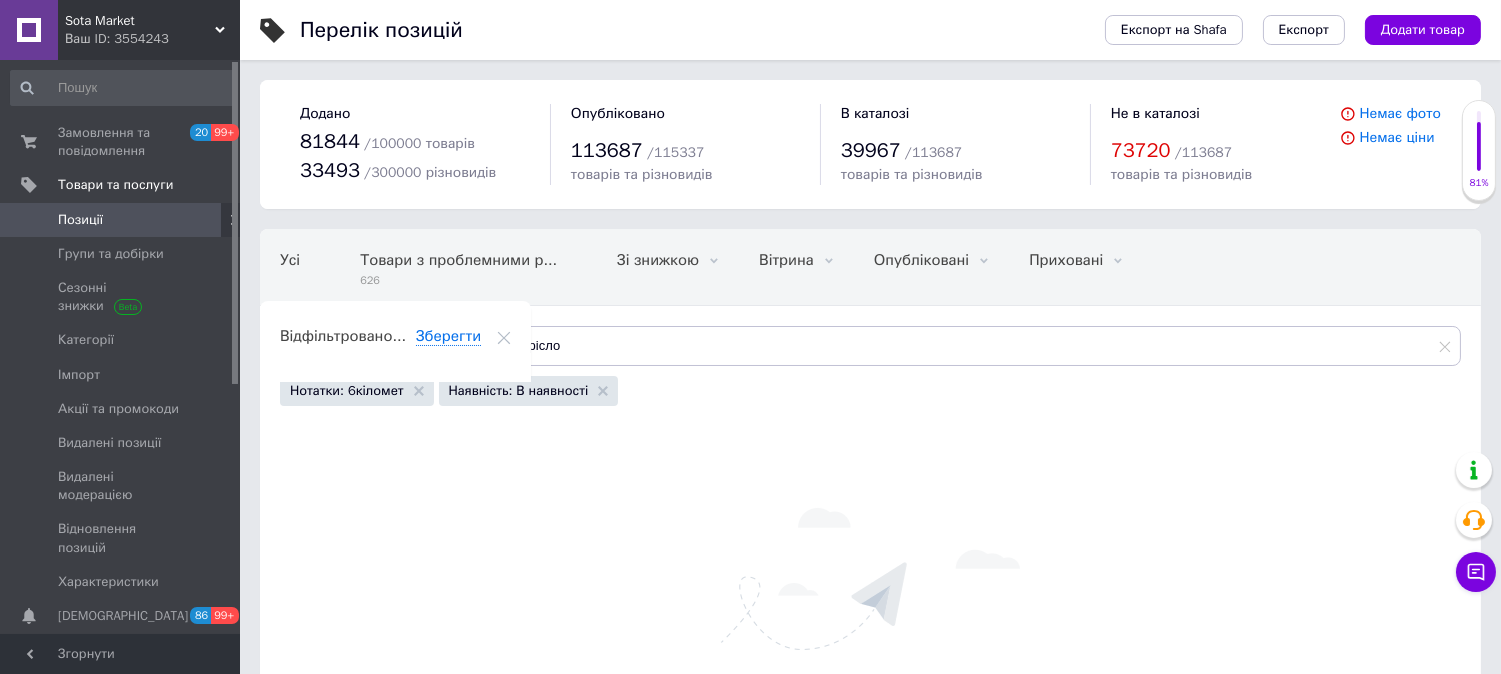 scroll, scrollTop: 0, scrollLeft: 81, axis: horizontal 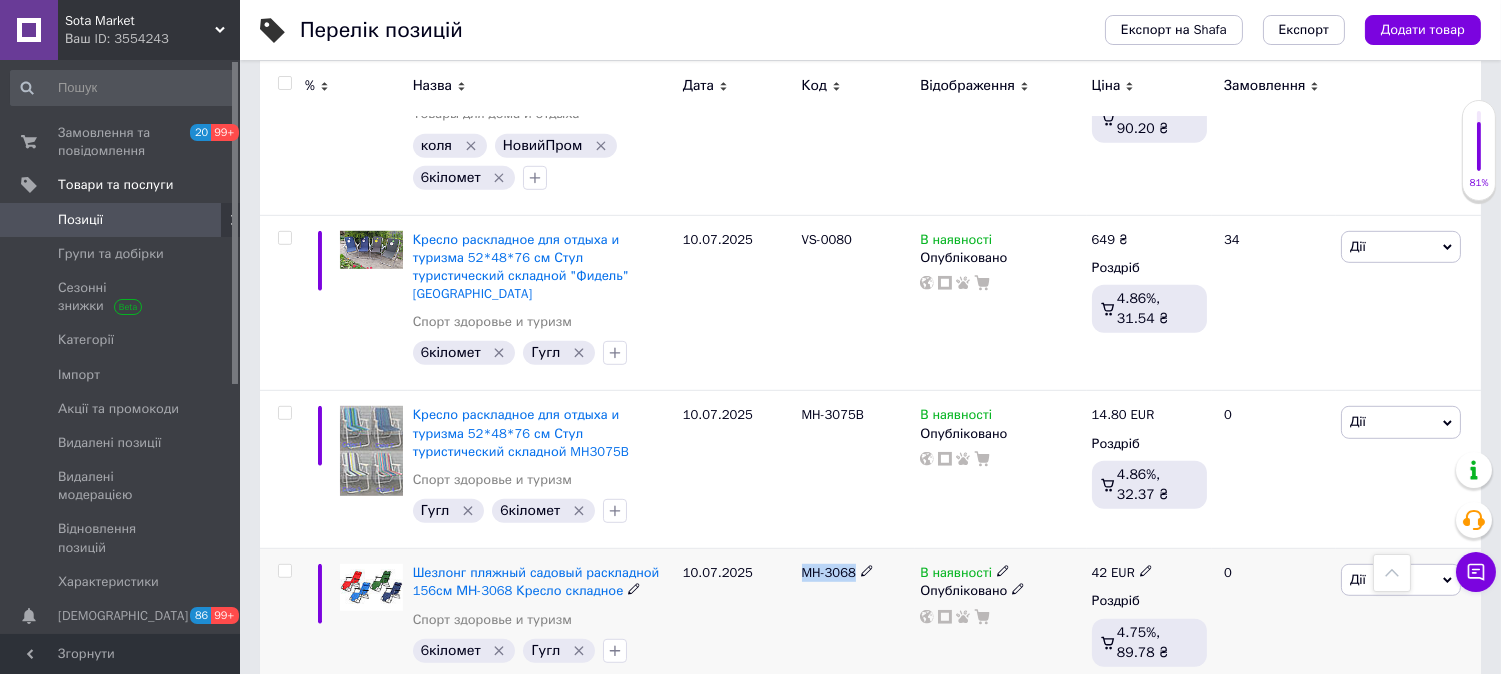 drag, startPoint x: 801, startPoint y: 536, endPoint x: 854, endPoint y: 538, distance: 53.037724 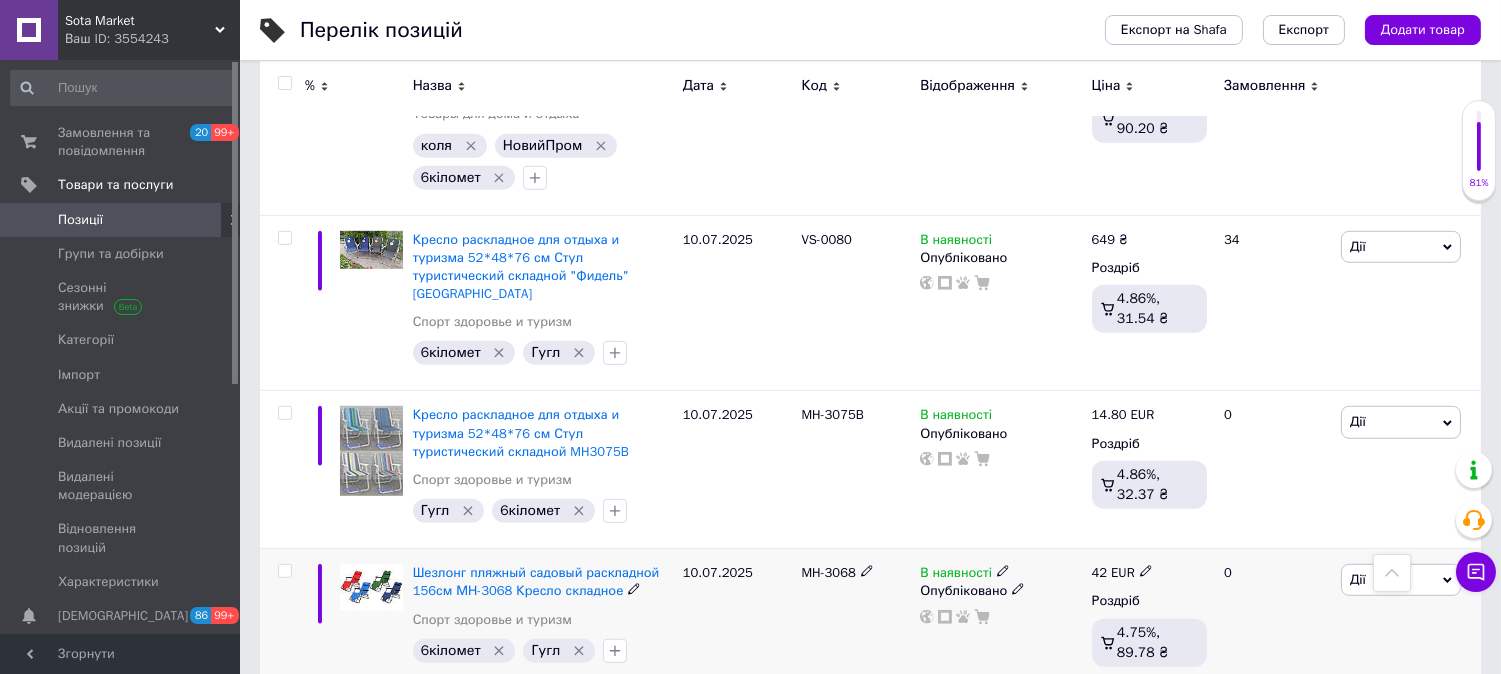 click 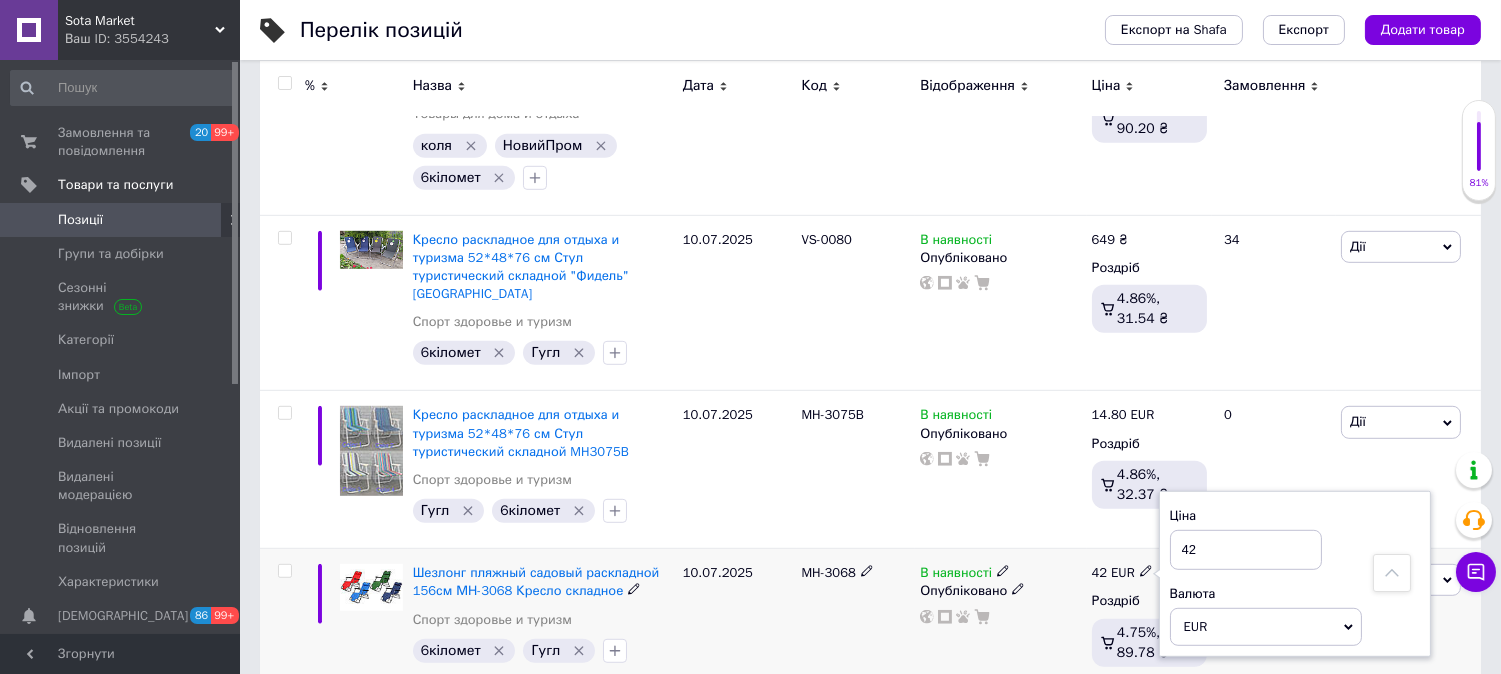 drag, startPoint x: 1203, startPoint y: 523, endPoint x: 1181, endPoint y: 516, distance: 23.086792 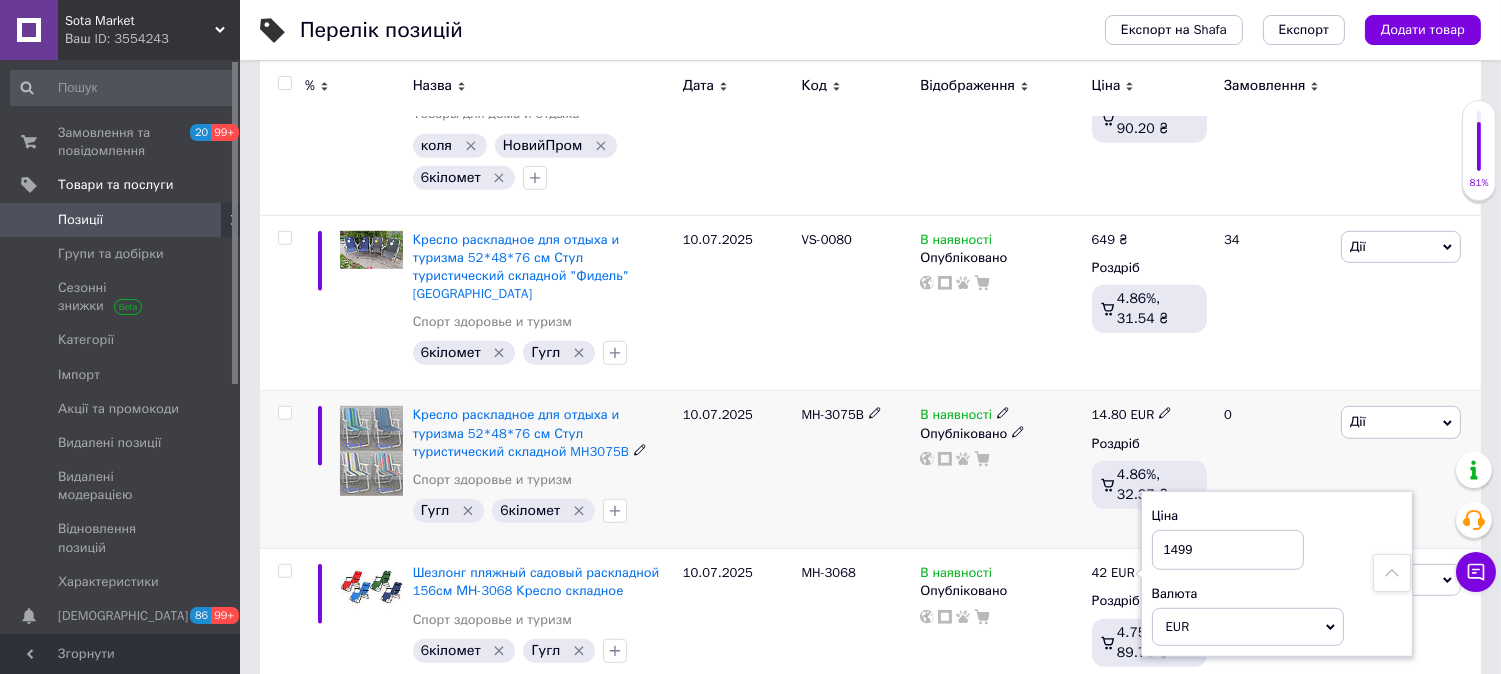 type on "1499" 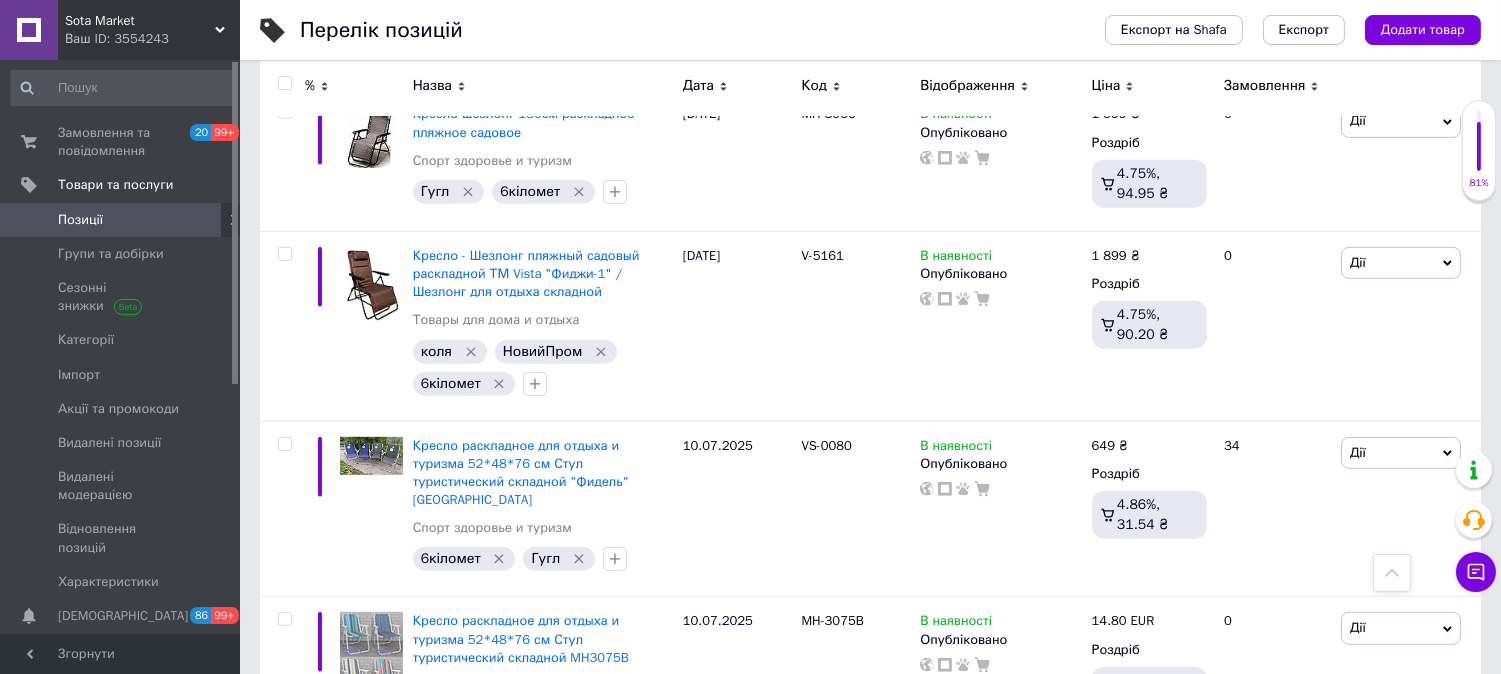 scroll, scrollTop: 2173, scrollLeft: 0, axis: vertical 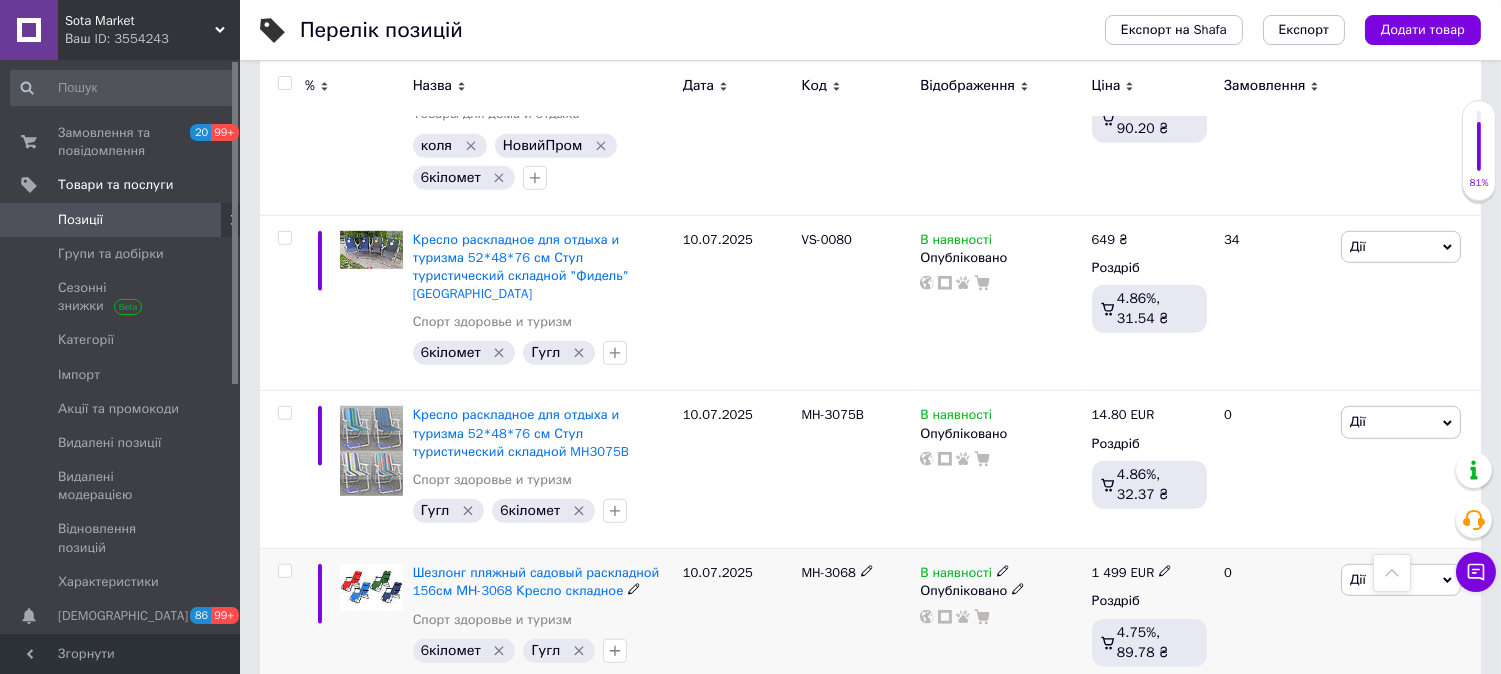 click 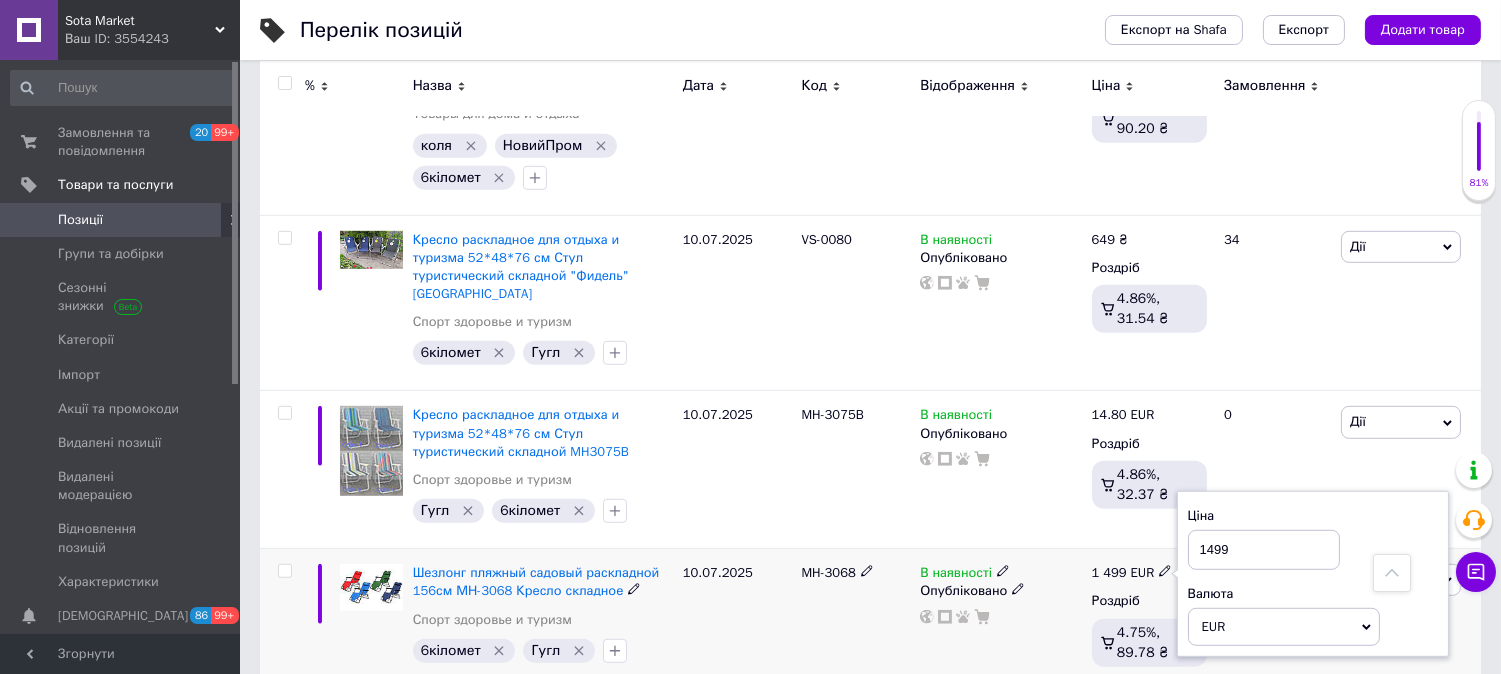 click on "EUR" at bounding box center (1284, 627) 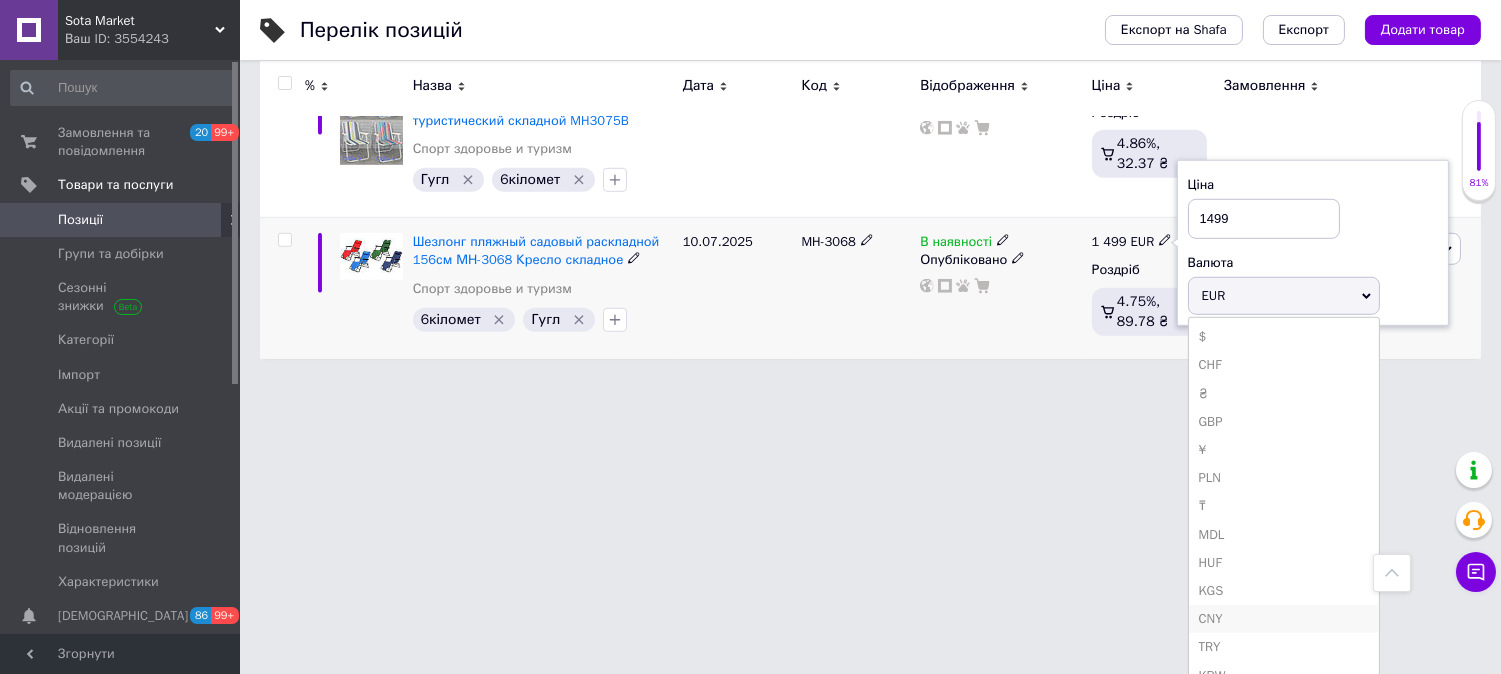 scroll, scrollTop: 2520, scrollLeft: 0, axis: vertical 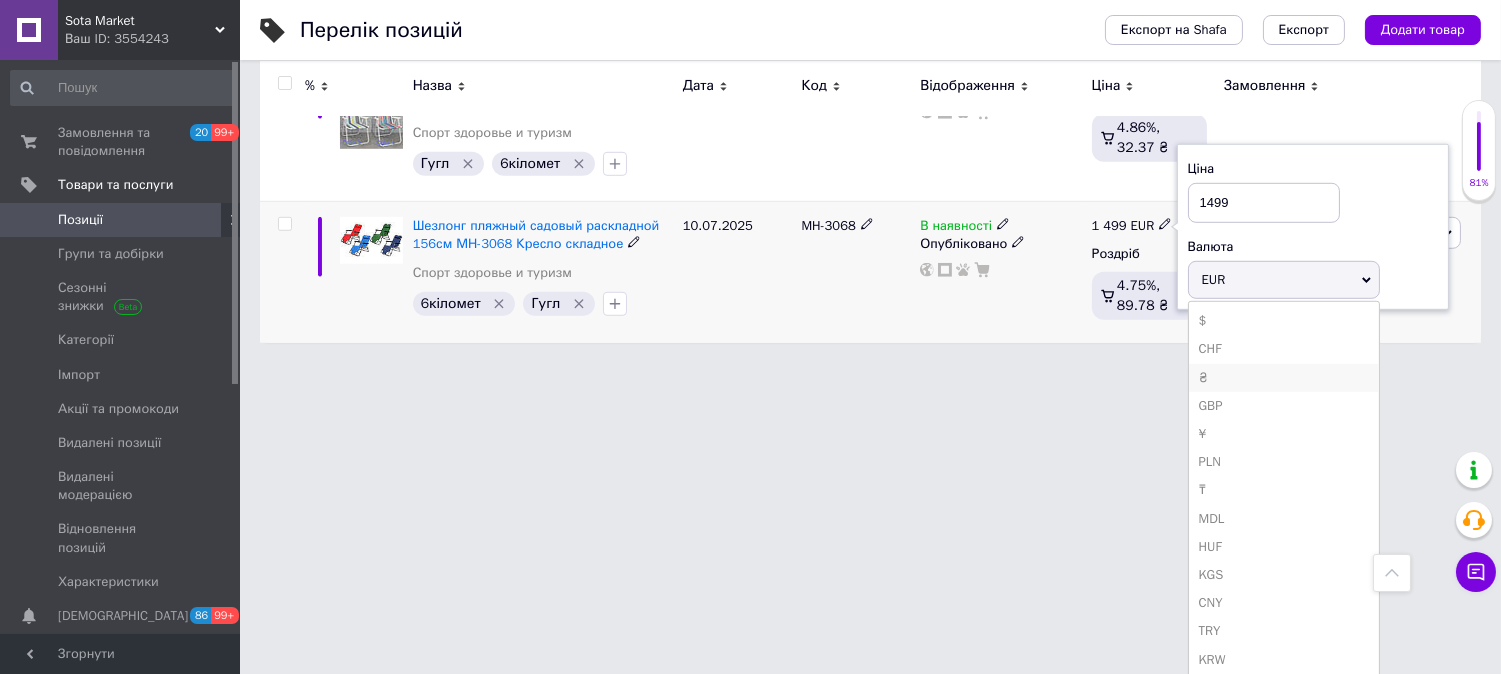 click on "₴" at bounding box center [1284, 378] 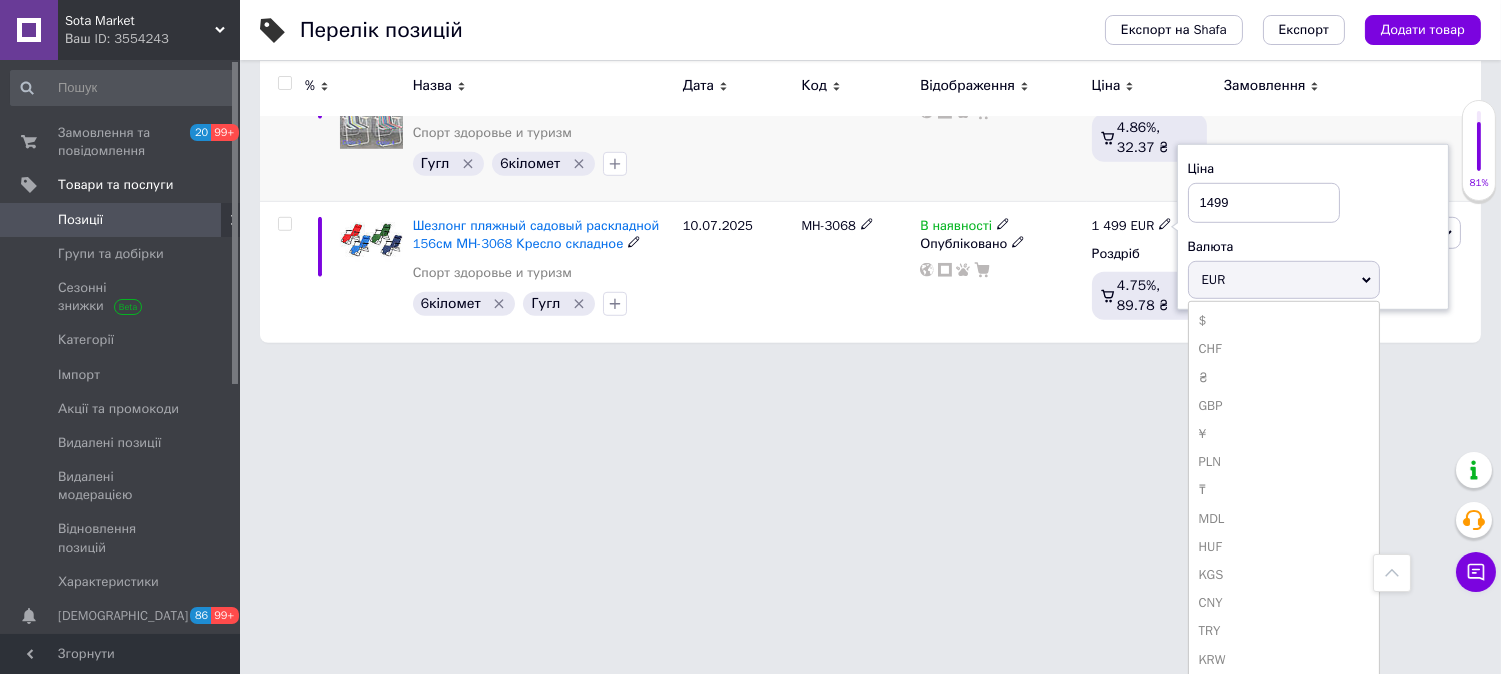 scroll, scrollTop: 2173, scrollLeft: 0, axis: vertical 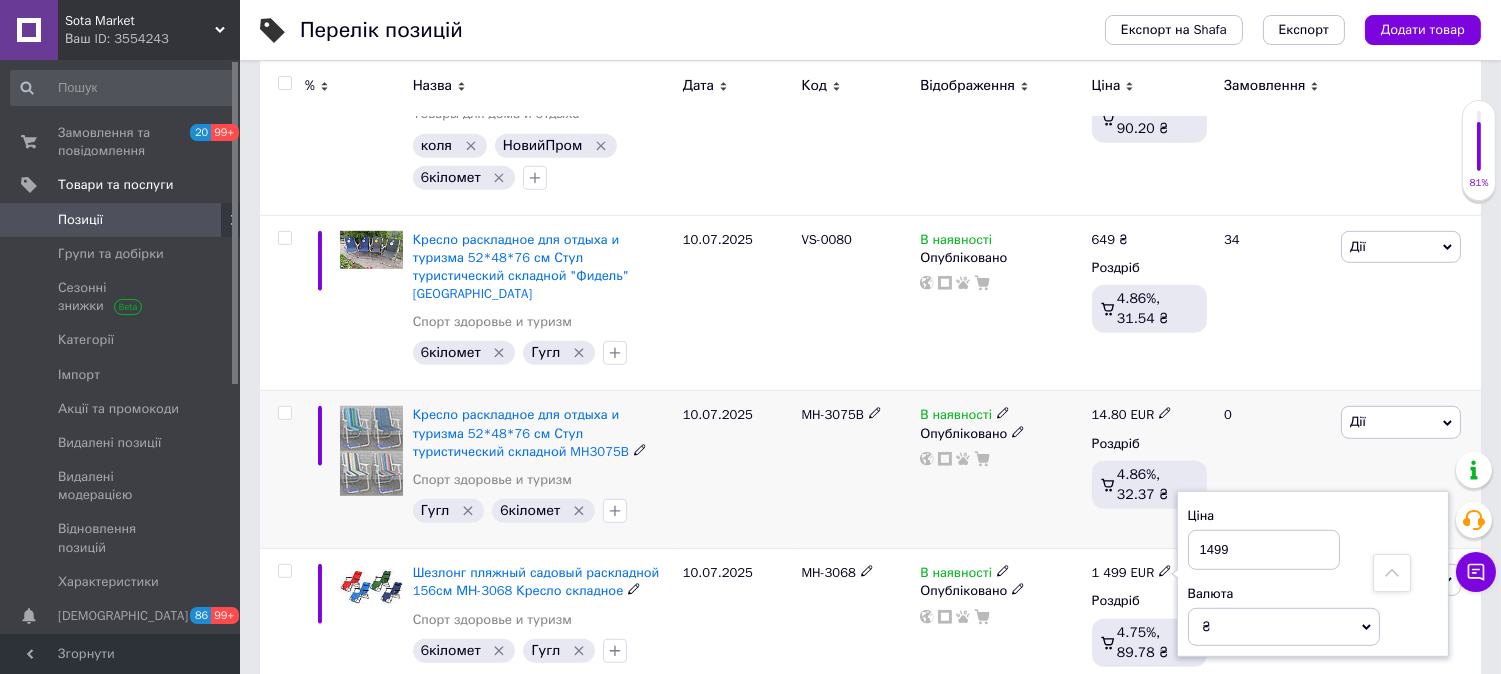 click on "В наявності Опубліковано" at bounding box center (1000, 470) 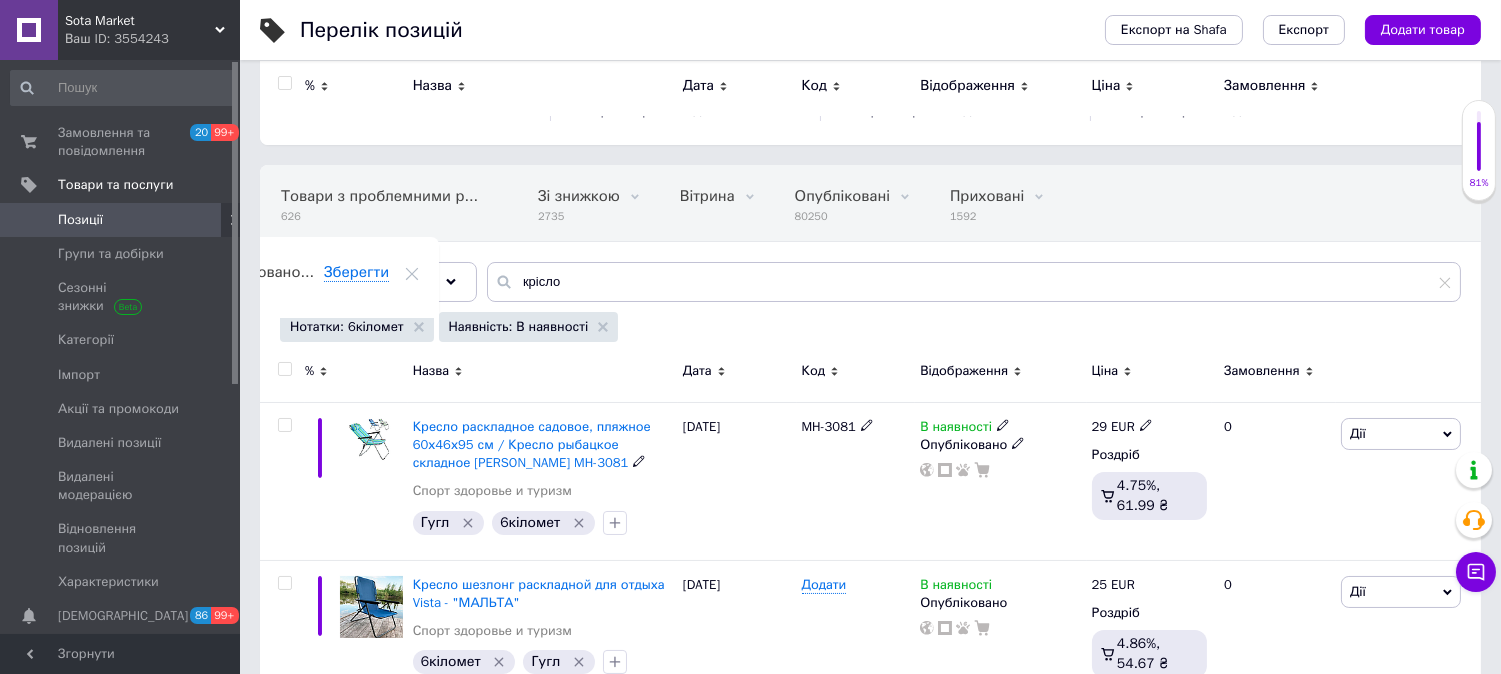 scroll, scrollTop: 62, scrollLeft: 0, axis: vertical 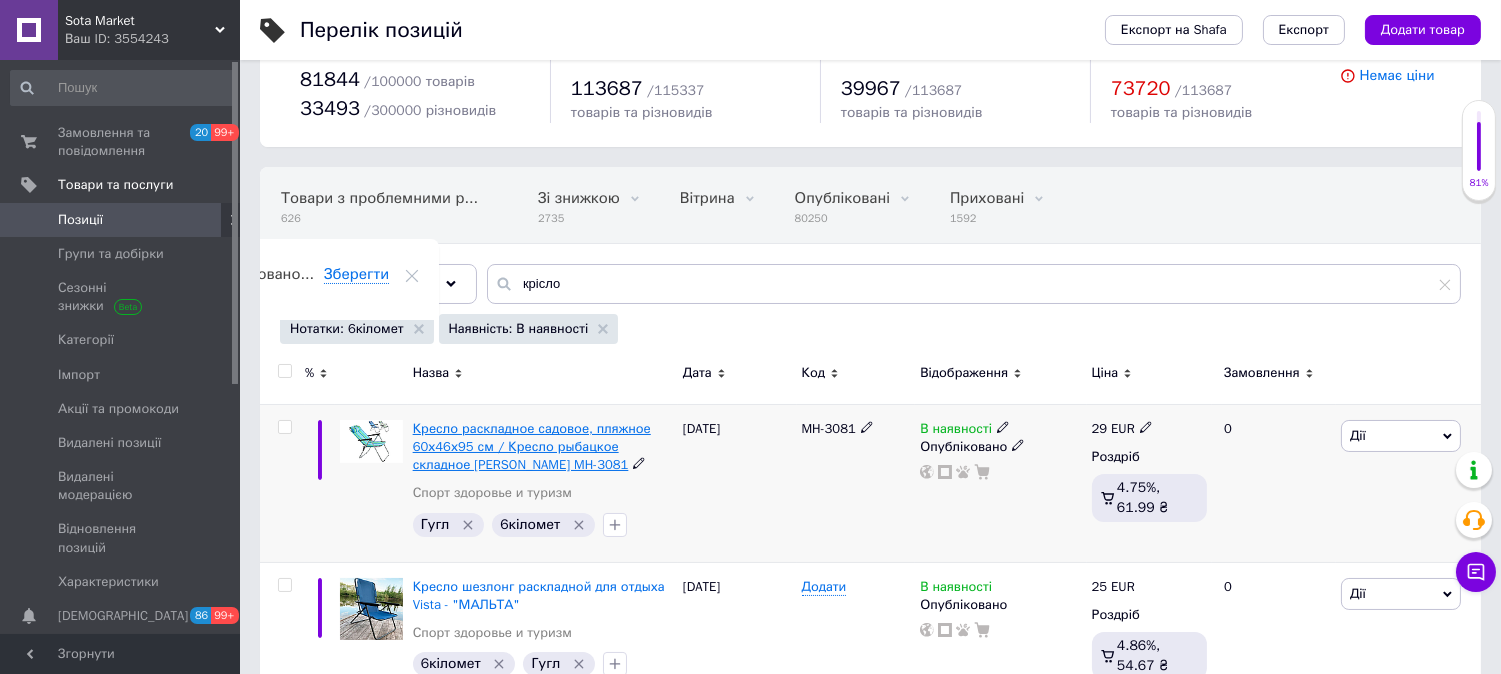 click on "Кресло раскладное садовое, пляжное 60х46х95 см / Кресло рыбацкое складное [PERSON_NAME] MH-3081" at bounding box center [532, 446] 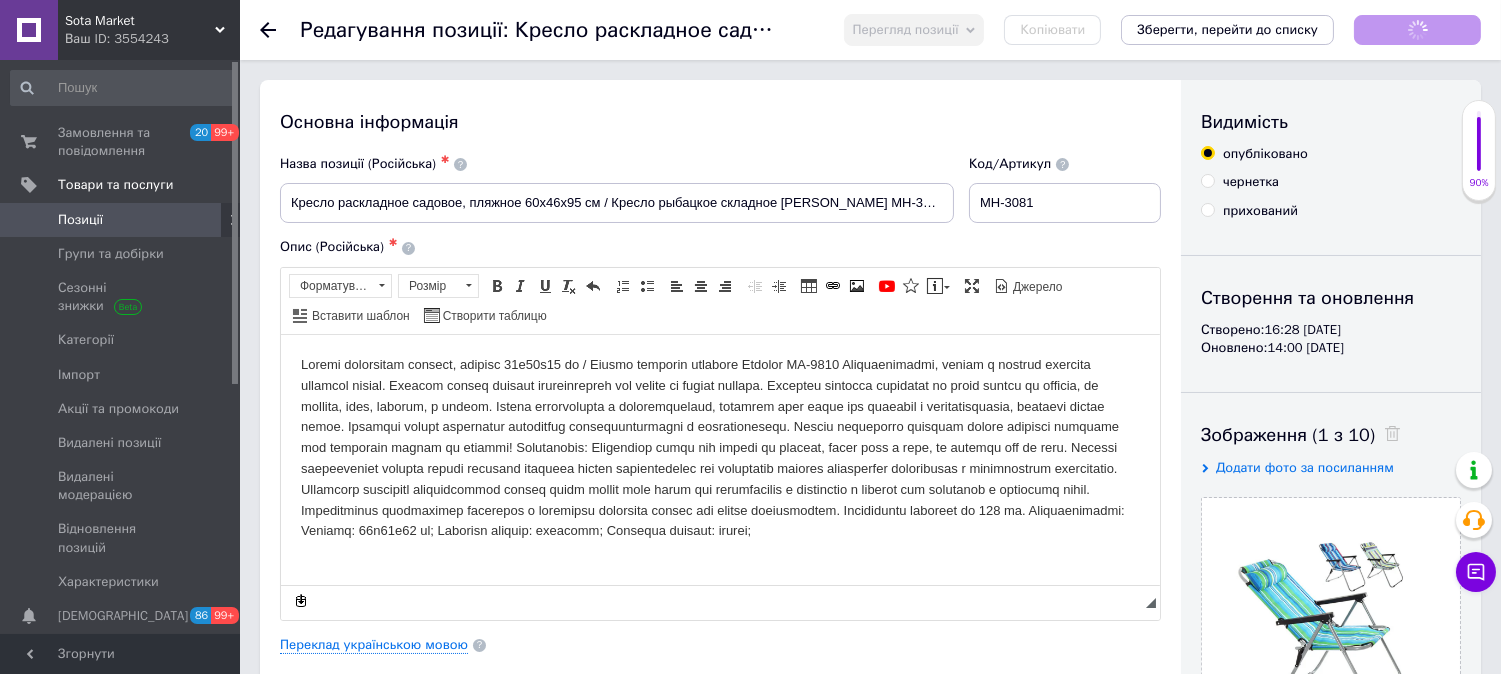 scroll, scrollTop: 0, scrollLeft: 0, axis: both 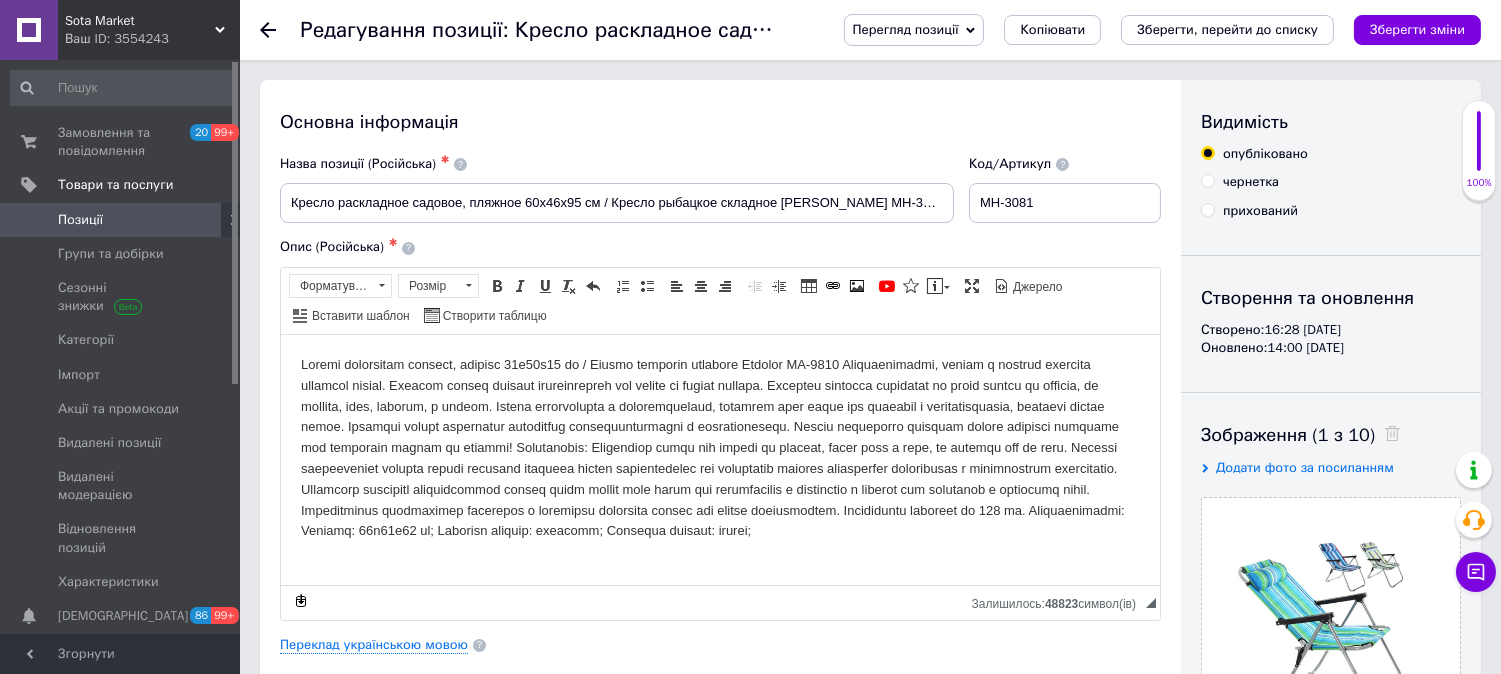 click on "Редагування позиції: Кресло раскладное садовое, пляжное 60х46х95 см / Кресло рыбацкое складное [PERSON_NAME] MH-3081 Перегляд позиції Зберегти та переглянути на сайті Зберегти та переглянути на маркетплейсі [DOMAIN_NAME] Копіювати Зберегти, перейти до списку Зберегти зміни Основна інформація Назва позиції (Російська) ✱ Кресло раскладное садовое, пляжное 60х46х95 см / Кресло рыбацкое складное [PERSON_NAME] MH-3081 Код/Артикул MH-3081 Опис (Російська) ✱ Розширений текстовий редактор, 2F80C5AC-8646-470A-A8E8-254F03475939 Панель інструментів редактора Форматування Форматування Розмір Розмір   Жирний   Курсив   $" at bounding box center (870, 1733) 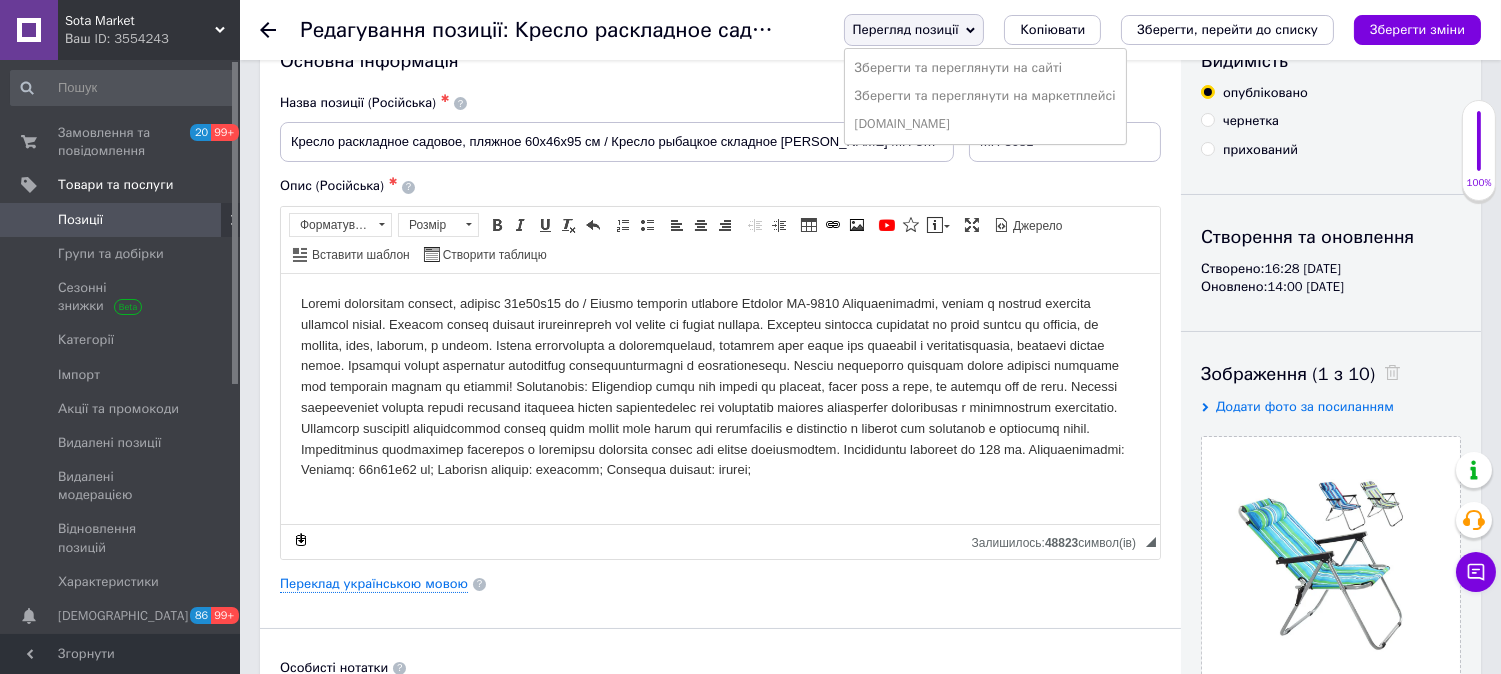 scroll, scrollTop: 222, scrollLeft: 0, axis: vertical 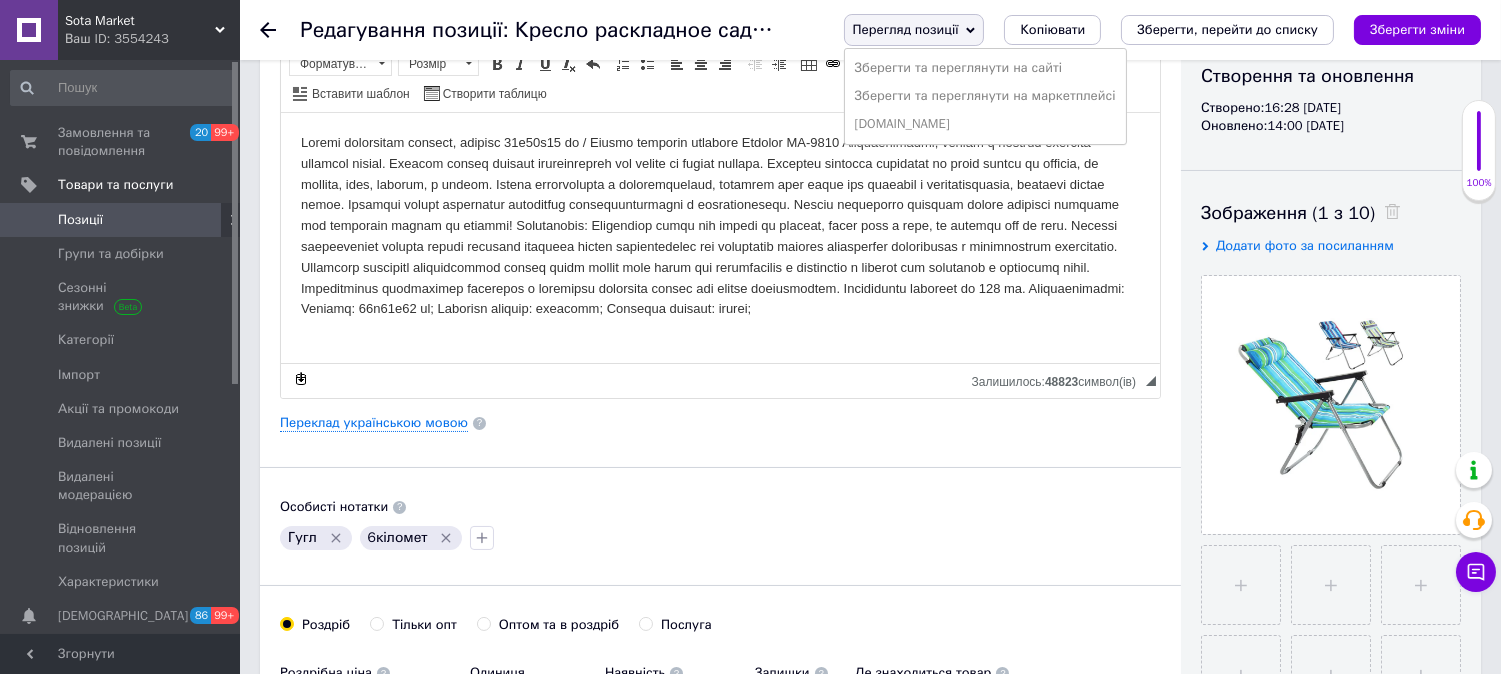 click on "Гугл   6кіломет" at bounding box center (720, 538) 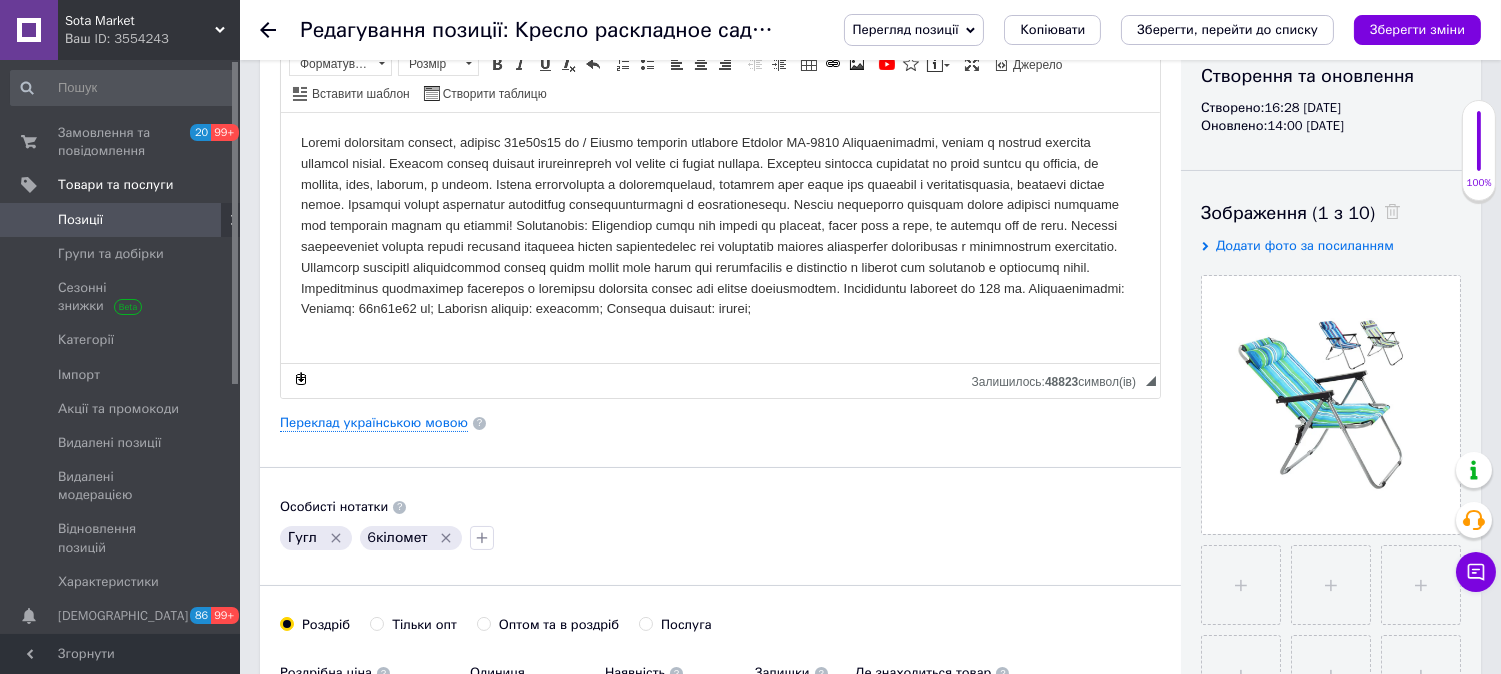 scroll, scrollTop: 0, scrollLeft: 0, axis: both 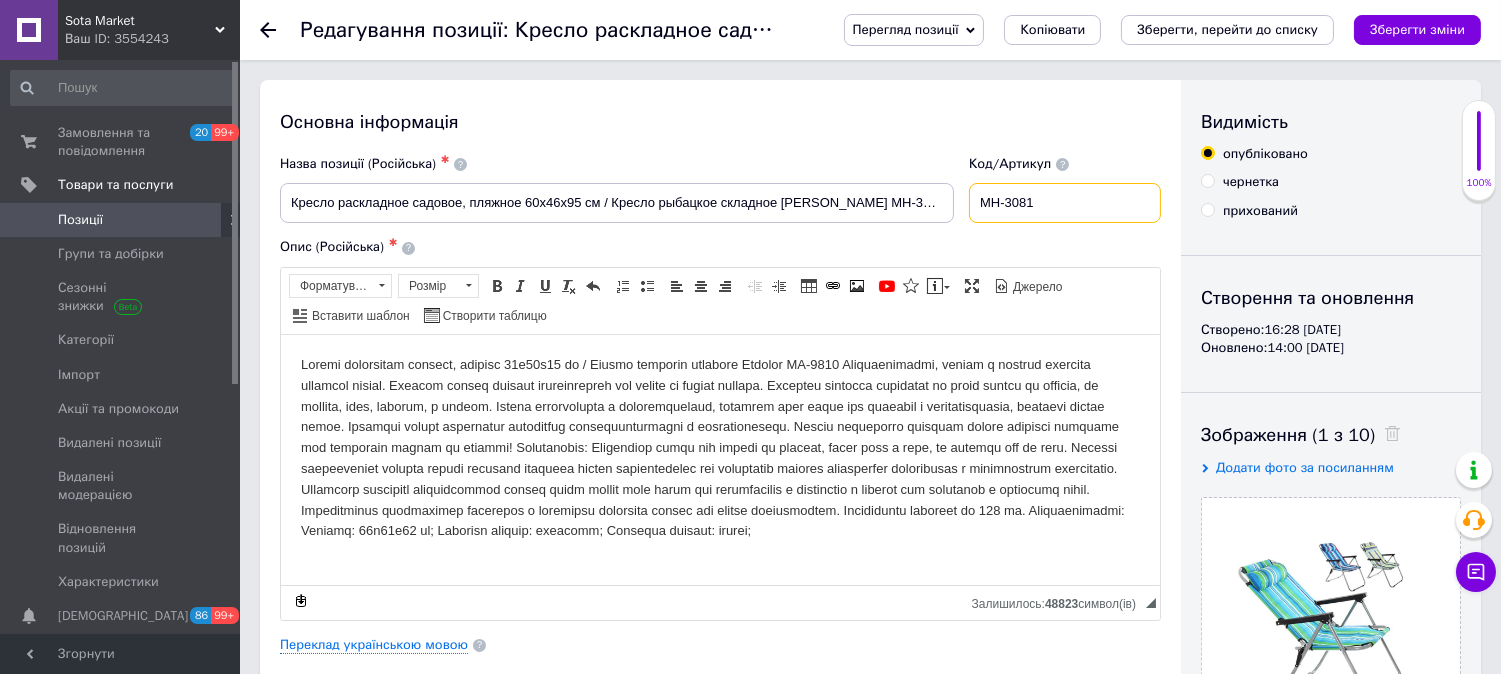 drag, startPoint x: 1064, startPoint y: 205, endPoint x: 947, endPoint y: 203, distance: 117.01709 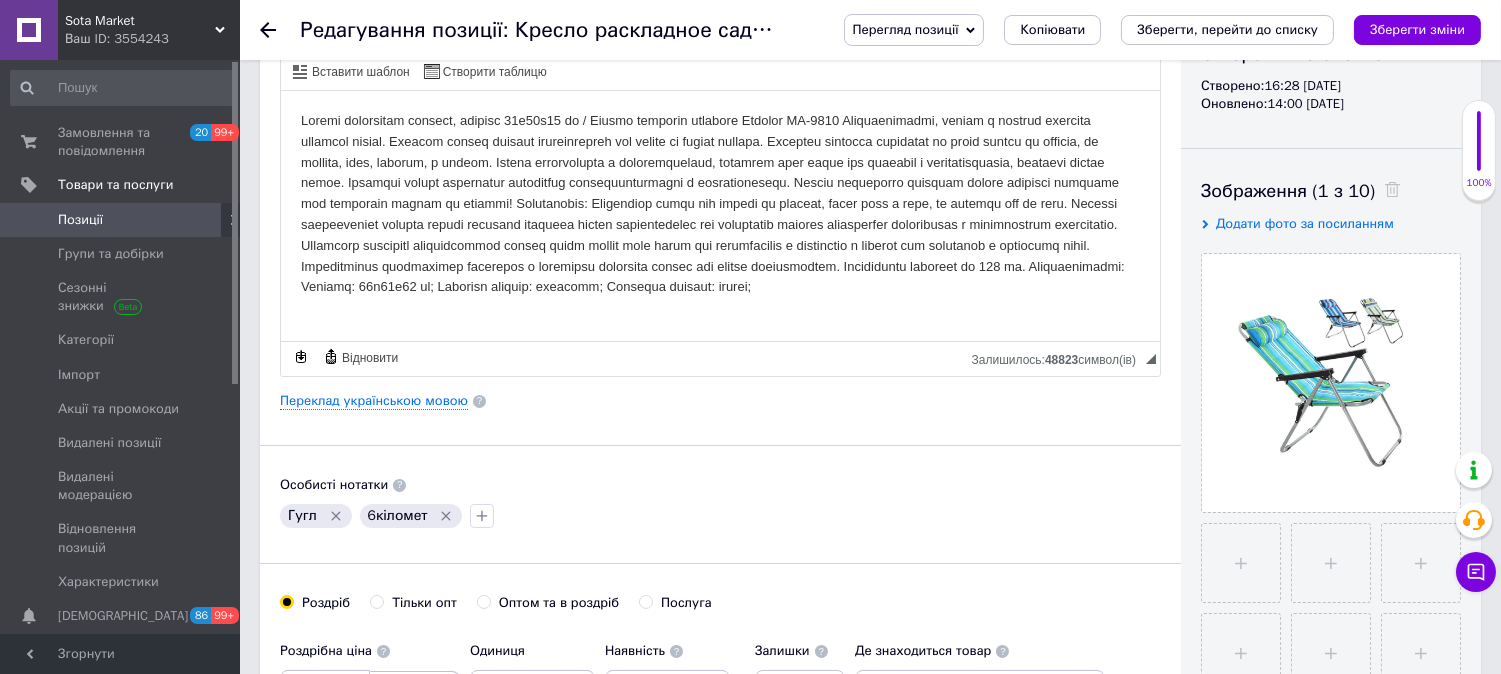 scroll, scrollTop: 555, scrollLeft: 0, axis: vertical 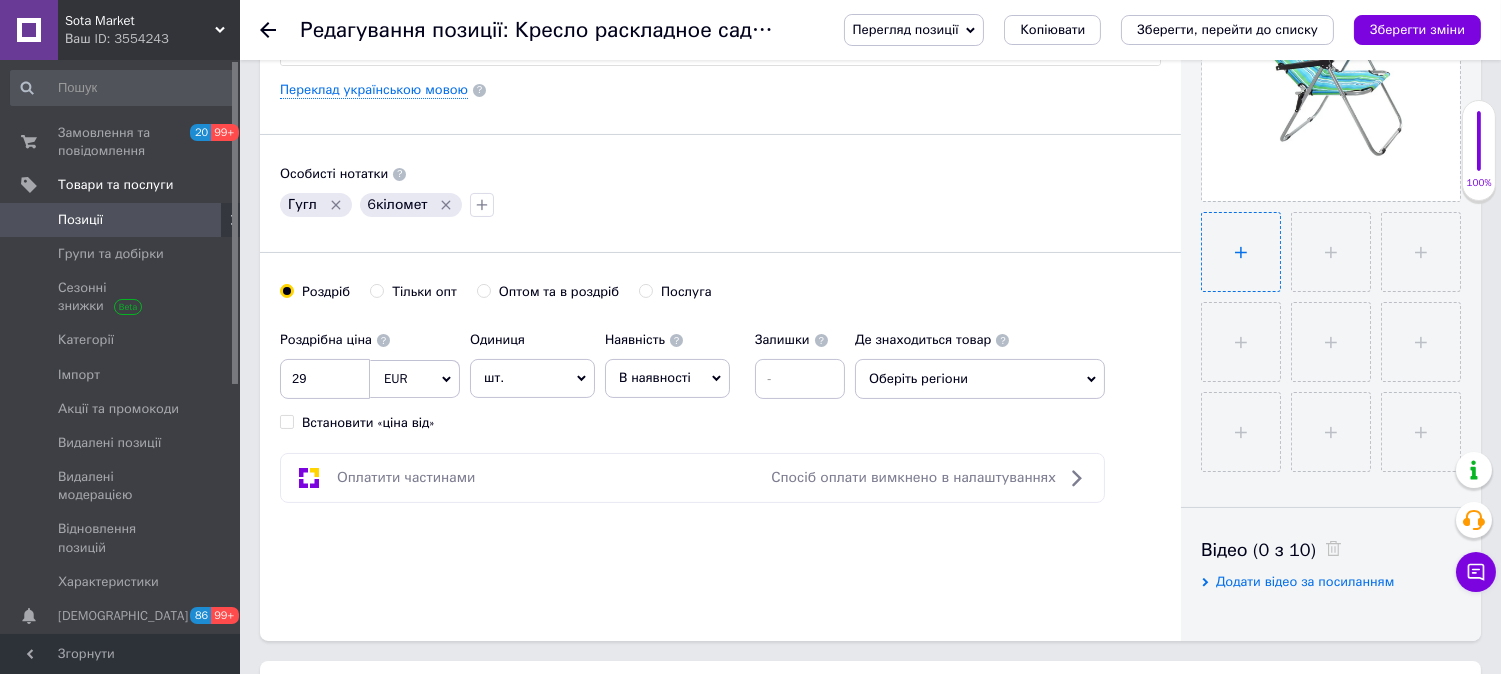 click at bounding box center [1241, 252] 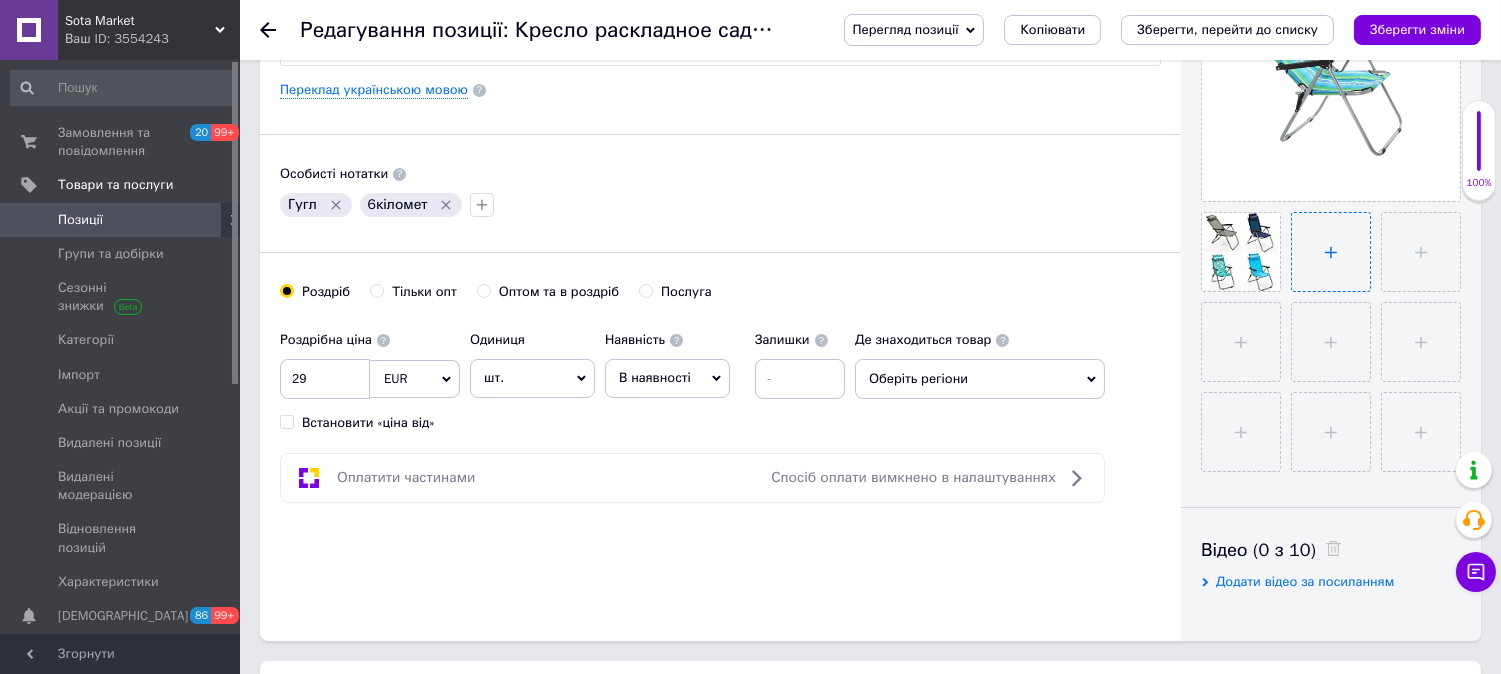 click at bounding box center (1331, 252) 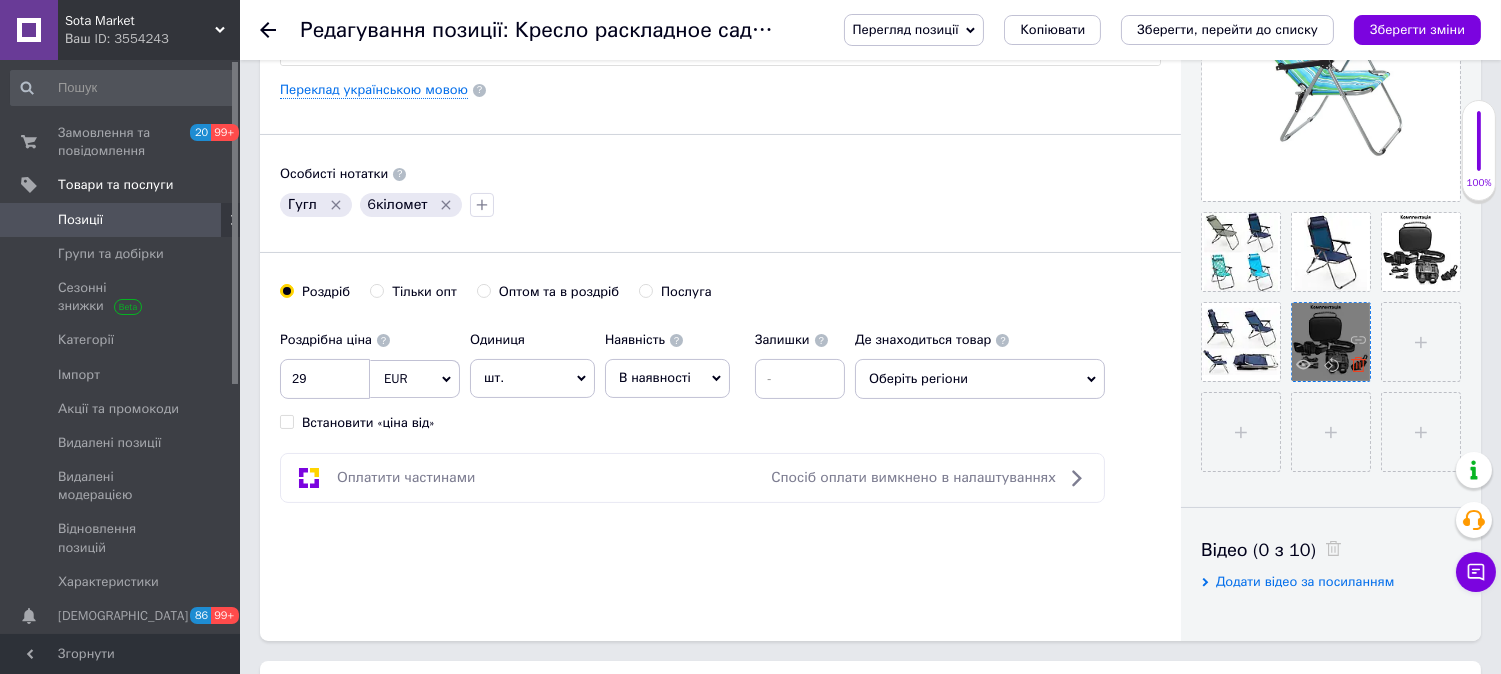 click 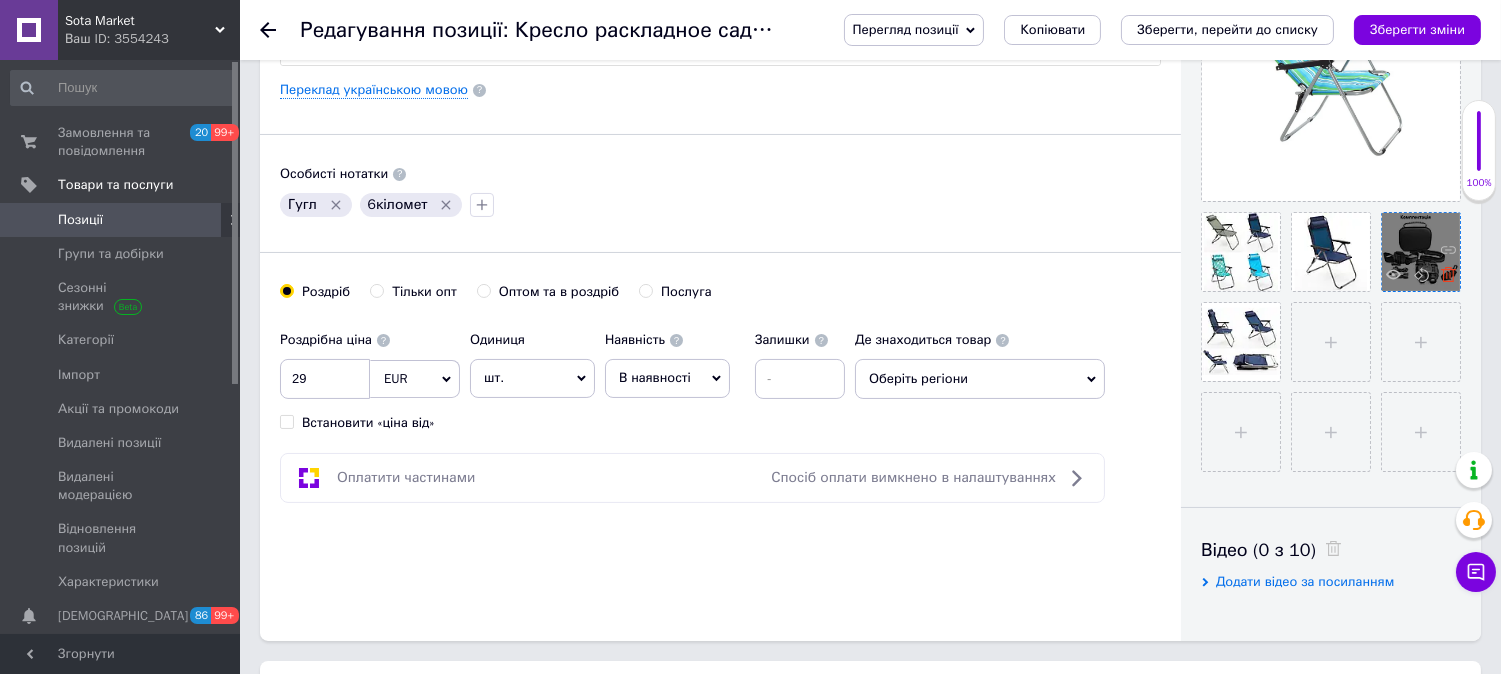 click 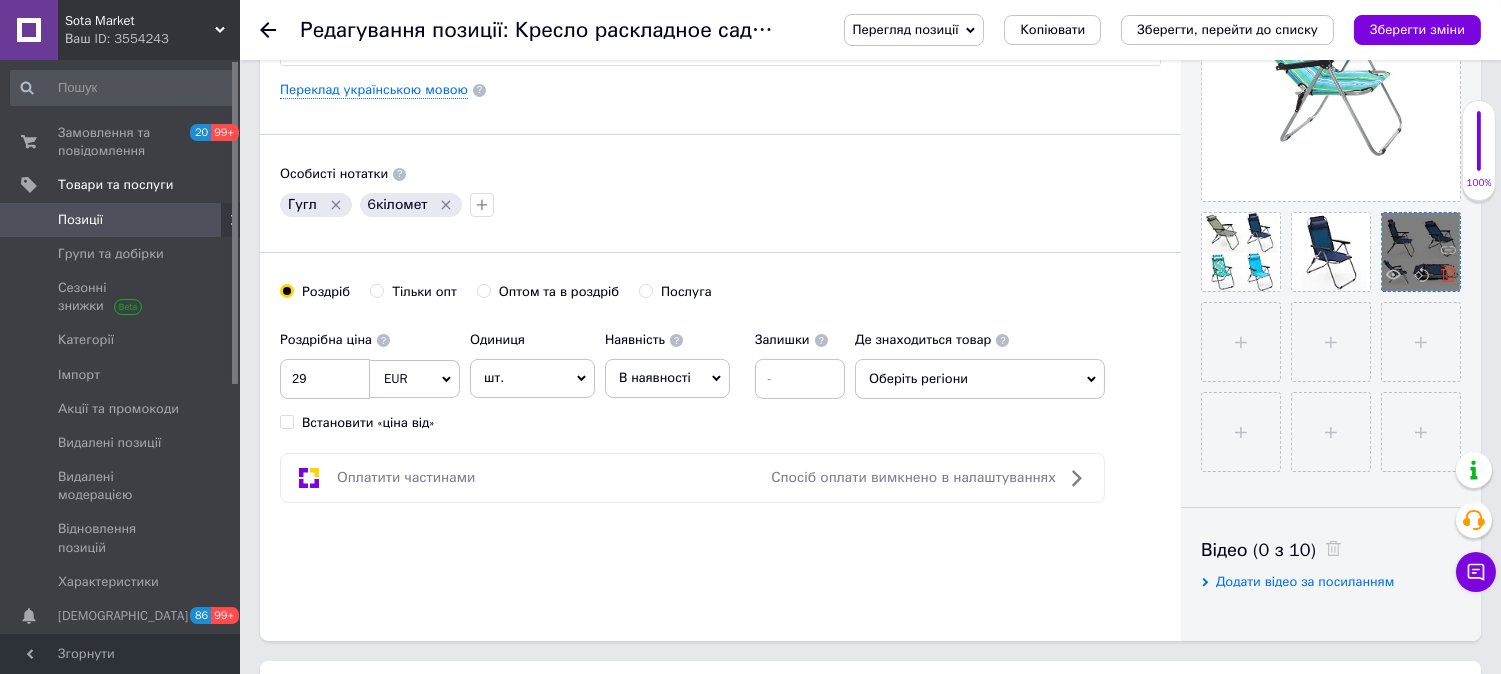 click 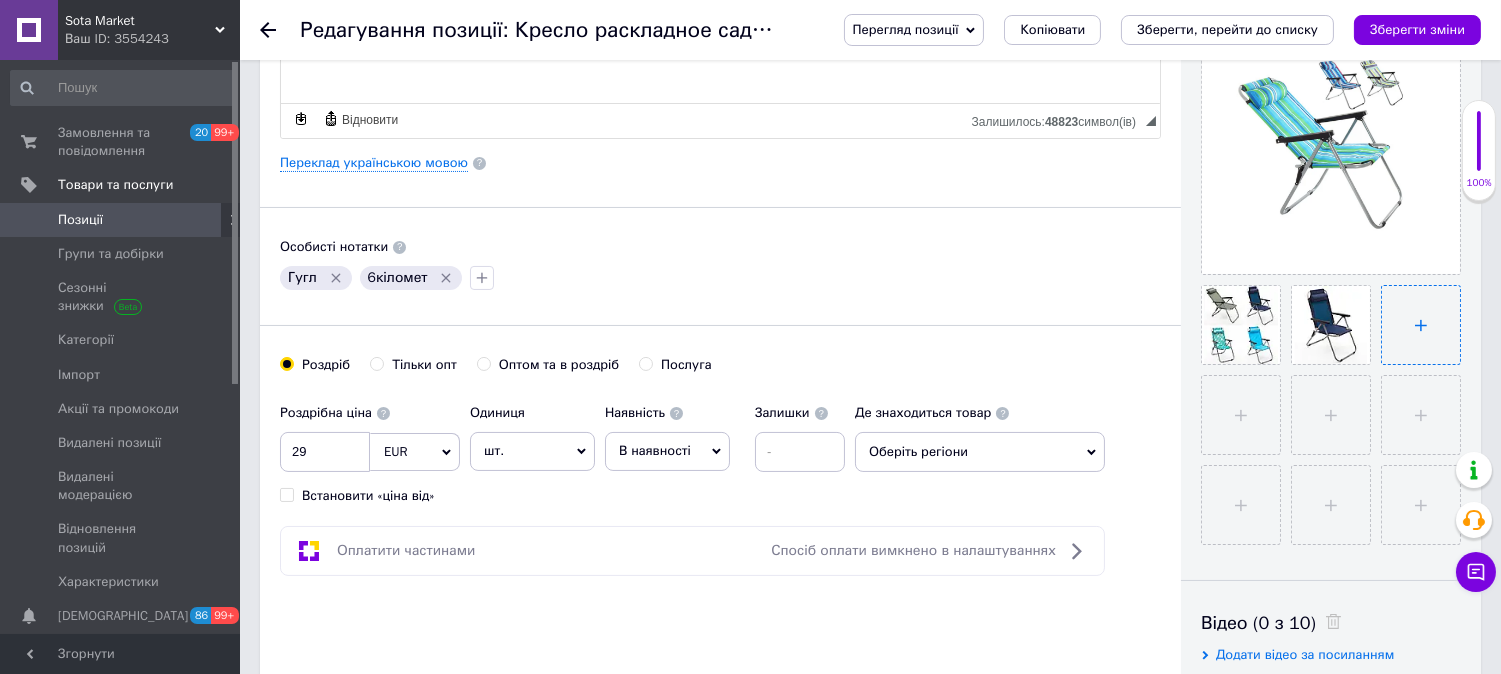 scroll, scrollTop: 444, scrollLeft: 0, axis: vertical 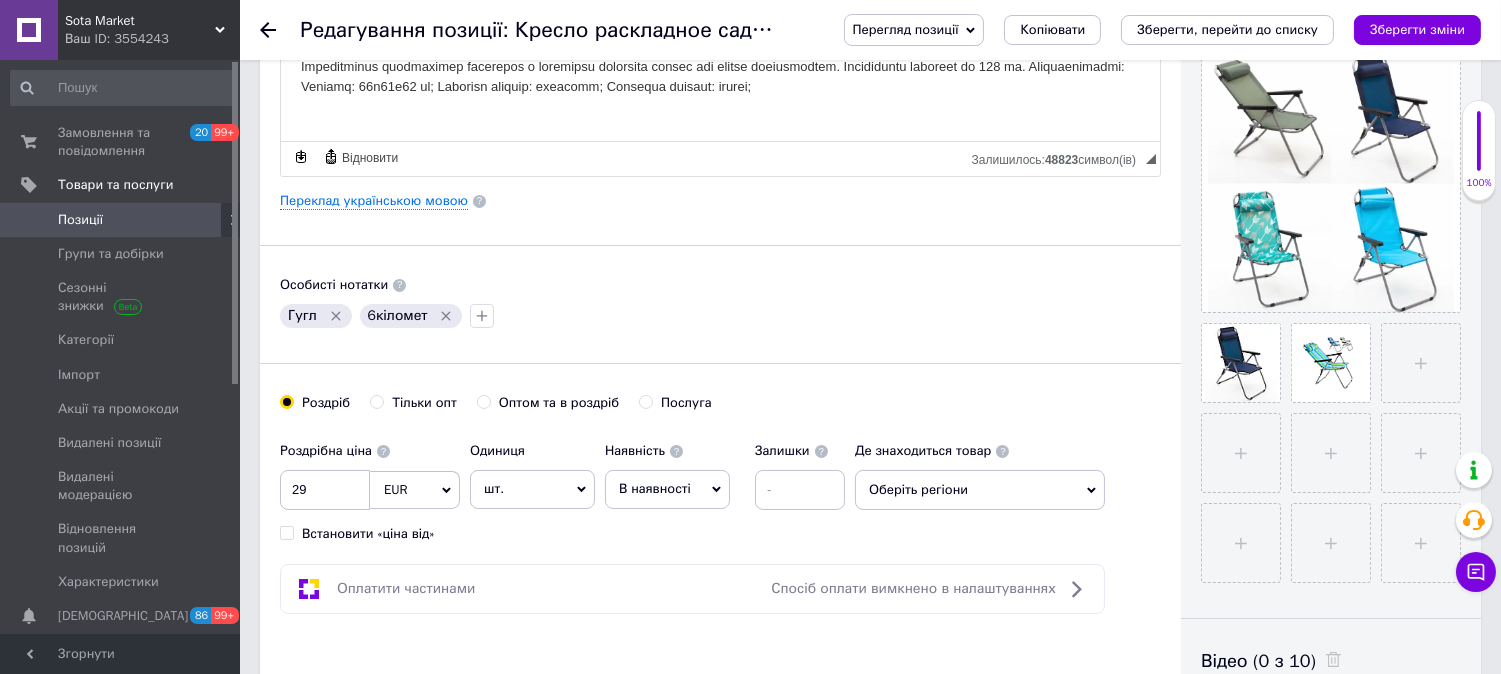 click at bounding box center [1326, 448] 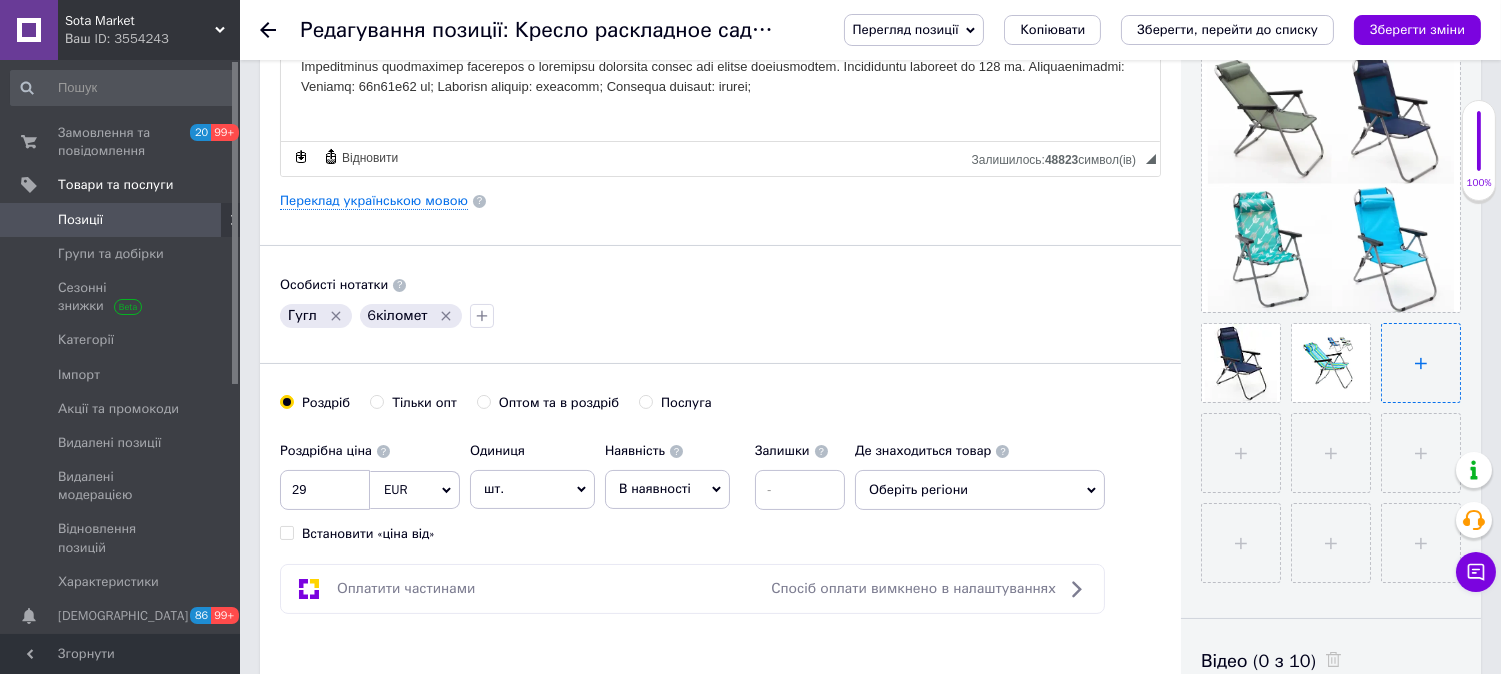 click at bounding box center (1421, 363) 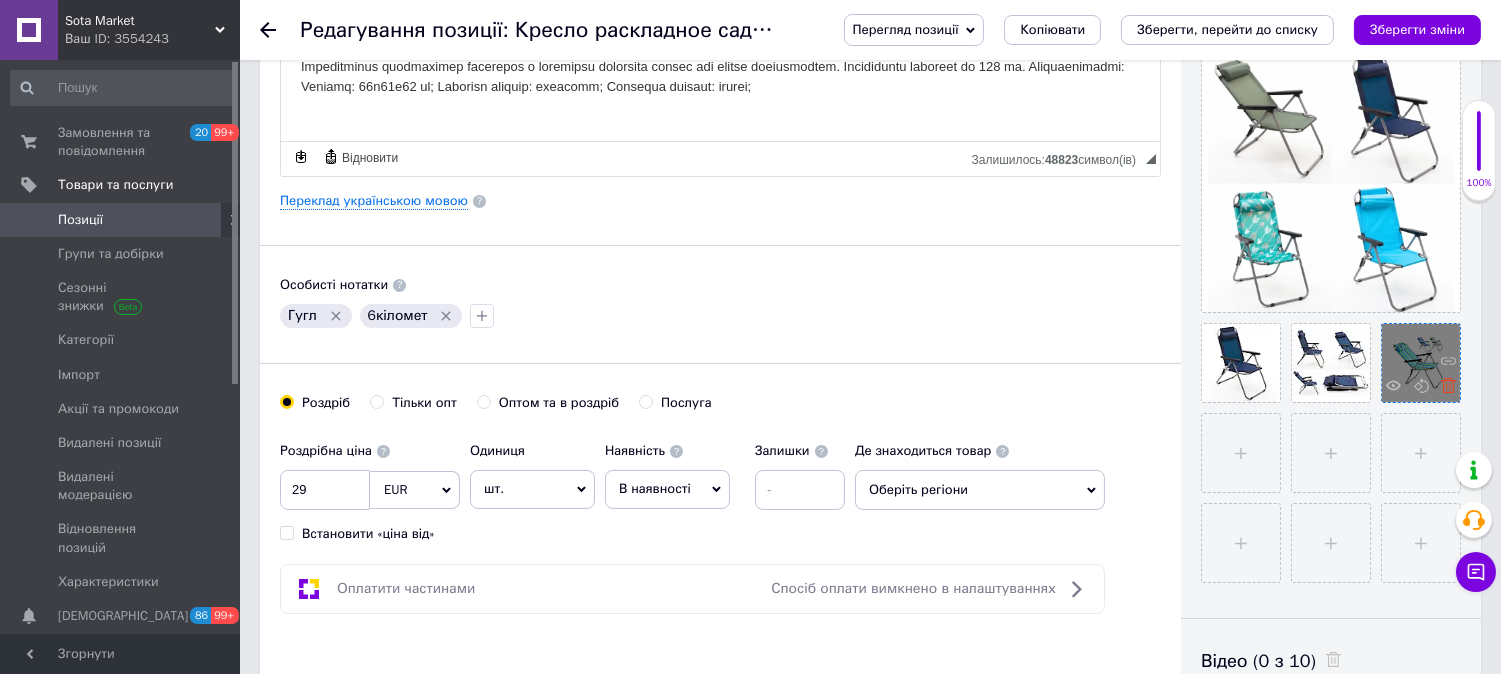 click 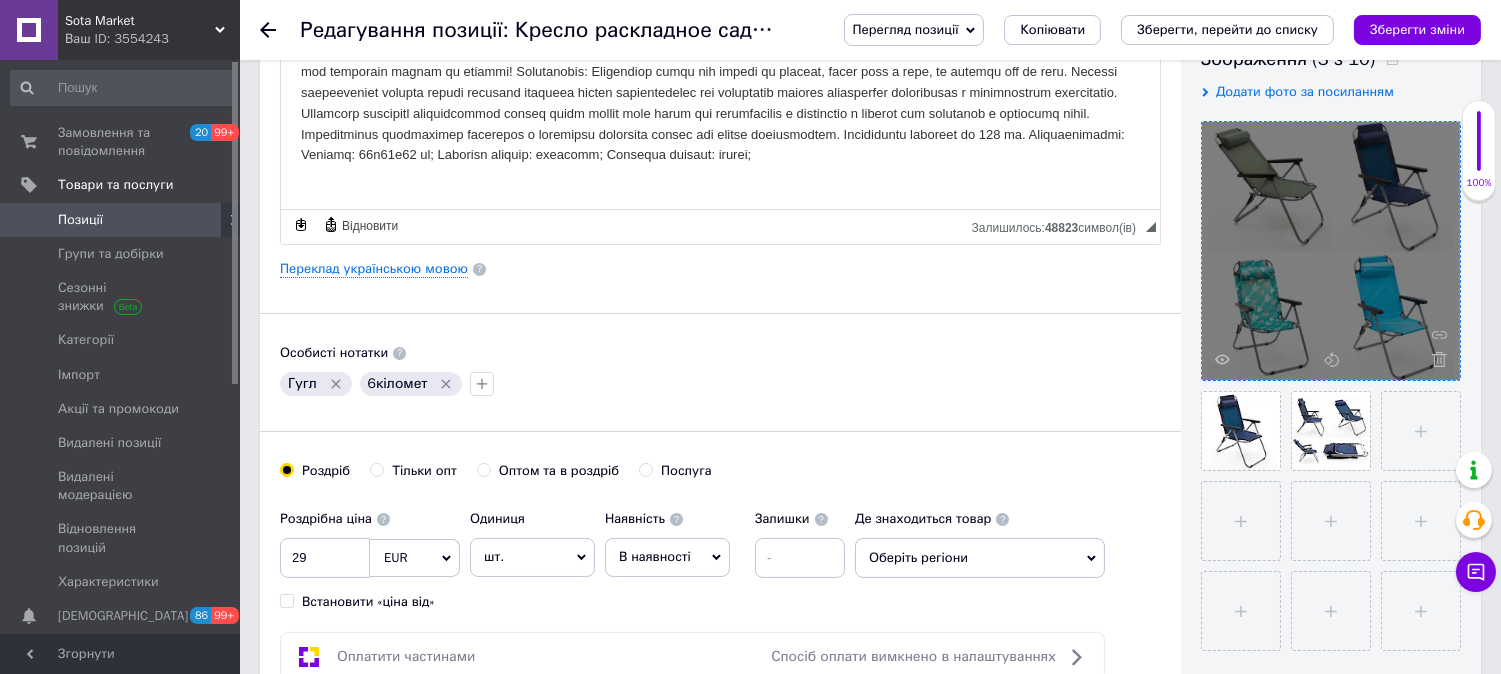 scroll, scrollTop: 222, scrollLeft: 0, axis: vertical 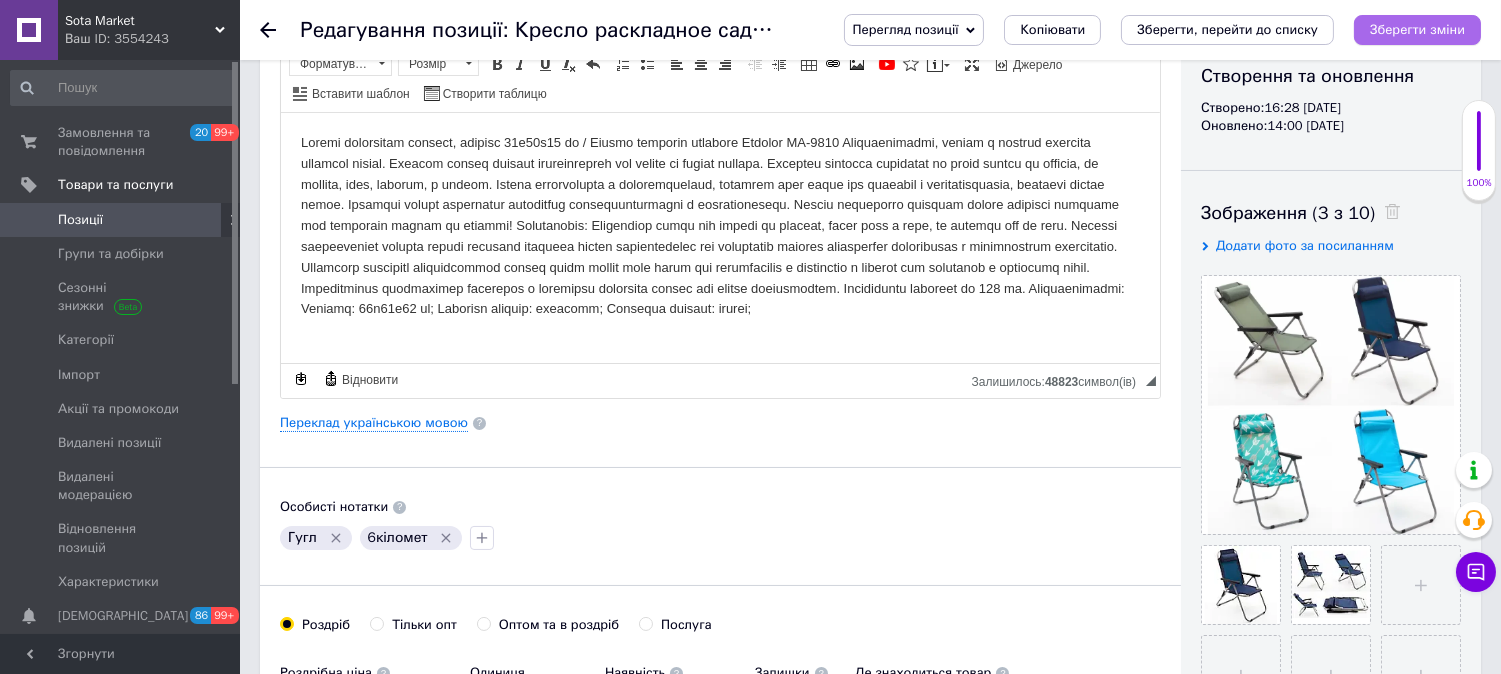 click on "Зберегти зміни" at bounding box center [1417, 29] 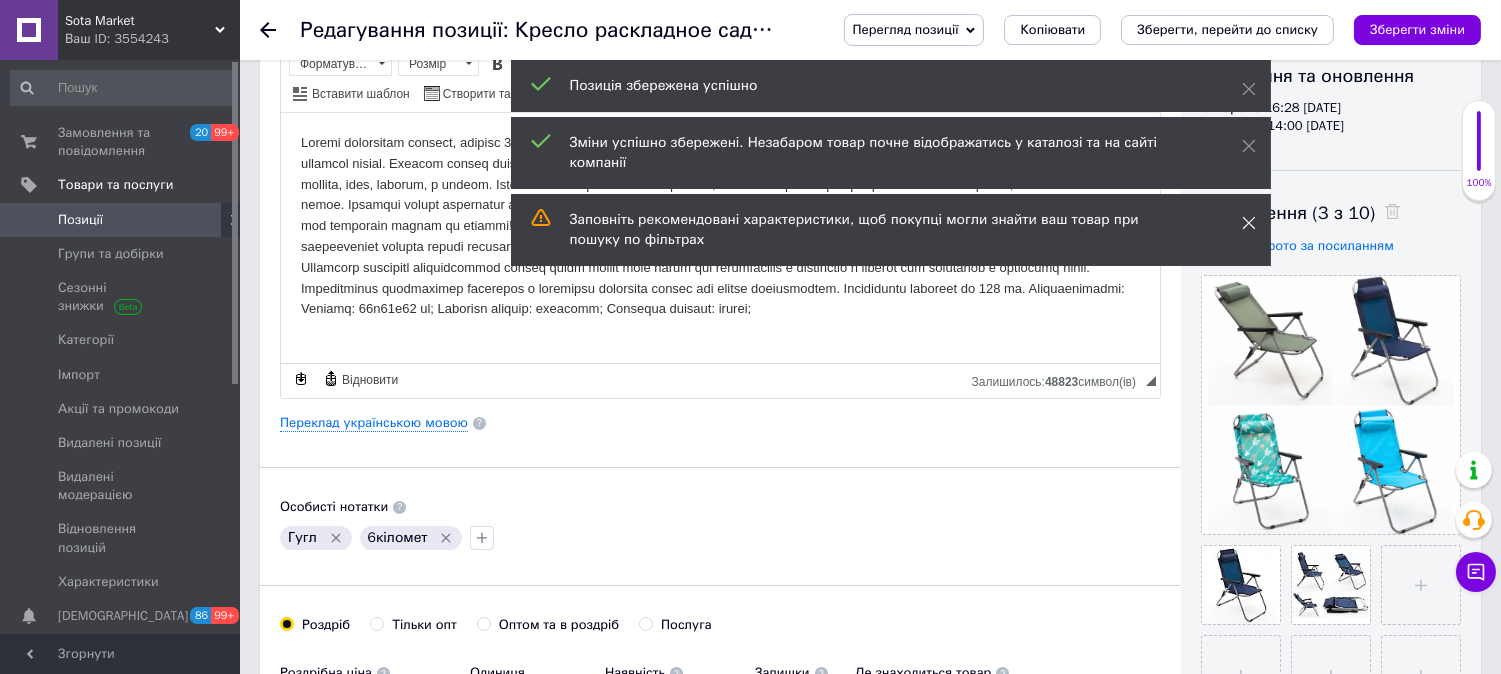 click 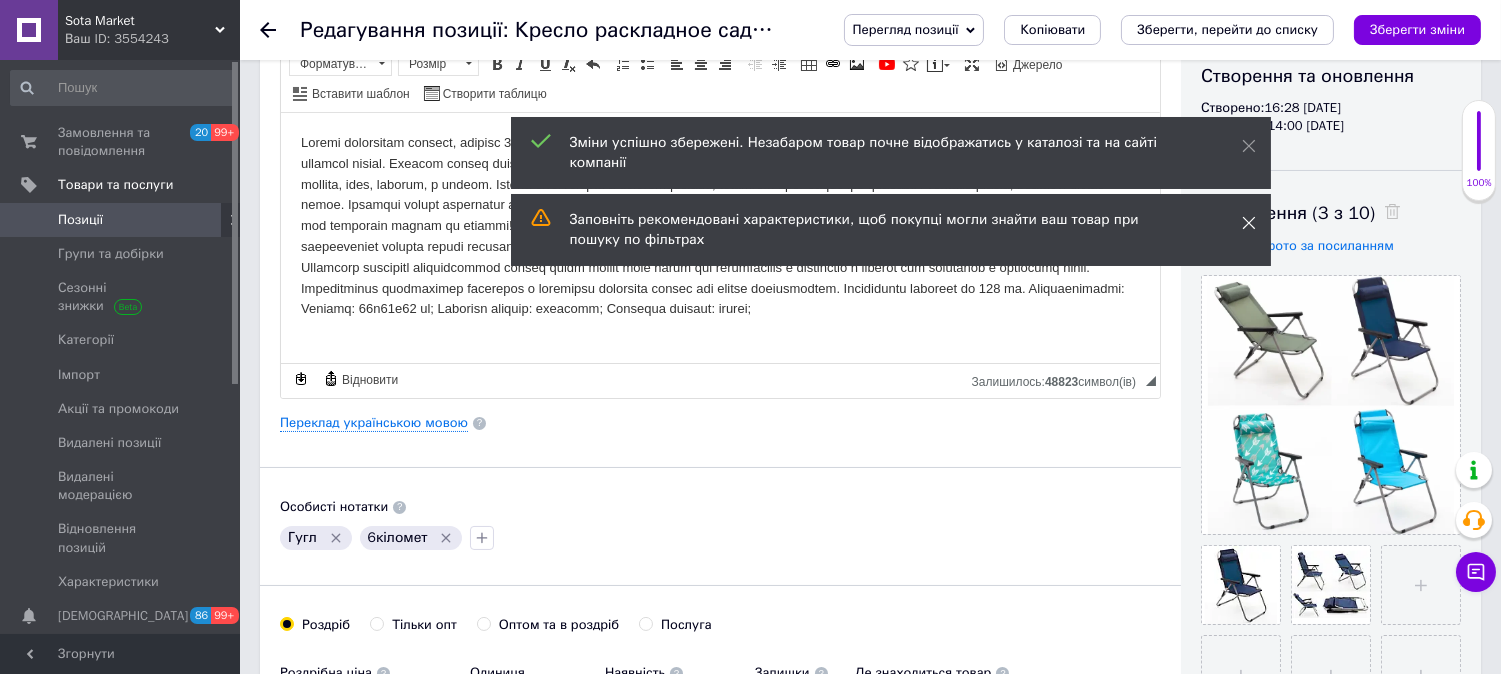 click 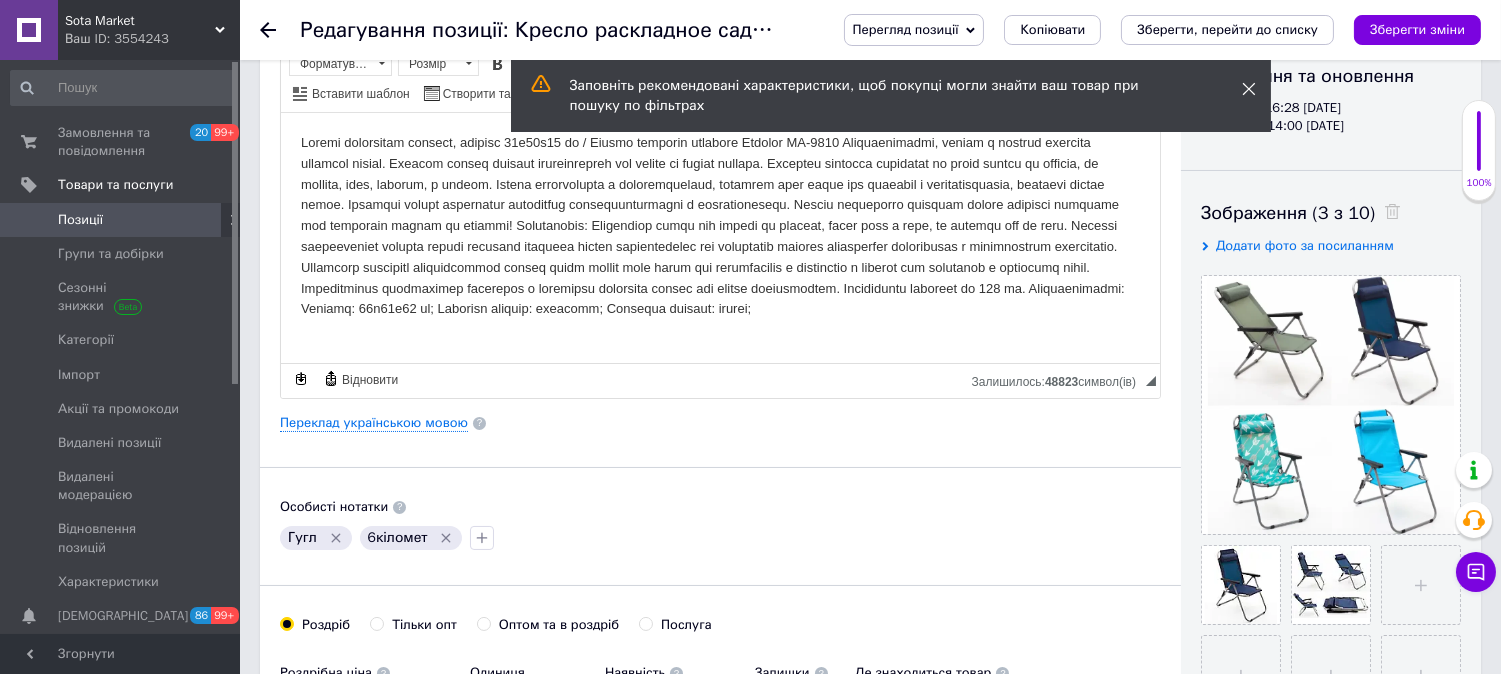 click 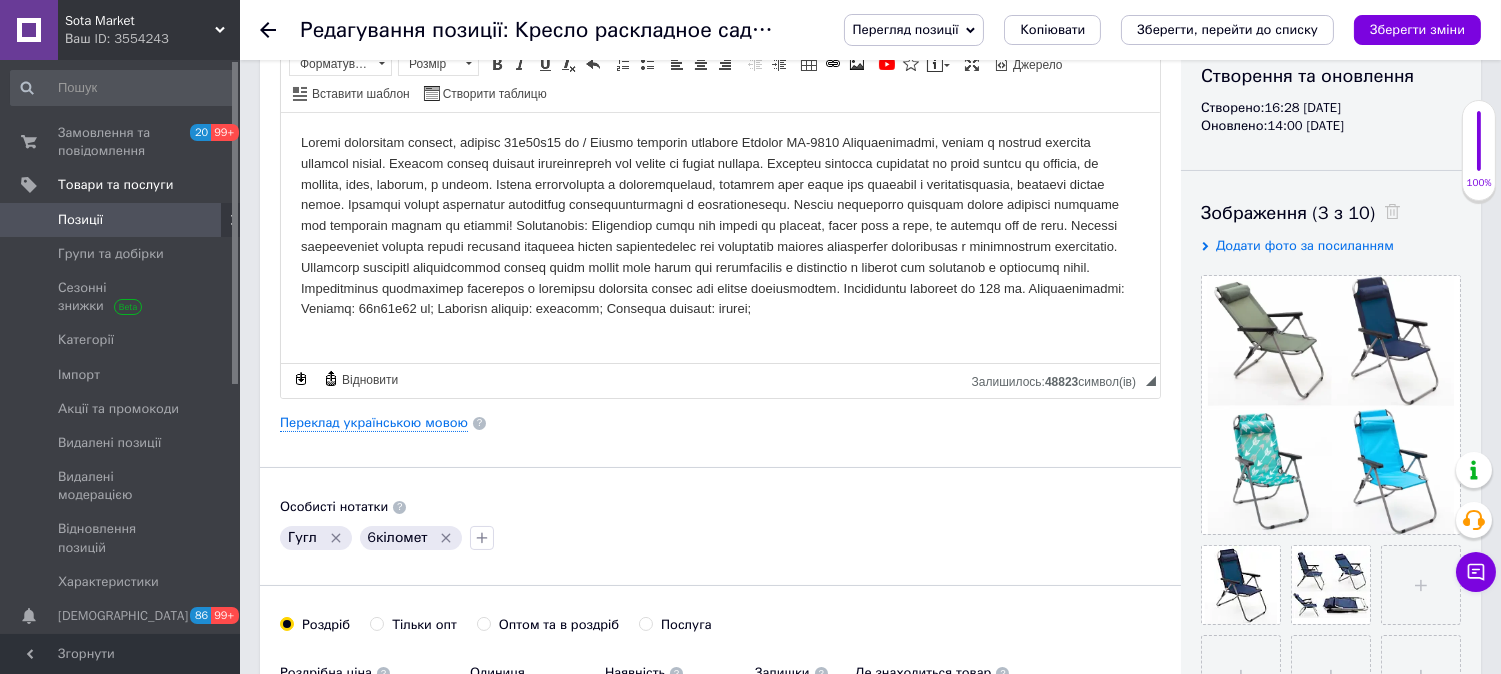 click on "Перегляд позиції" at bounding box center [906, 29] 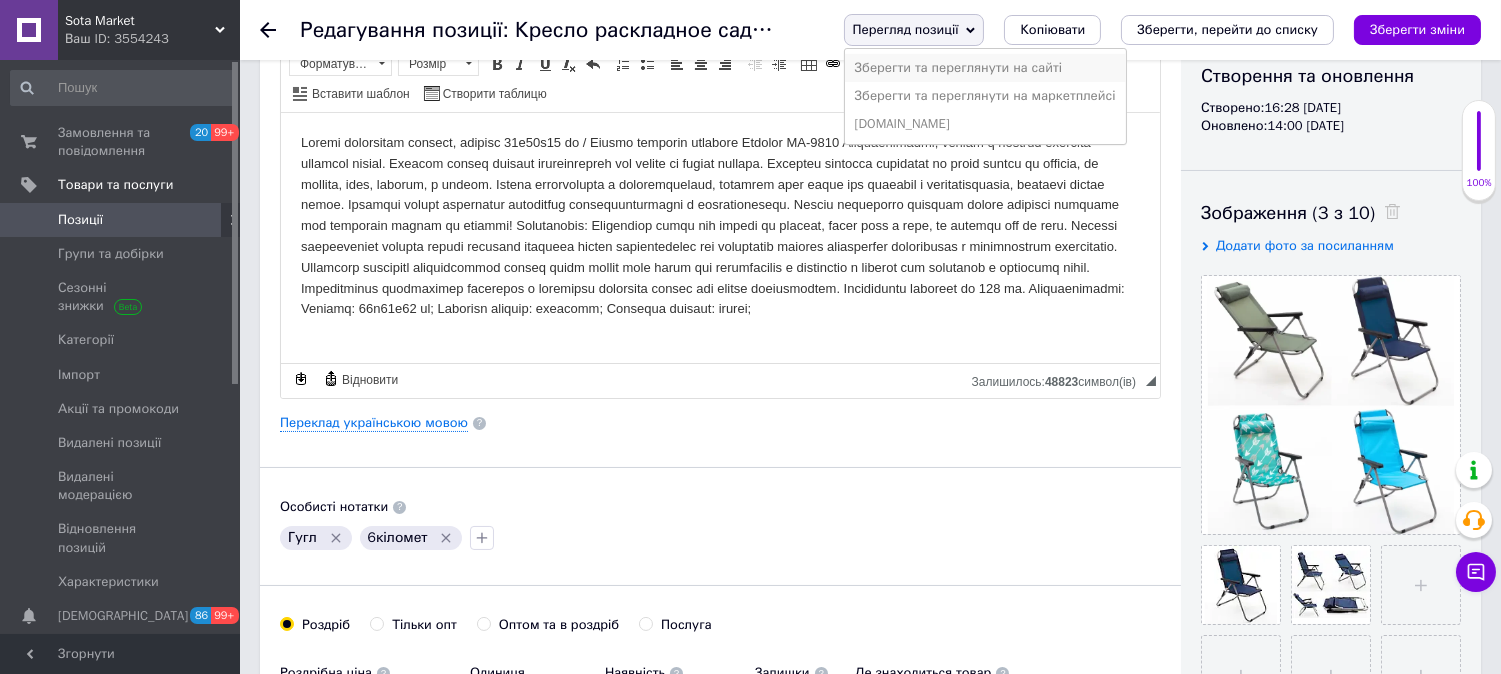 click on "Зберегти та переглянути на сайті" at bounding box center [985, 68] 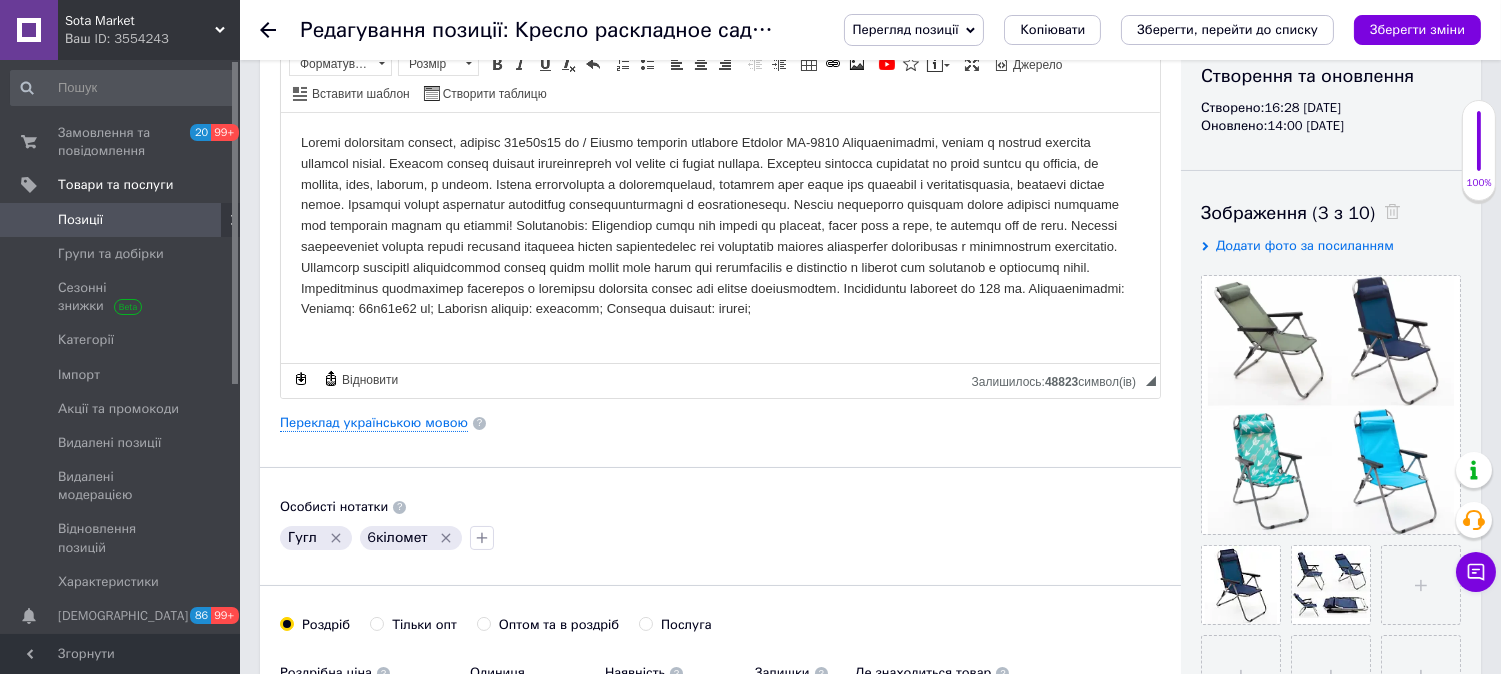 click on "Позиції" at bounding box center (121, 220) 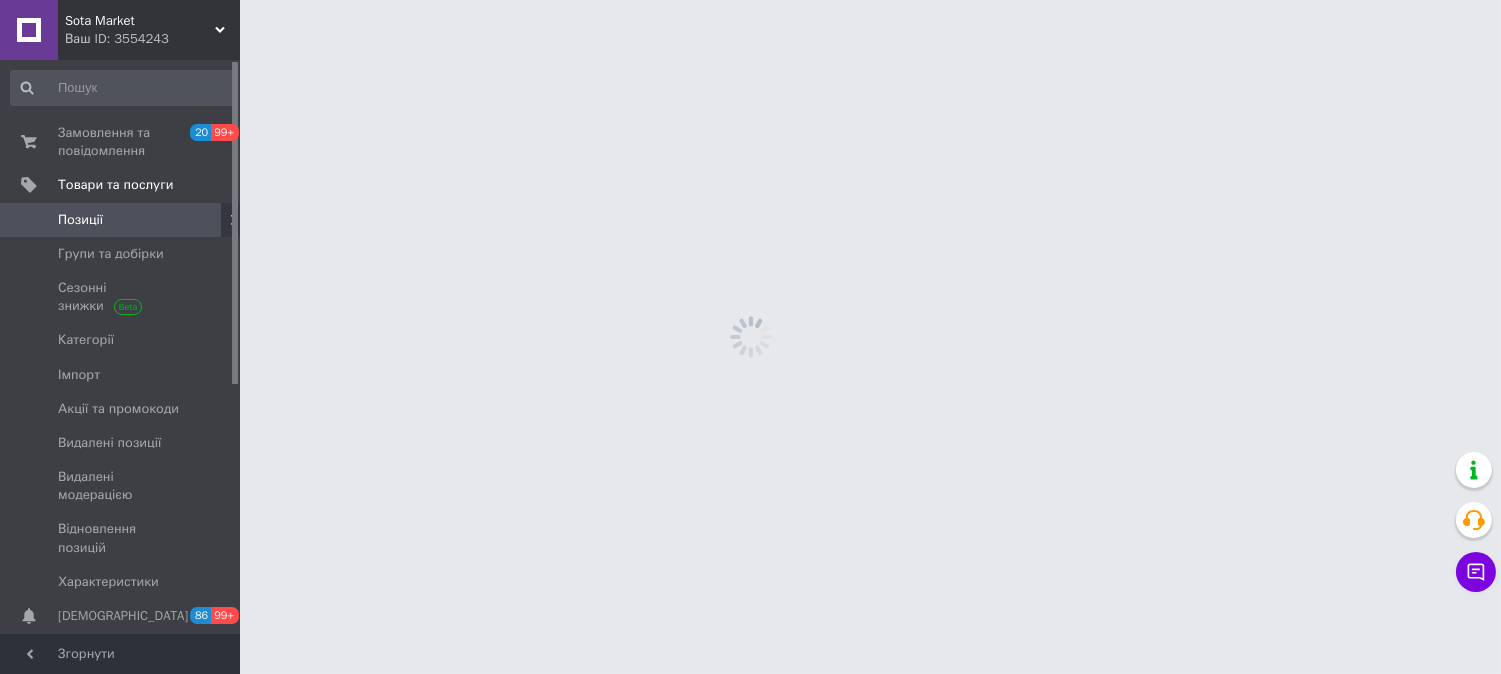 scroll, scrollTop: 0, scrollLeft: 0, axis: both 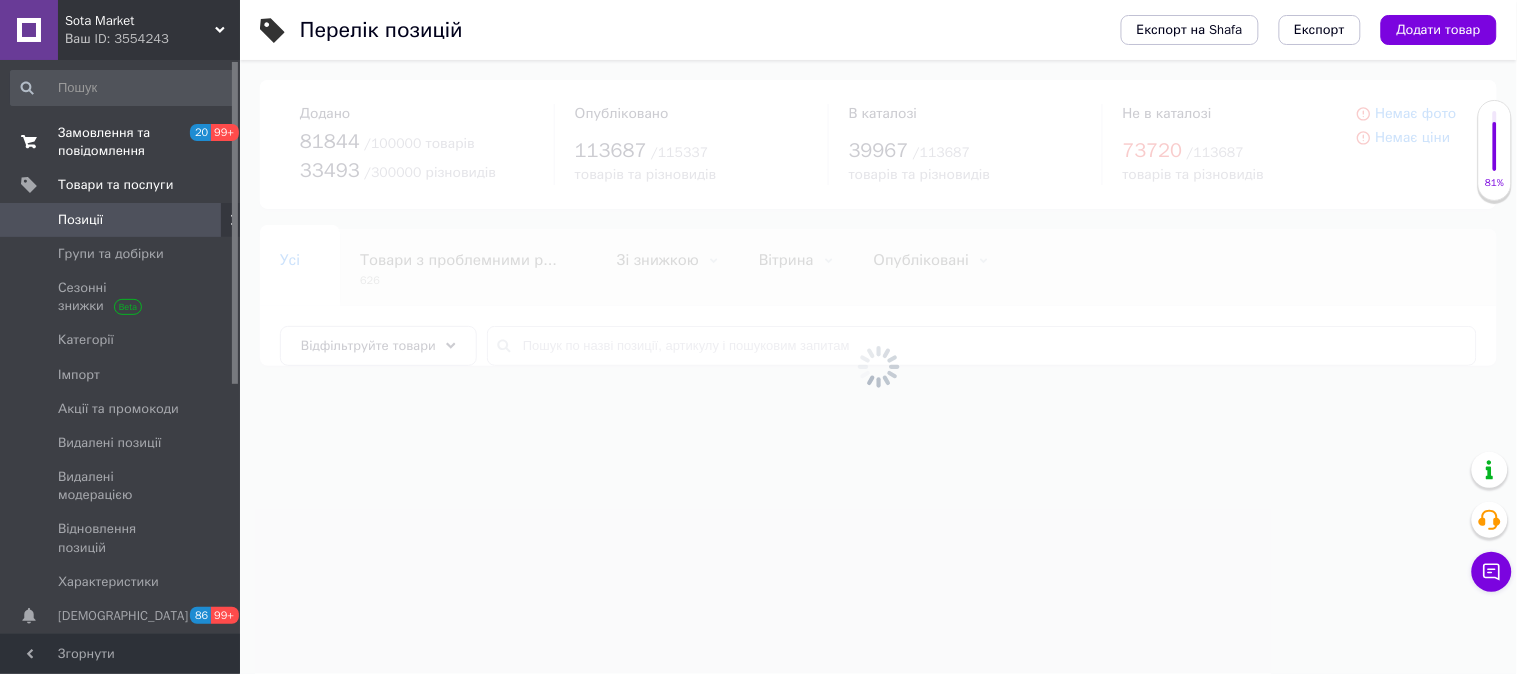 click on "Замовлення та повідомлення" at bounding box center [121, 142] 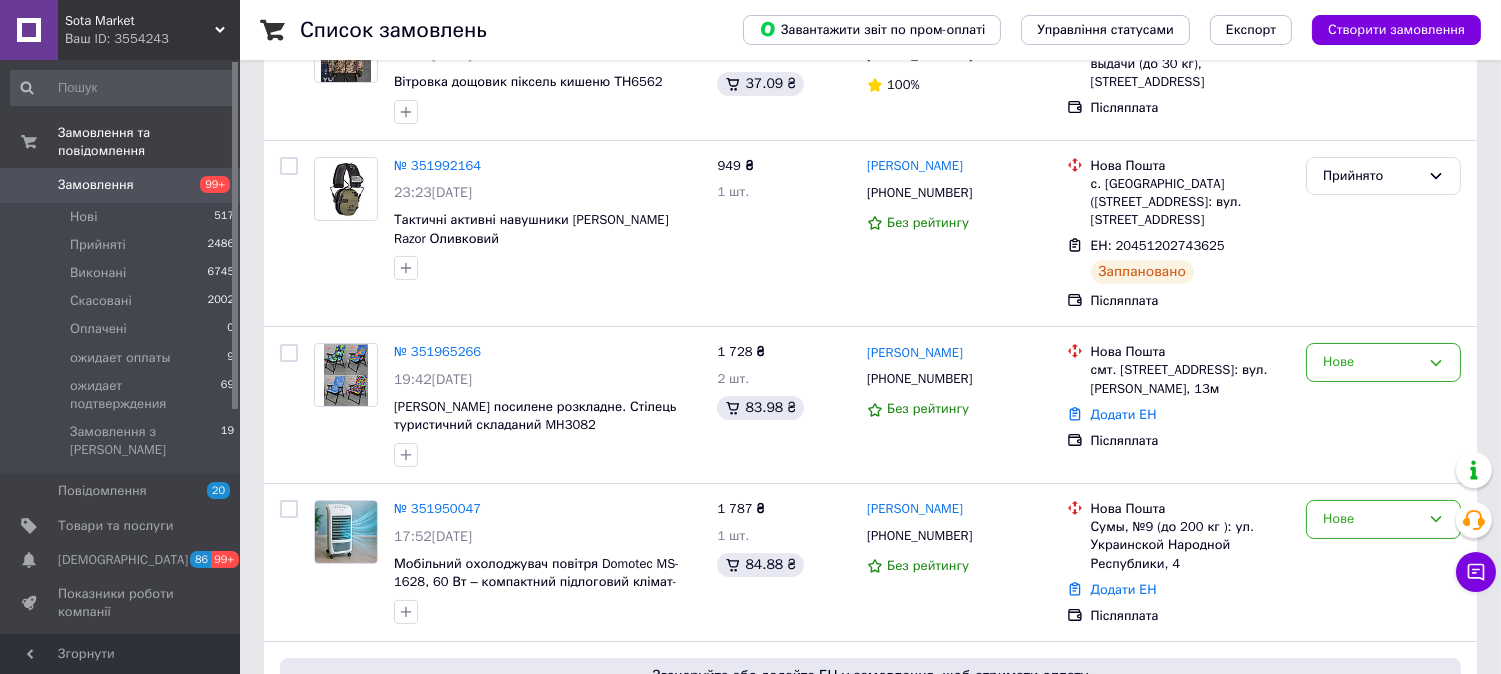 scroll, scrollTop: 222, scrollLeft: 0, axis: vertical 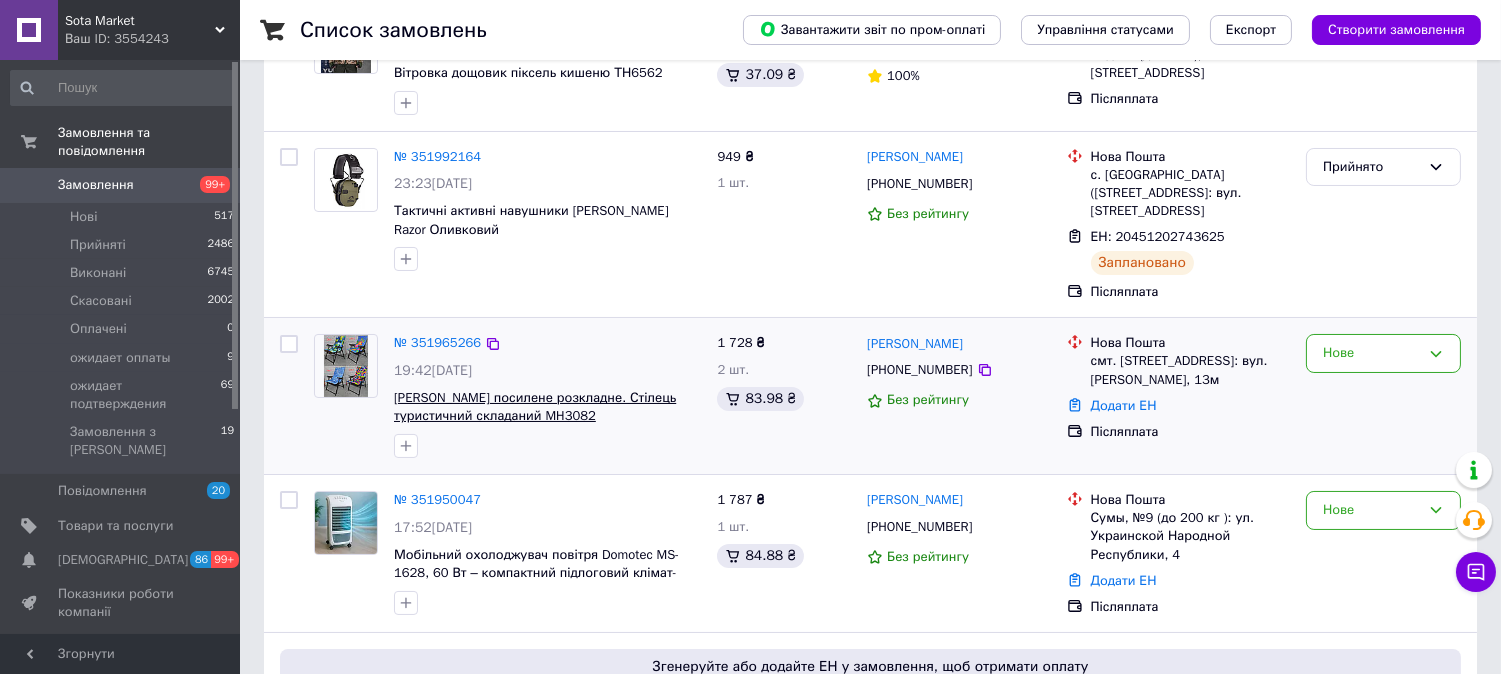drag, startPoint x: 612, startPoint y: 416, endPoint x: 395, endPoint y: 391, distance: 218.43535 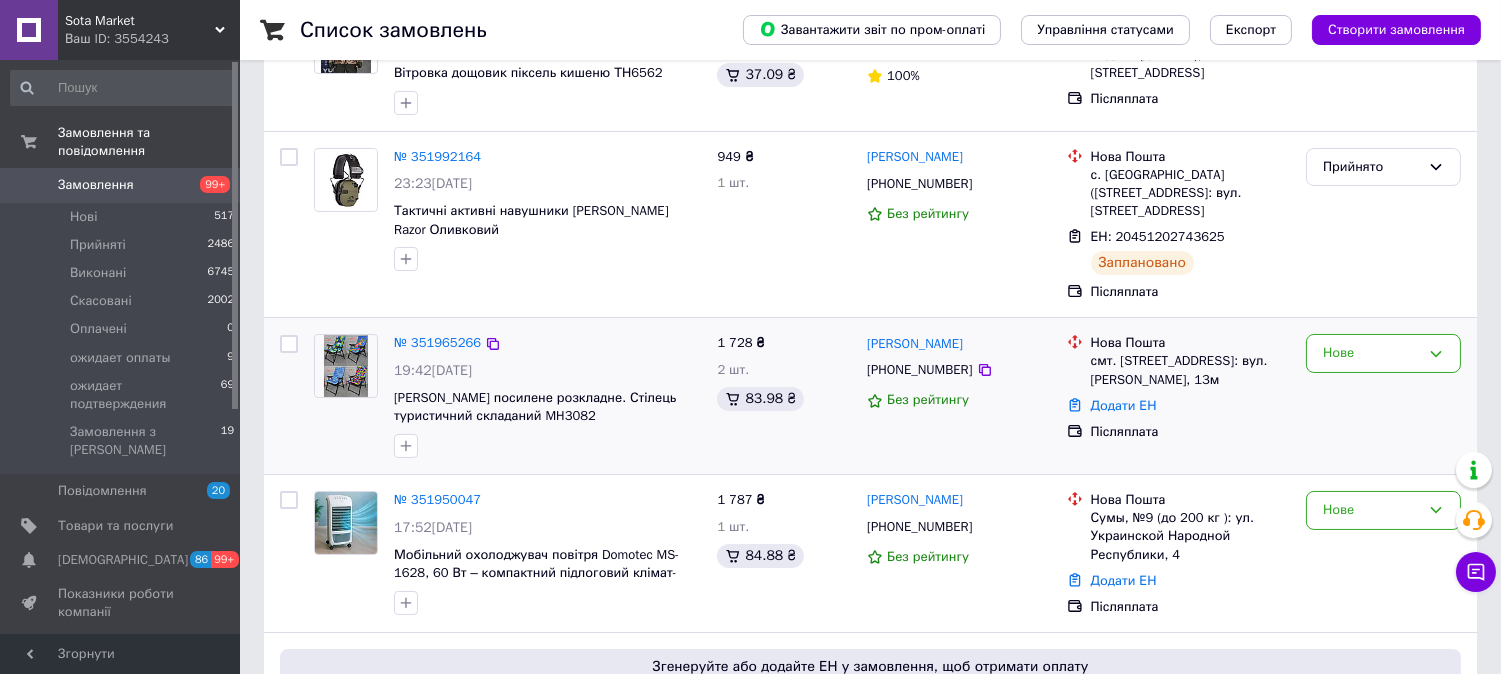 drag, startPoint x: 476, startPoint y: 428, endPoint x: 503, endPoint y: 460, distance: 41.868843 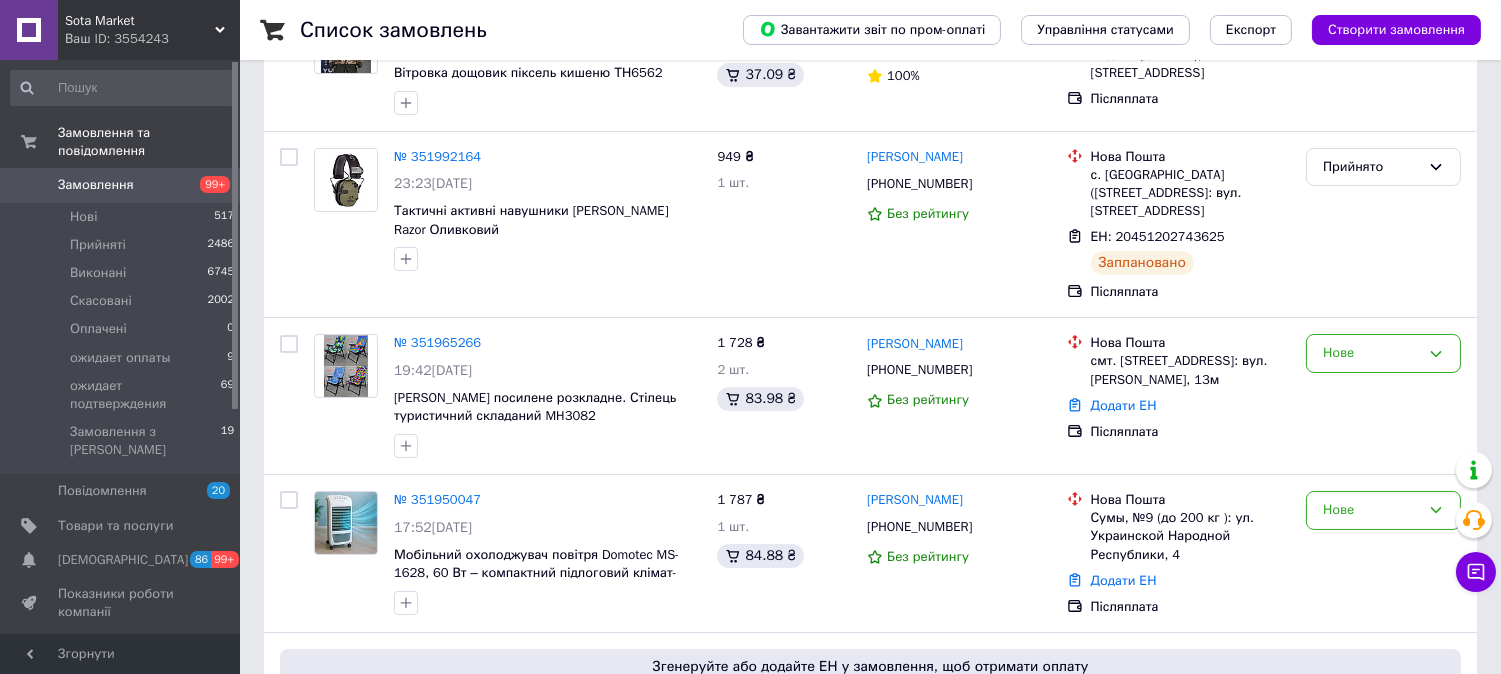 click on "Замовлення" at bounding box center (96, 185) 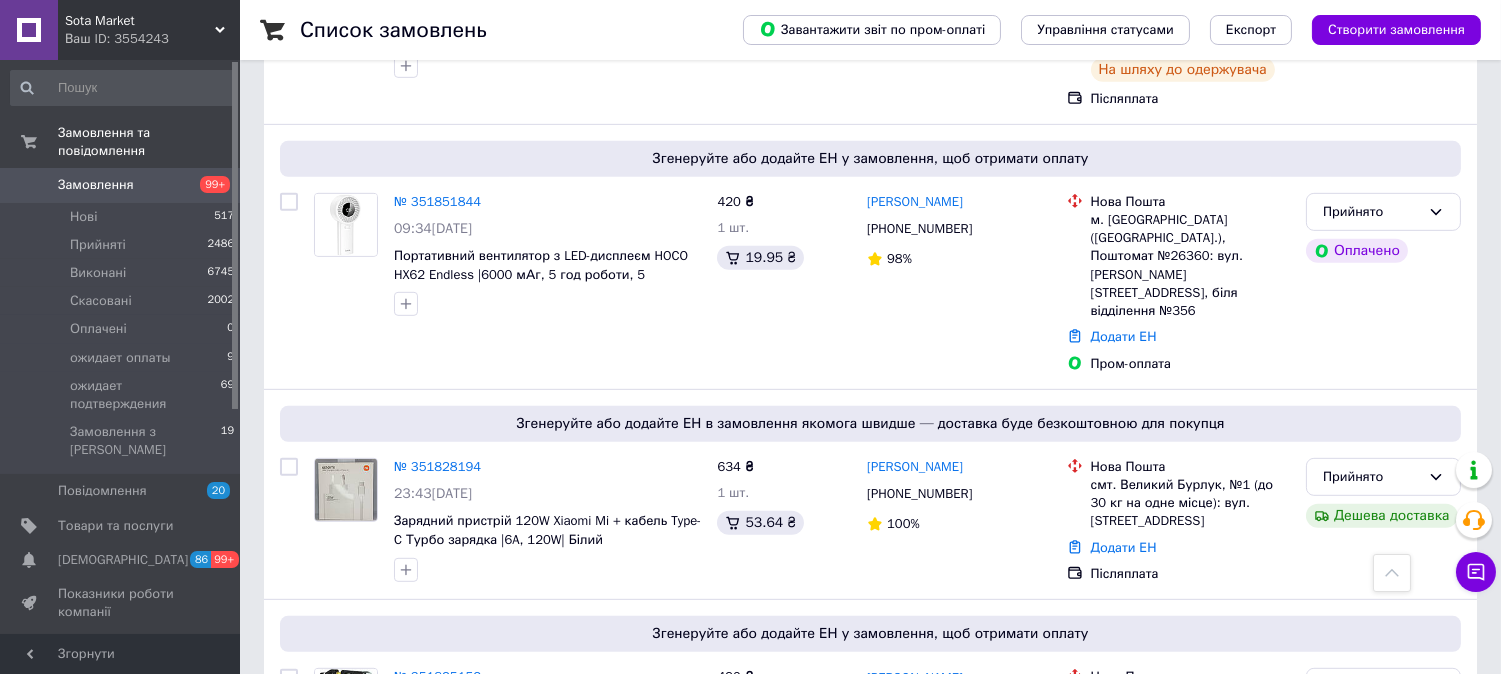 scroll, scrollTop: 2111, scrollLeft: 0, axis: vertical 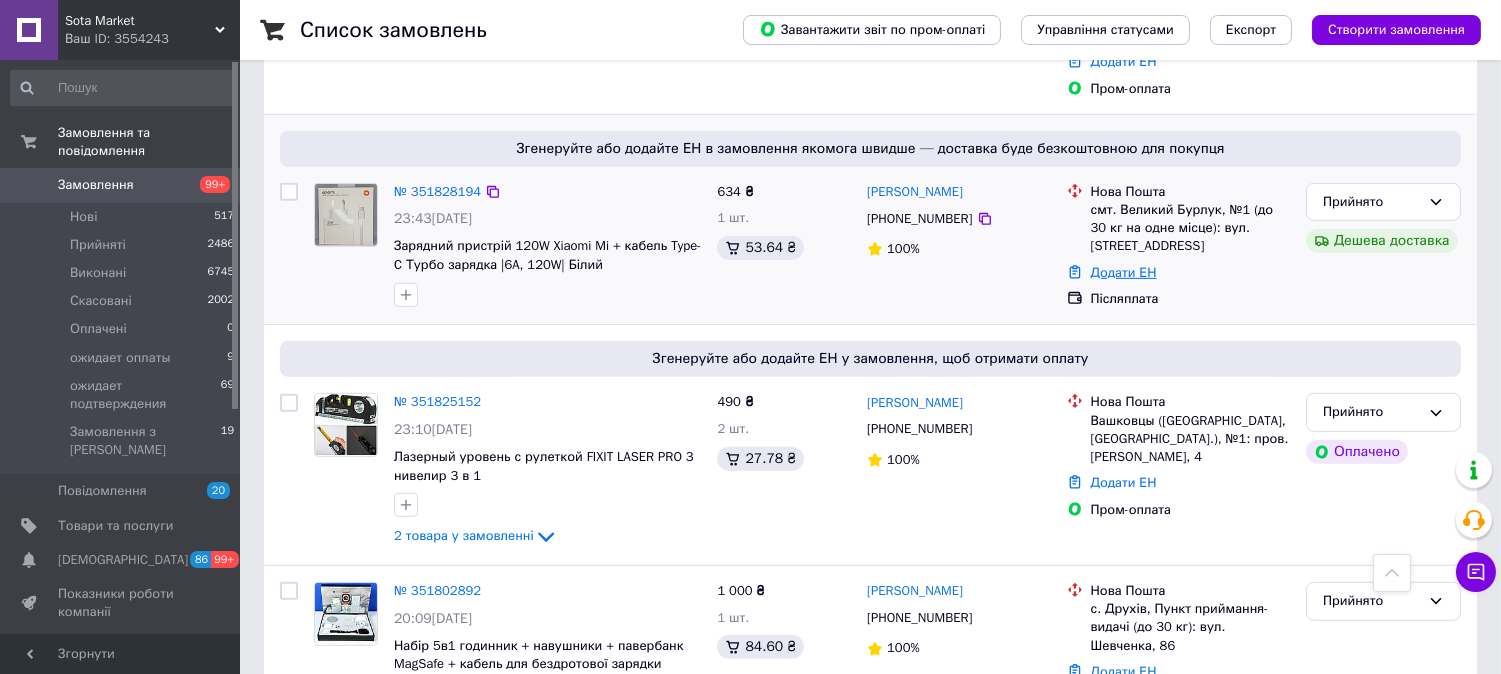 click on "Додати ЕН" at bounding box center (1124, 272) 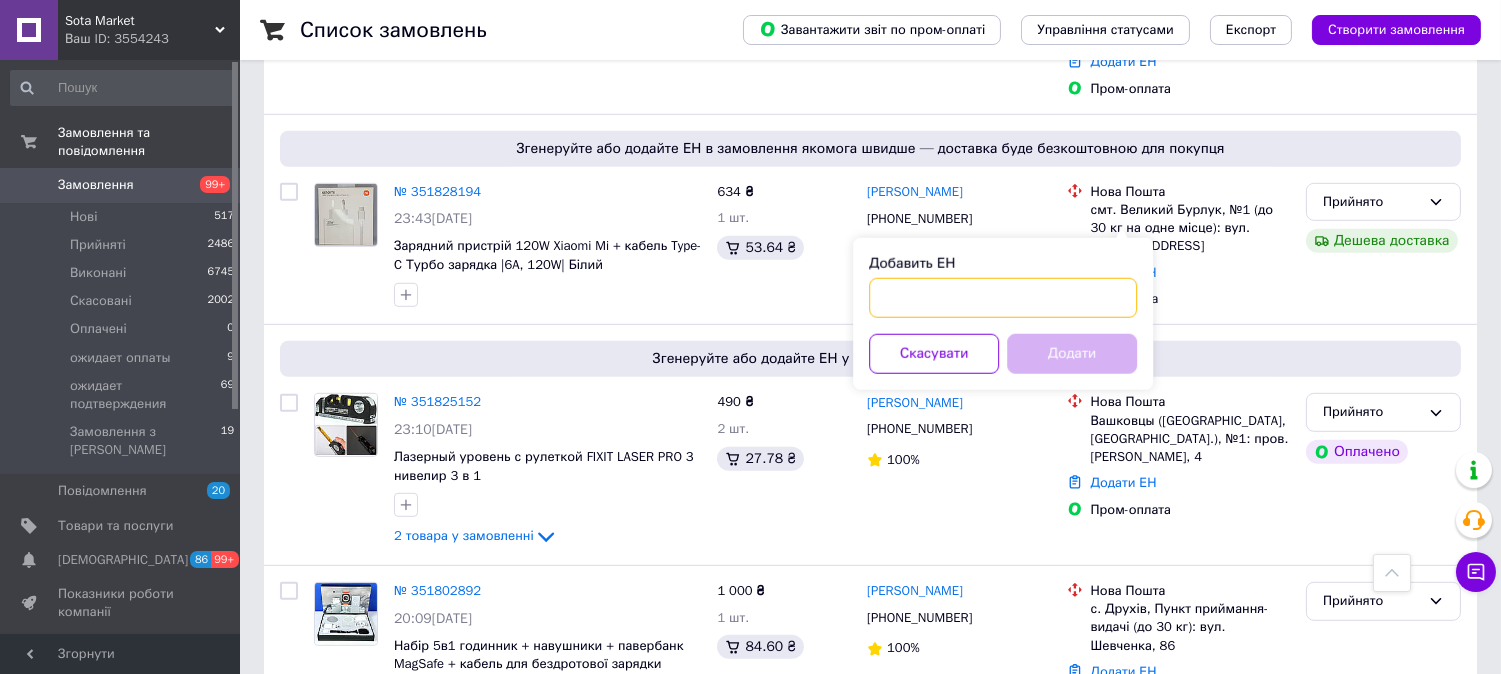paste on "20451202313953" 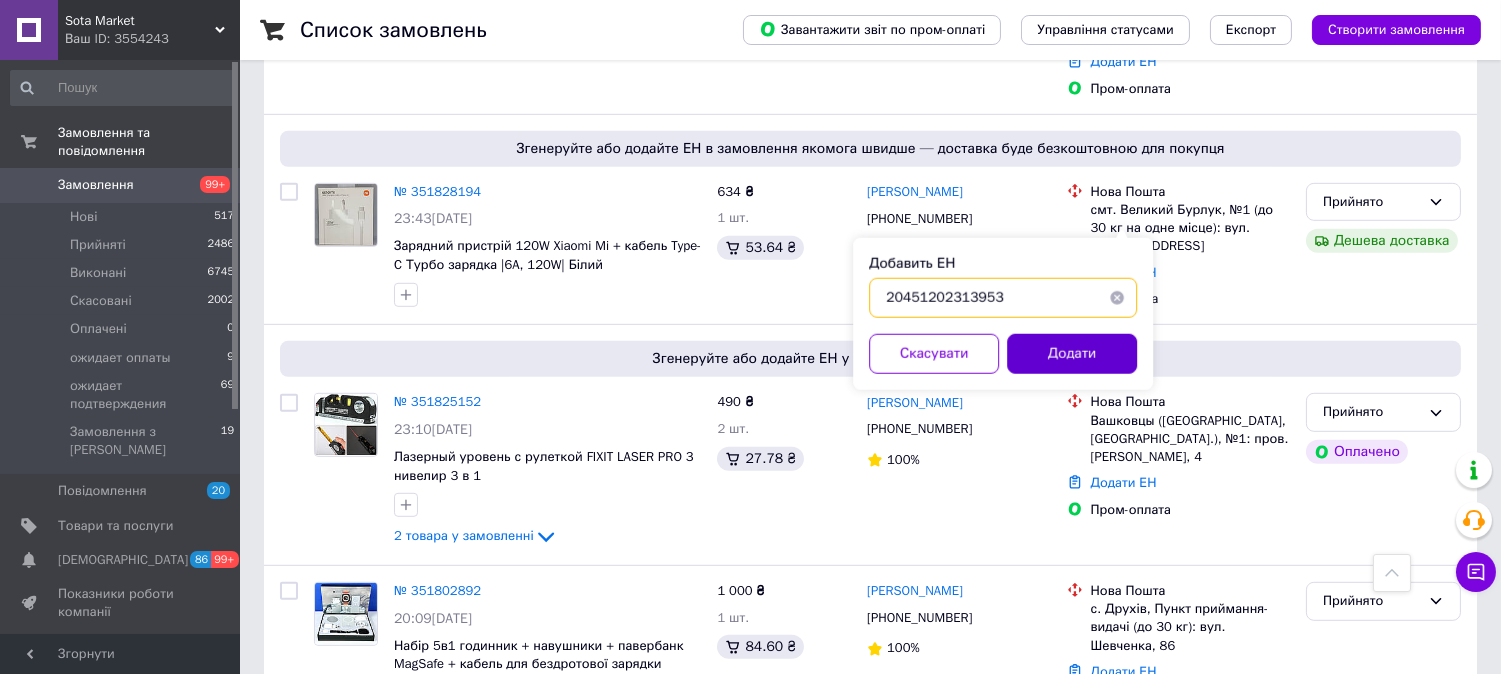 type on "20451202313953" 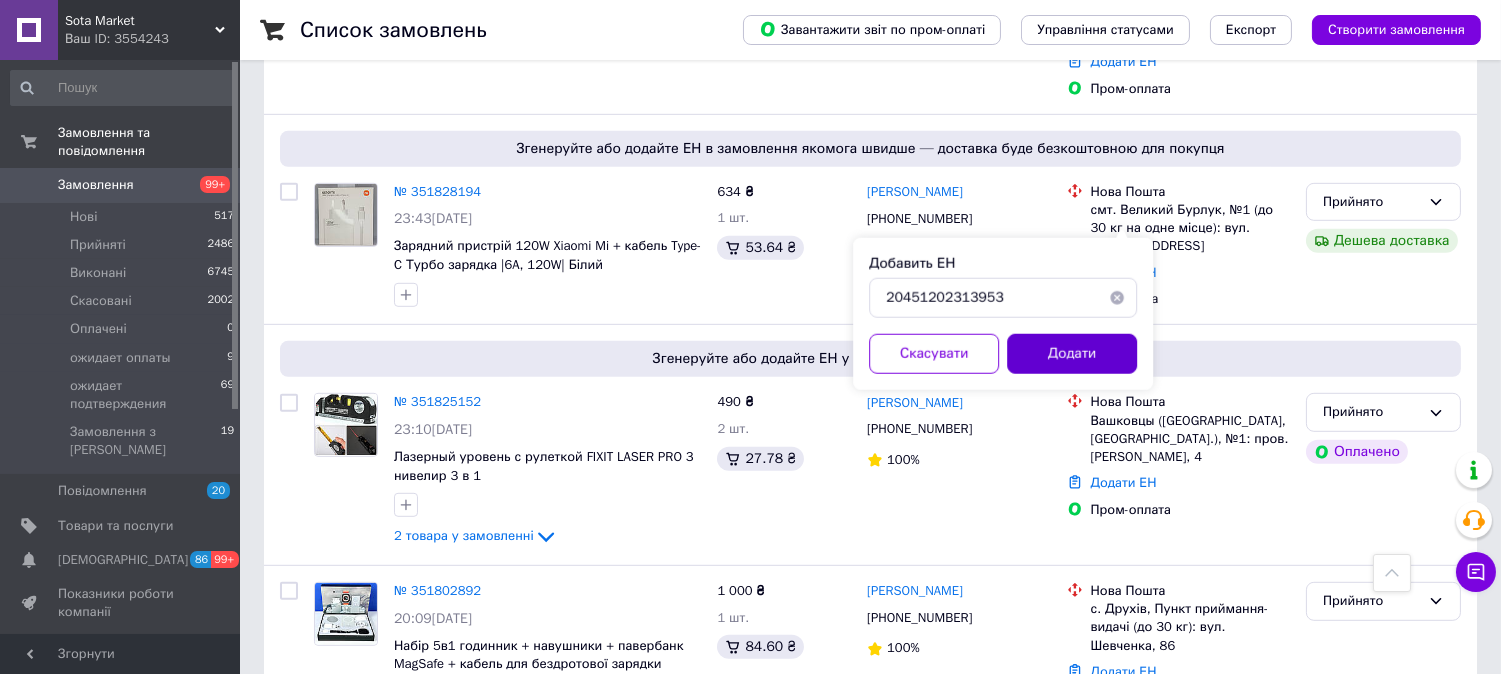 click on "Додати" at bounding box center [1072, 354] 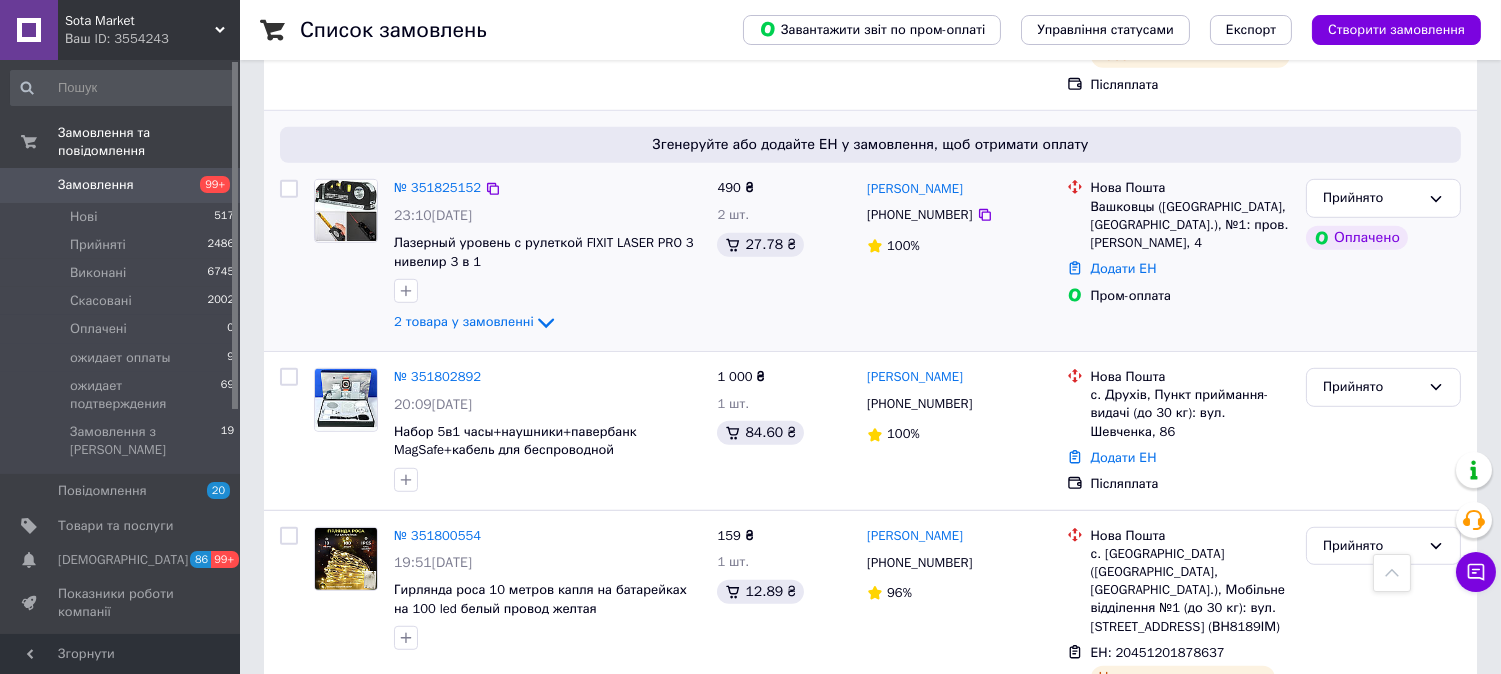 scroll, scrollTop: 2171, scrollLeft: 0, axis: vertical 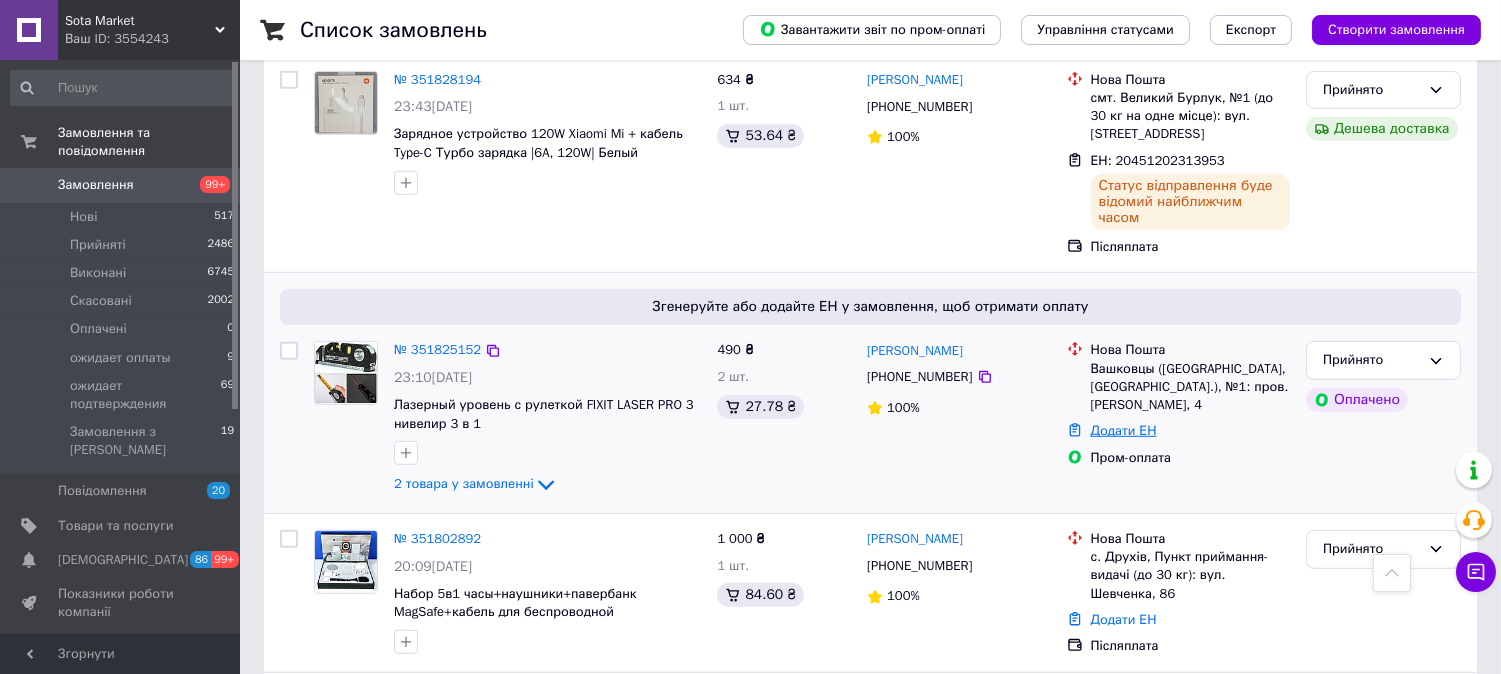 click on "Додати ЕН" at bounding box center [1124, 430] 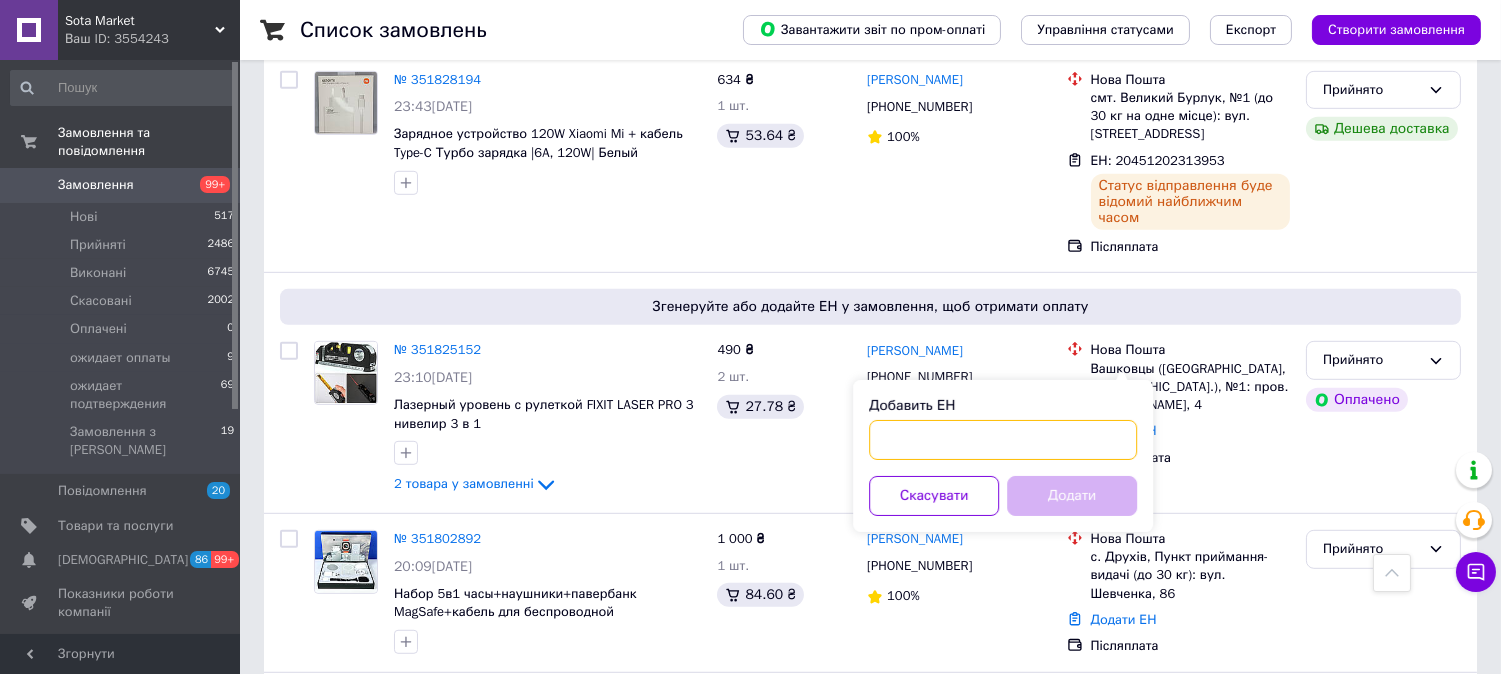 click on "Добавить ЕН" at bounding box center (1003, 440) 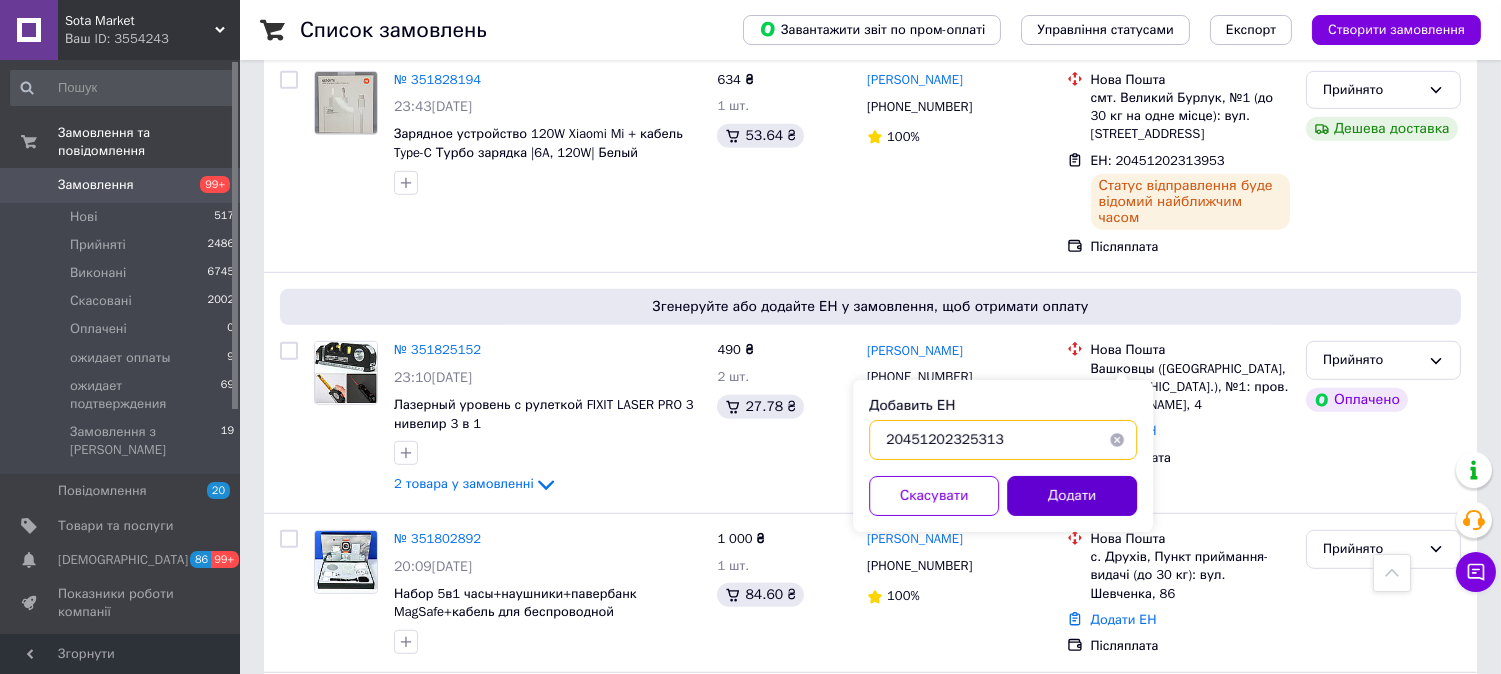 type on "20451202325313" 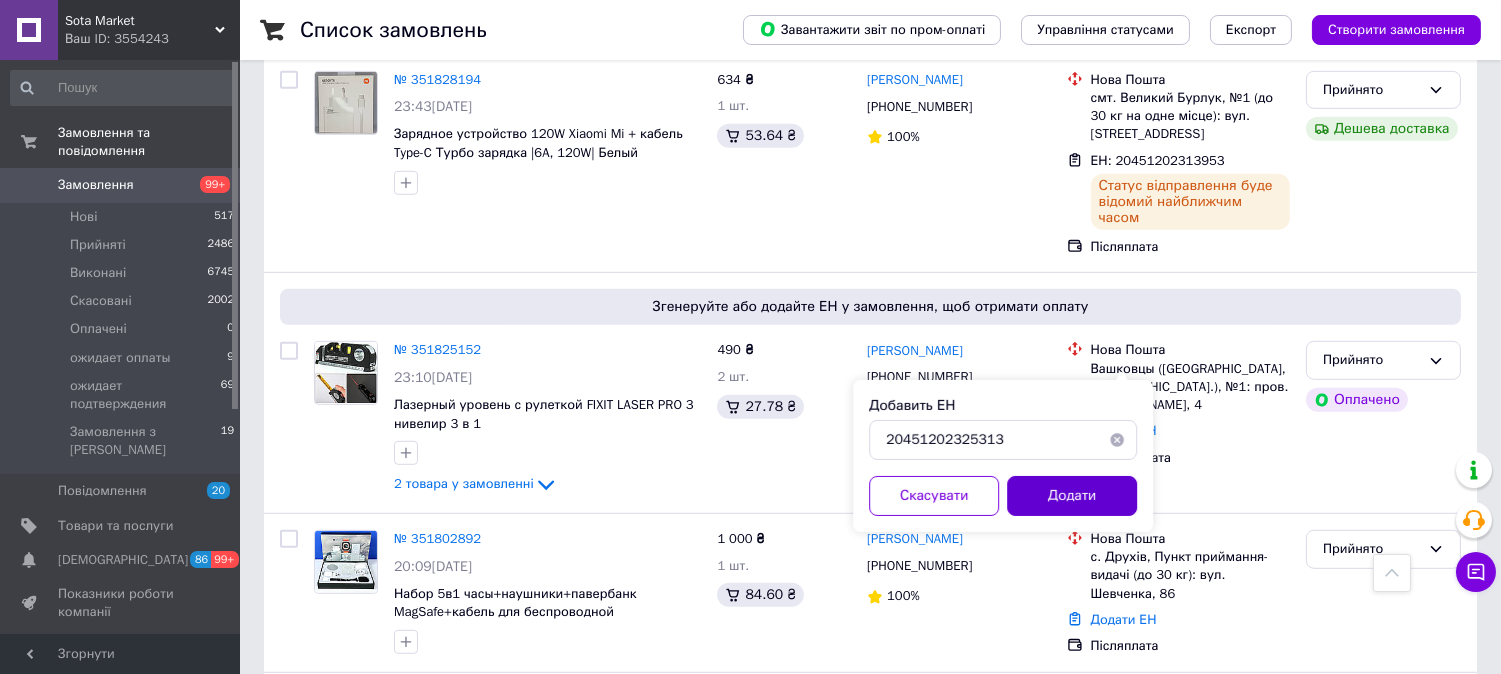 click on "Додати" at bounding box center (1072, 496) 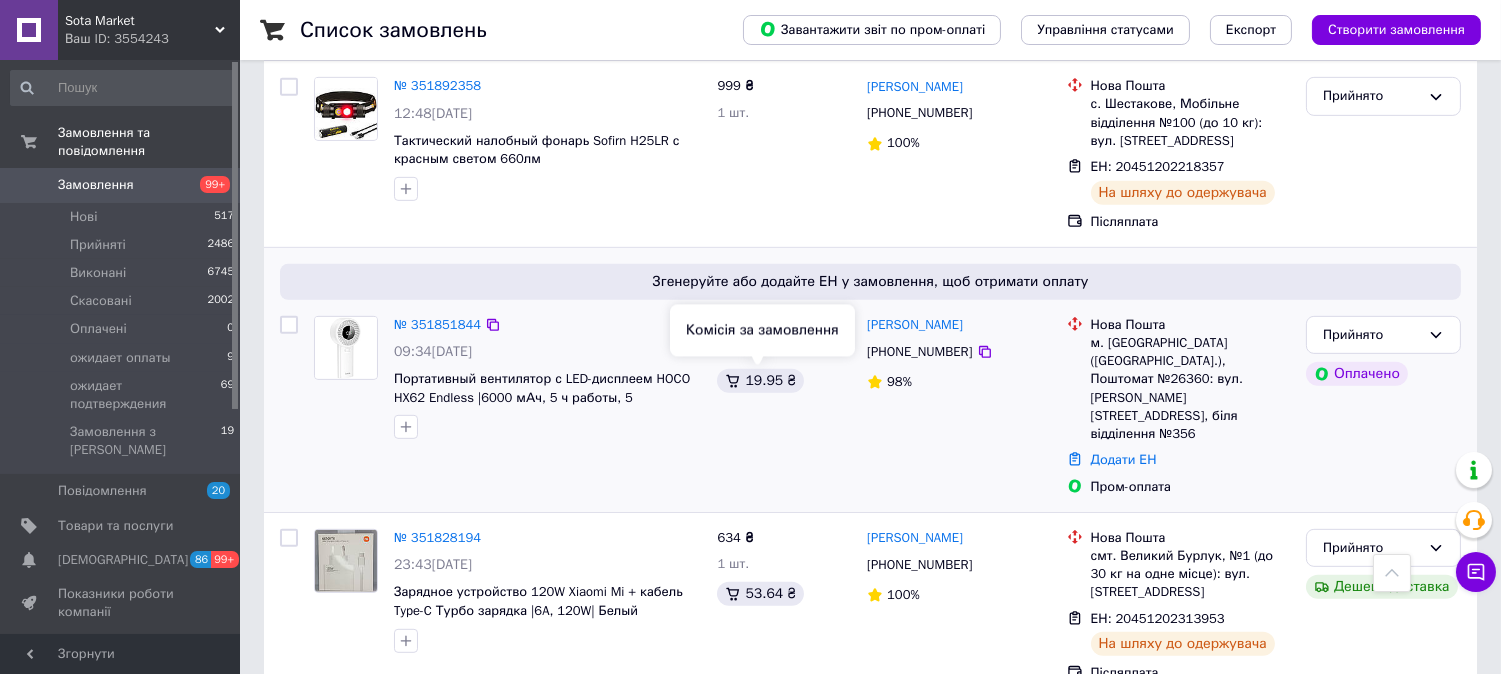 scroll, scrollTop: 1726, scrollLeft: 0, axis: vertical 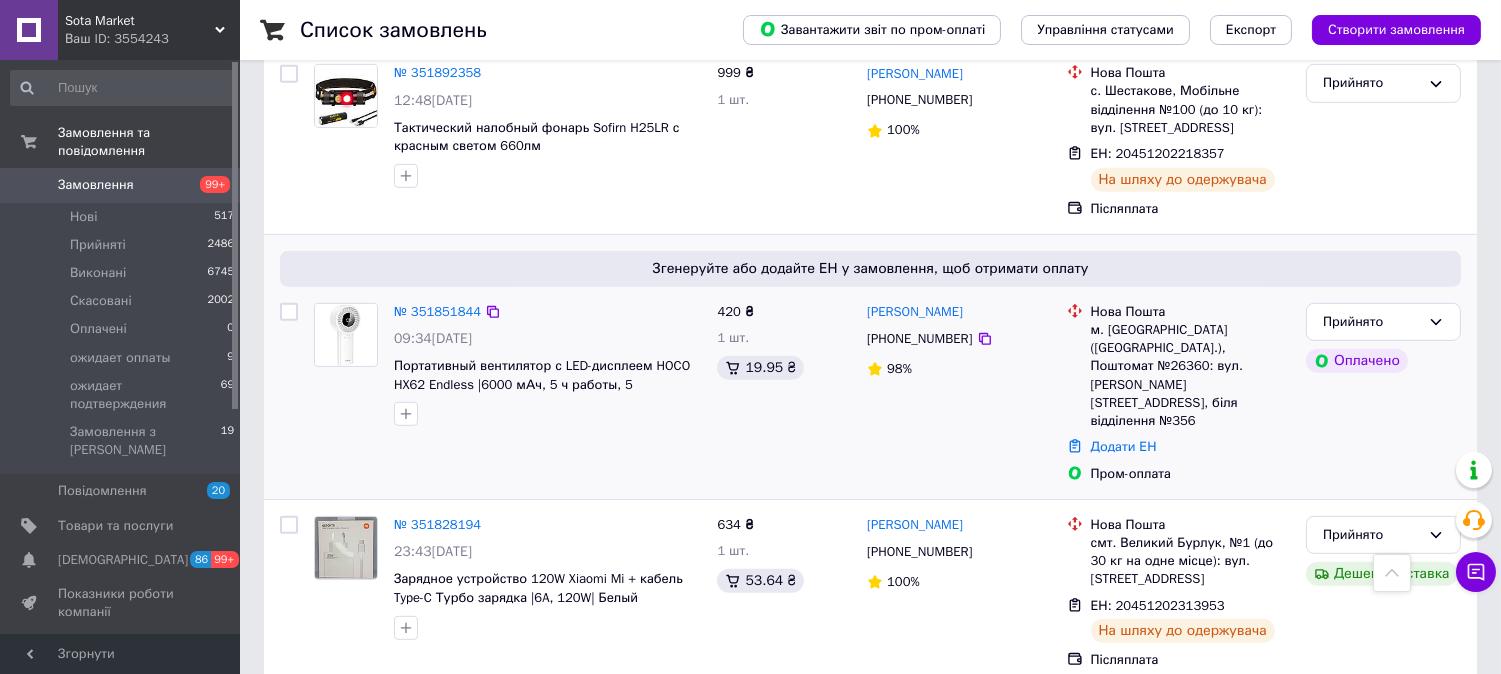 click on "Додати ЕН" at bounding box center [1190, 447] 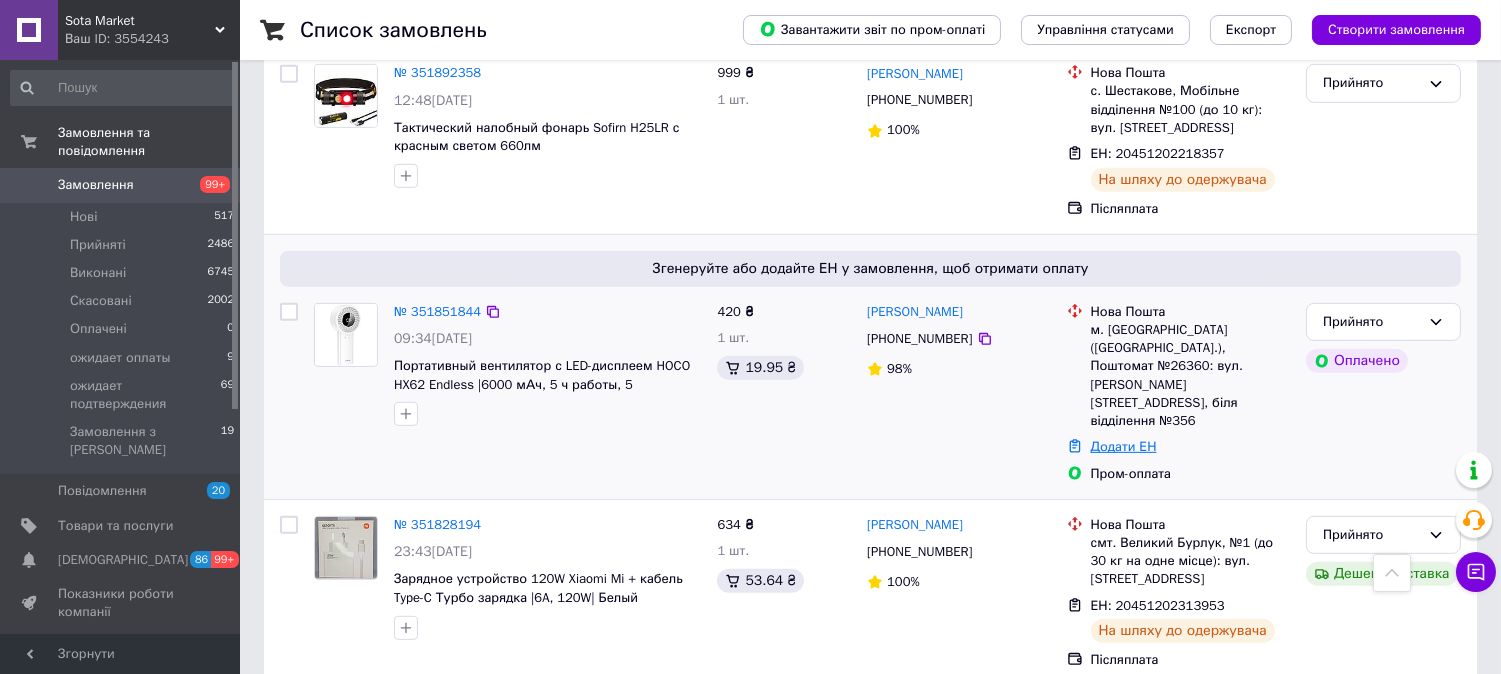 click on "Додати ЕН" at bounding box center (1124, 446) 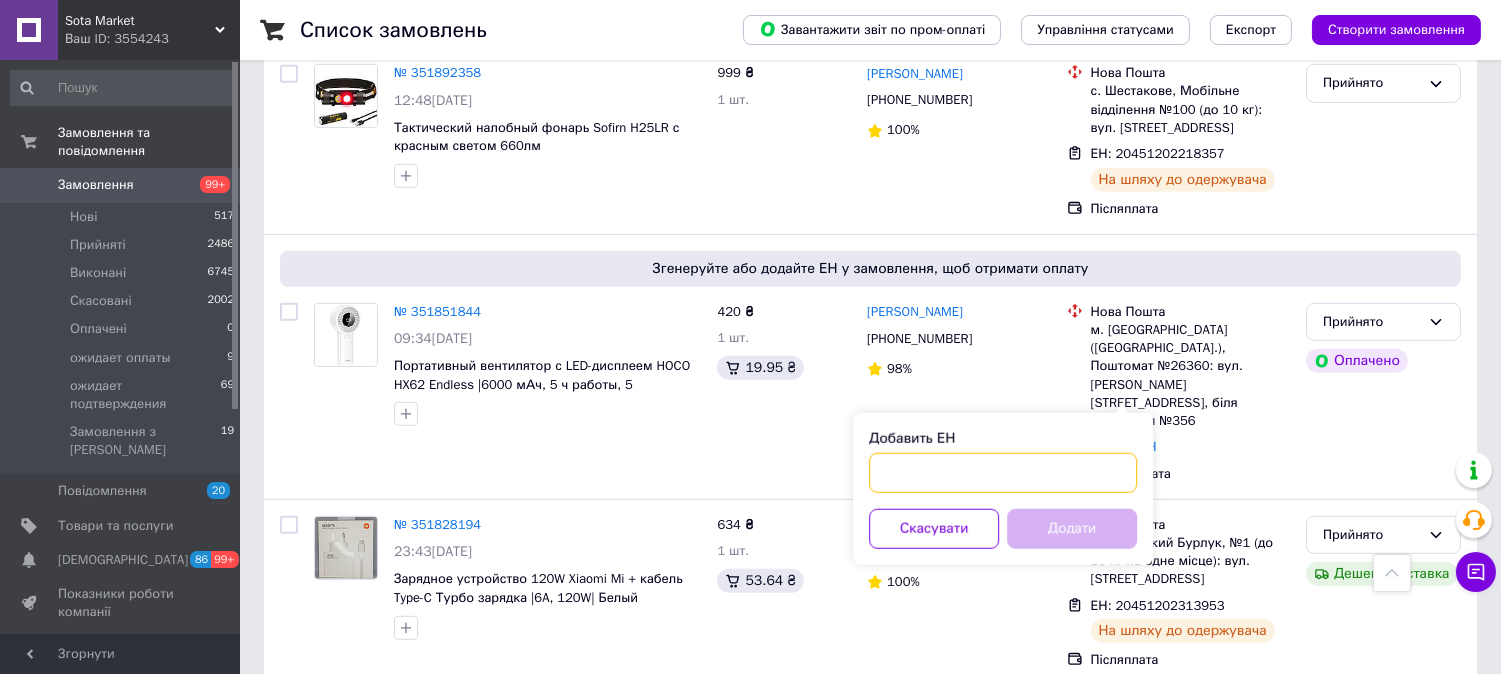 paste on "20451202076417" 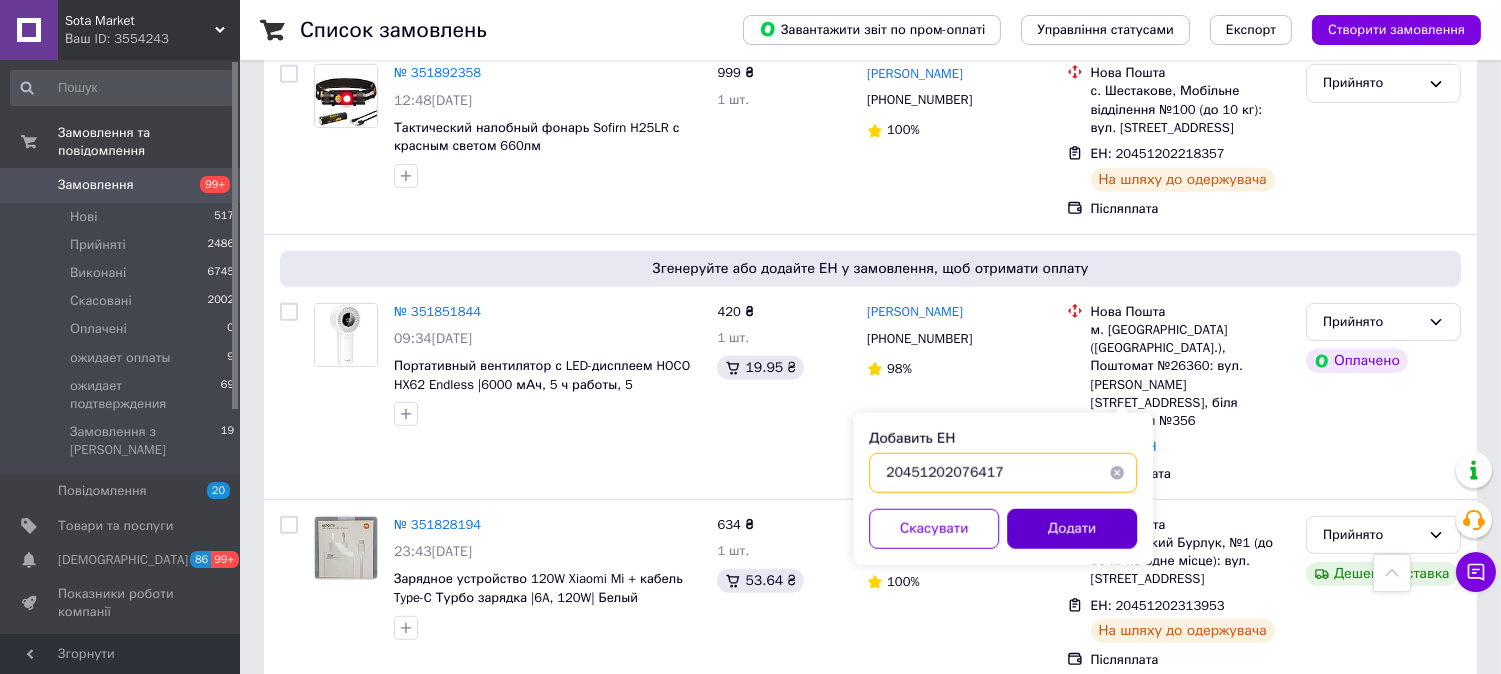 type on "20451202076417" 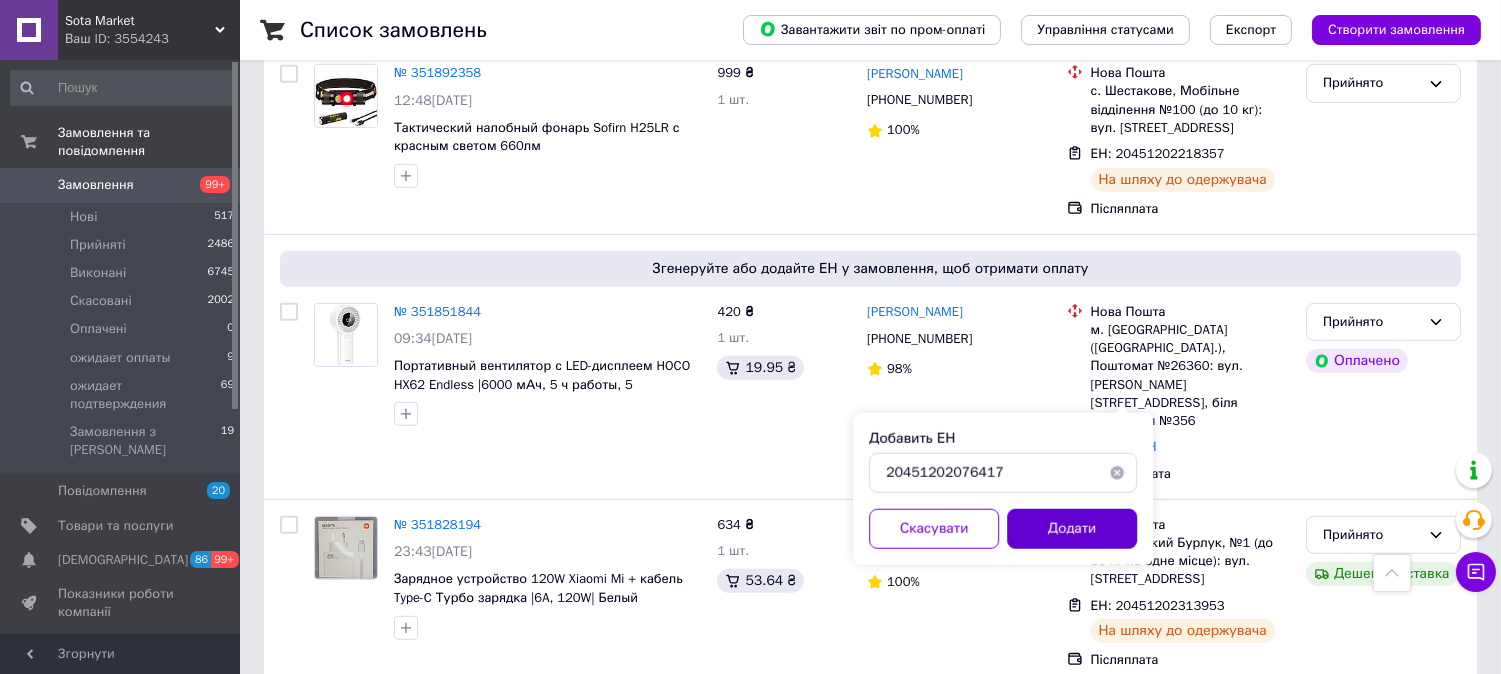 click on "Додати" at bounding box center (1072, 529) 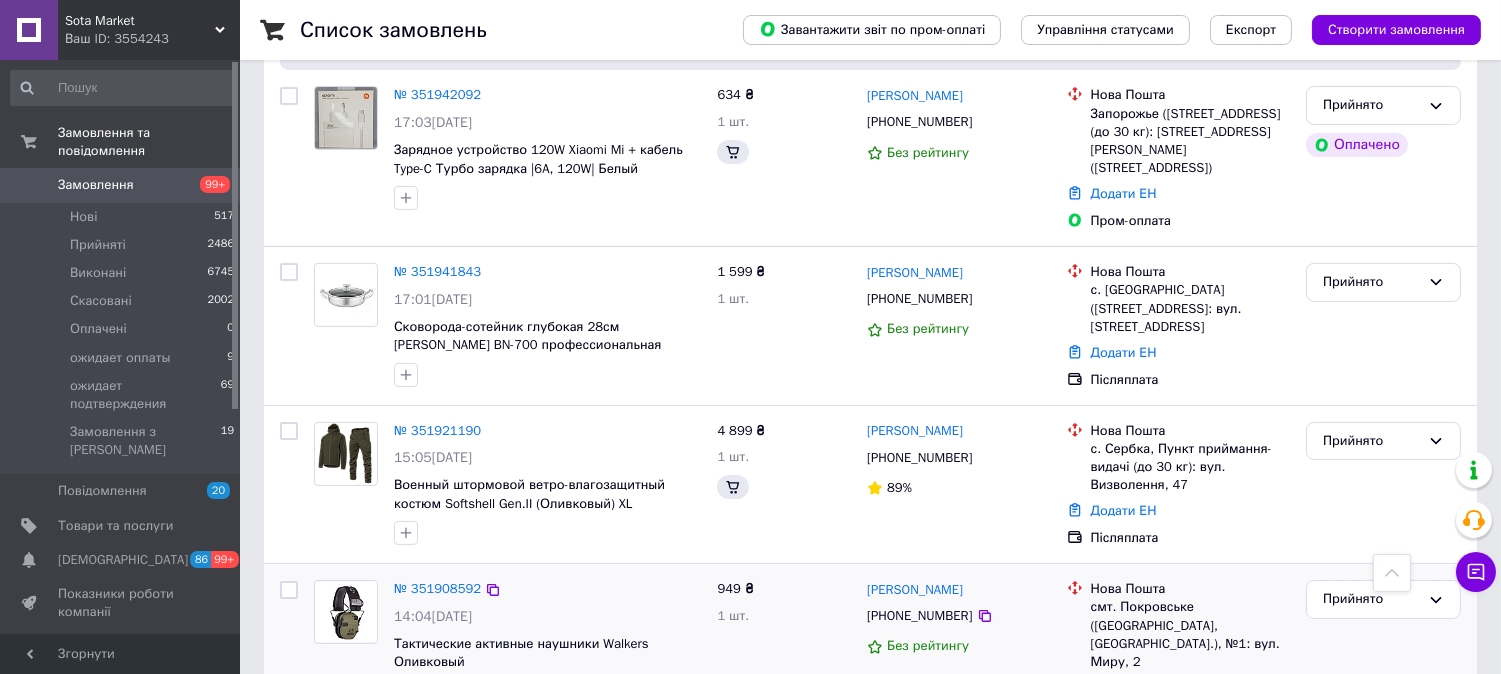 scroll, scrollTop: 726, scrollLeft: 0, axis: vertical 